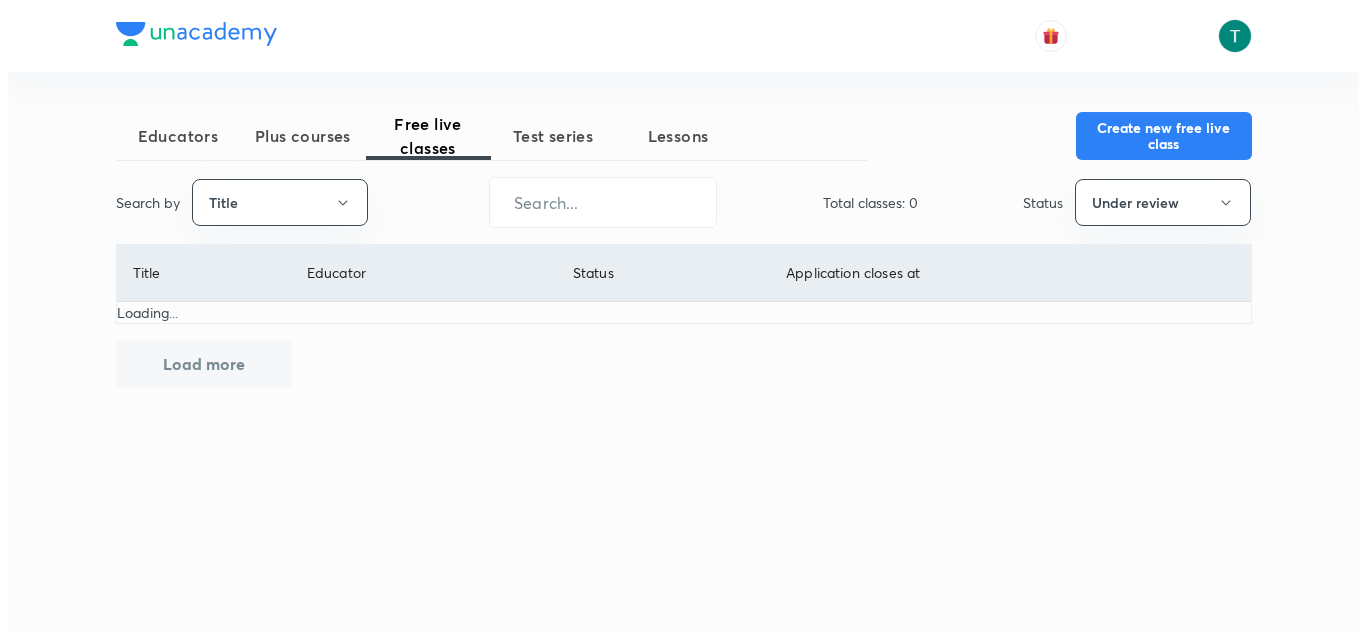 scroll, scrollTop: 0, scrollLeft: 0, axis: both 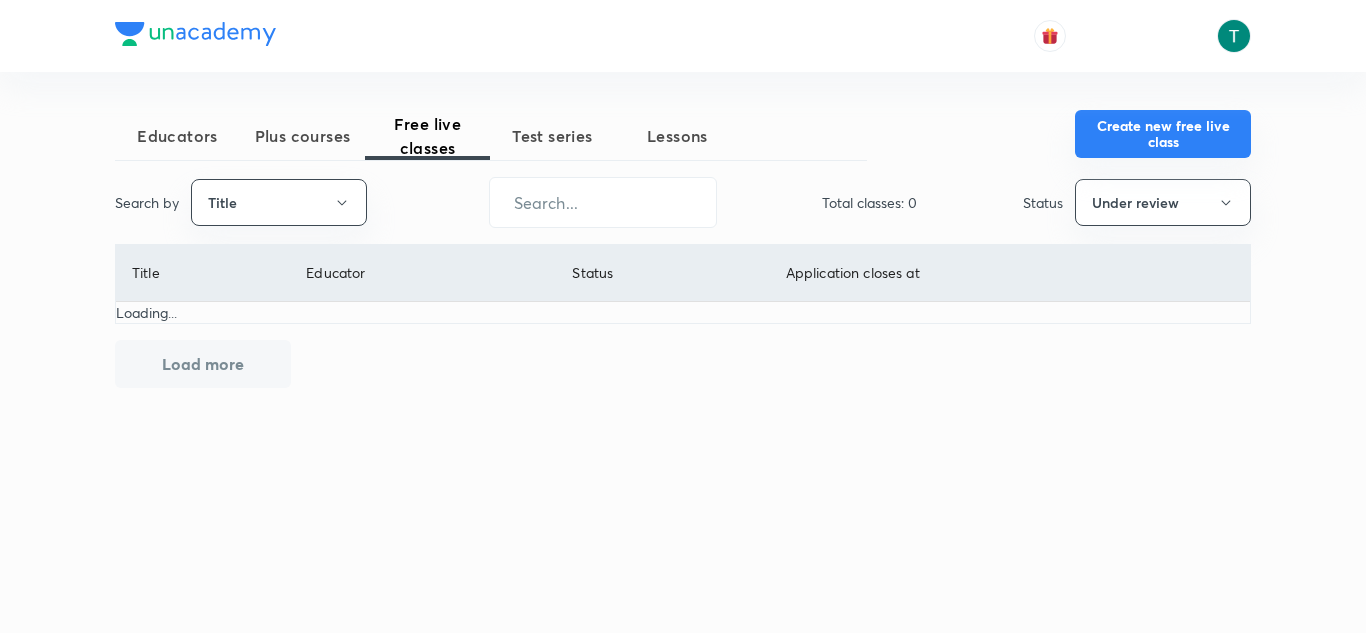click on "Create new free live class" at bounding box center (1163, 134) 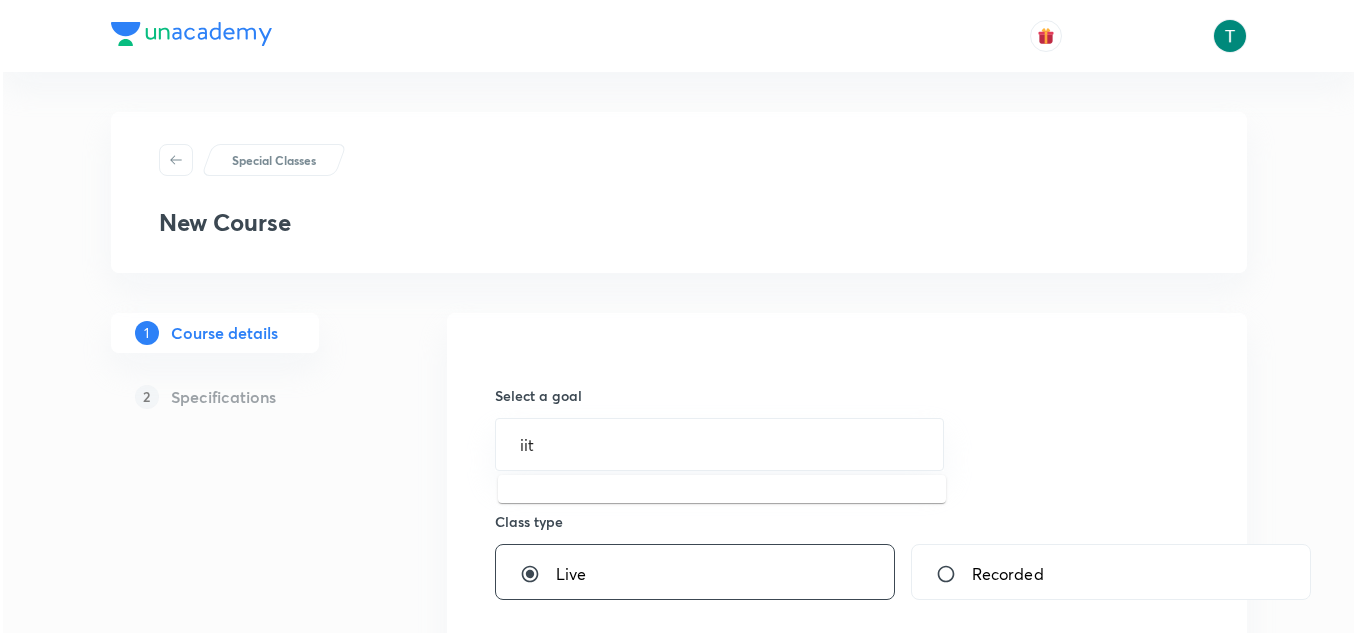 scroll, scrollTop: 27, scrollLeft: 0, axis: vertical 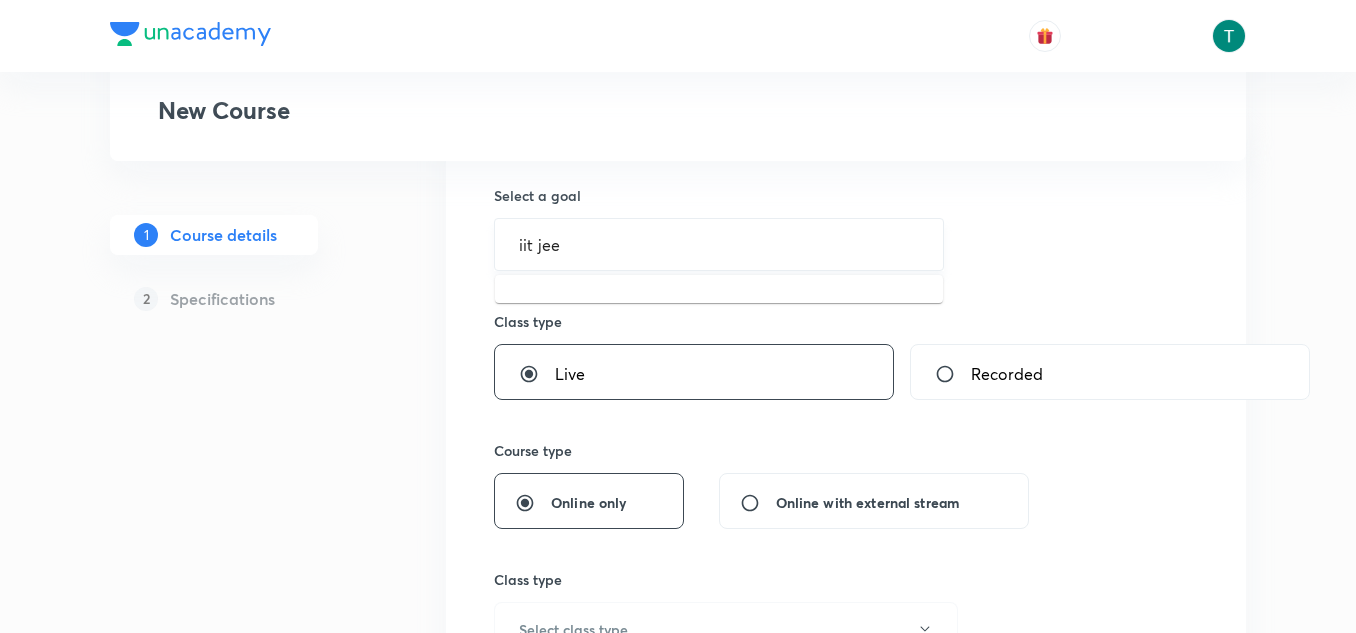 click on "iit jee" at bounding box center [719, 244] 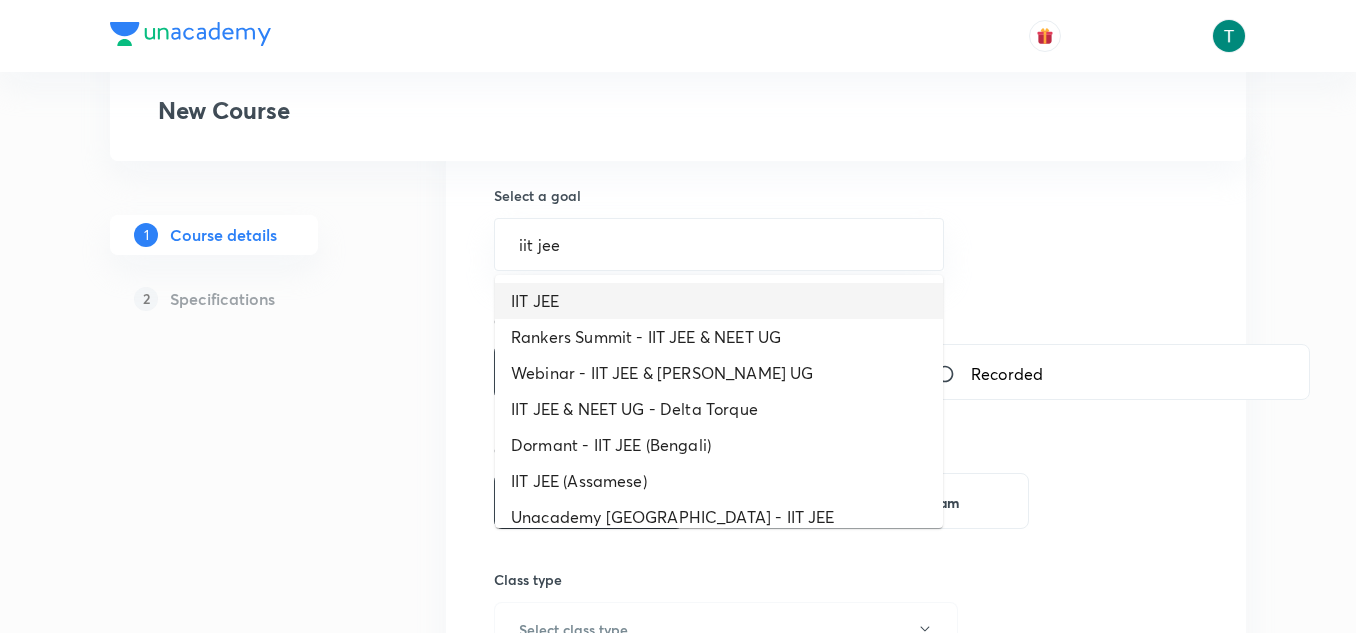 click on "IIT JEE" at bounding box center [719, 301] 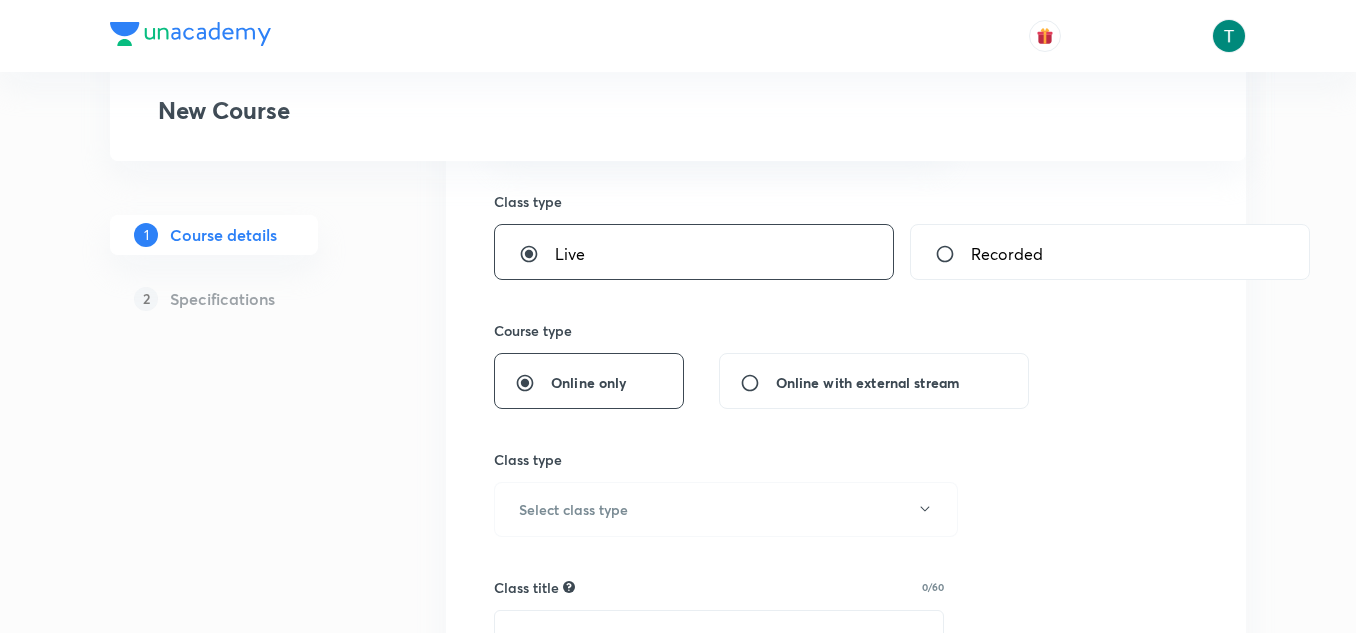 scroll, scrollTop: 322, scrollLeft: 0, axis: vertical 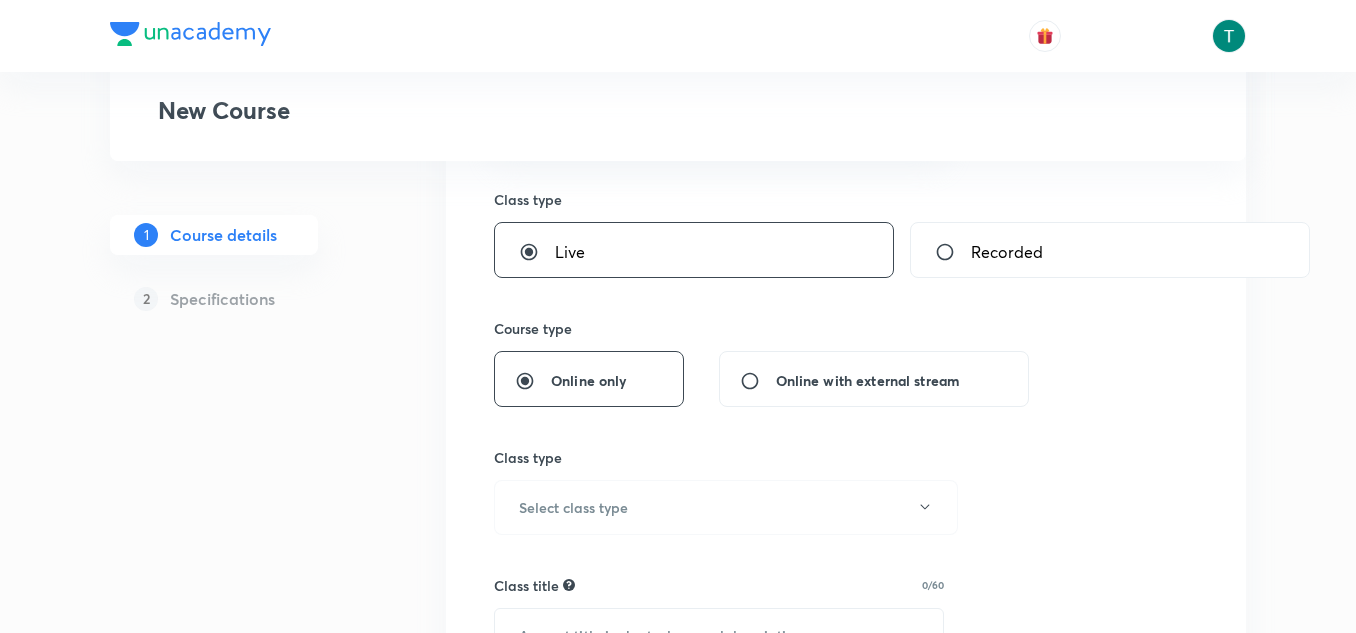 click on "Online with external stream" at bounding box center (758, 381) 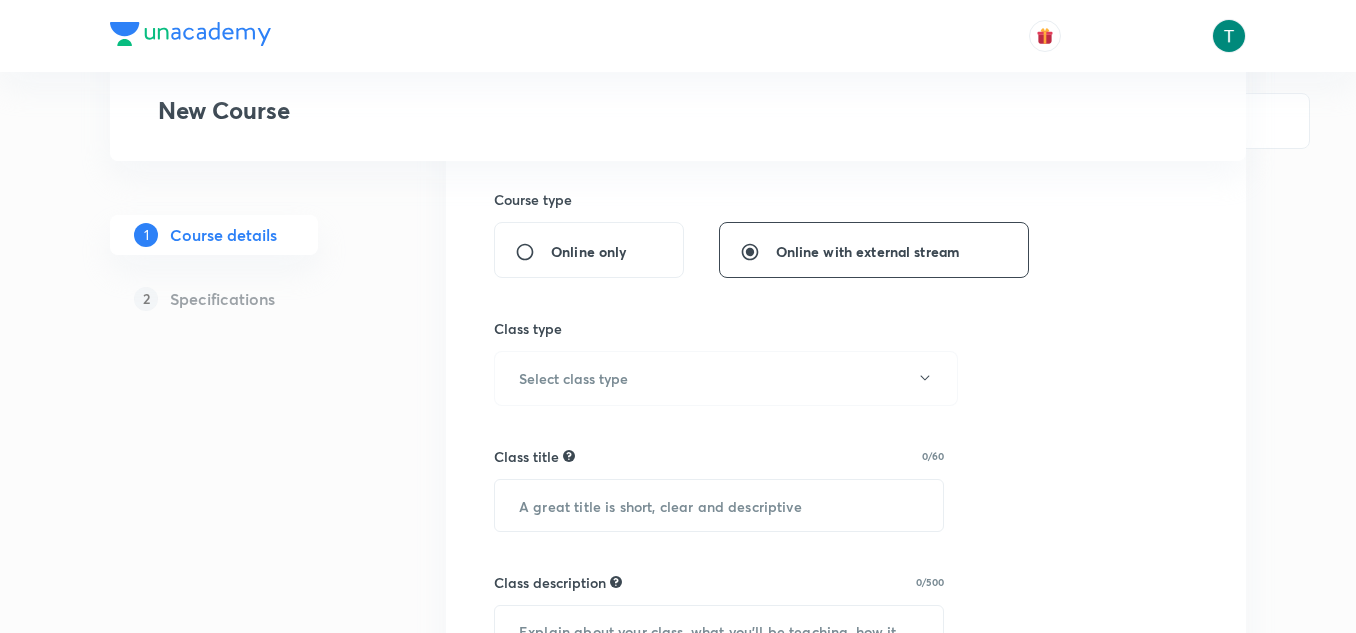 scroll, scrollTop: 452, scrollLeft: 0, axis: vertical 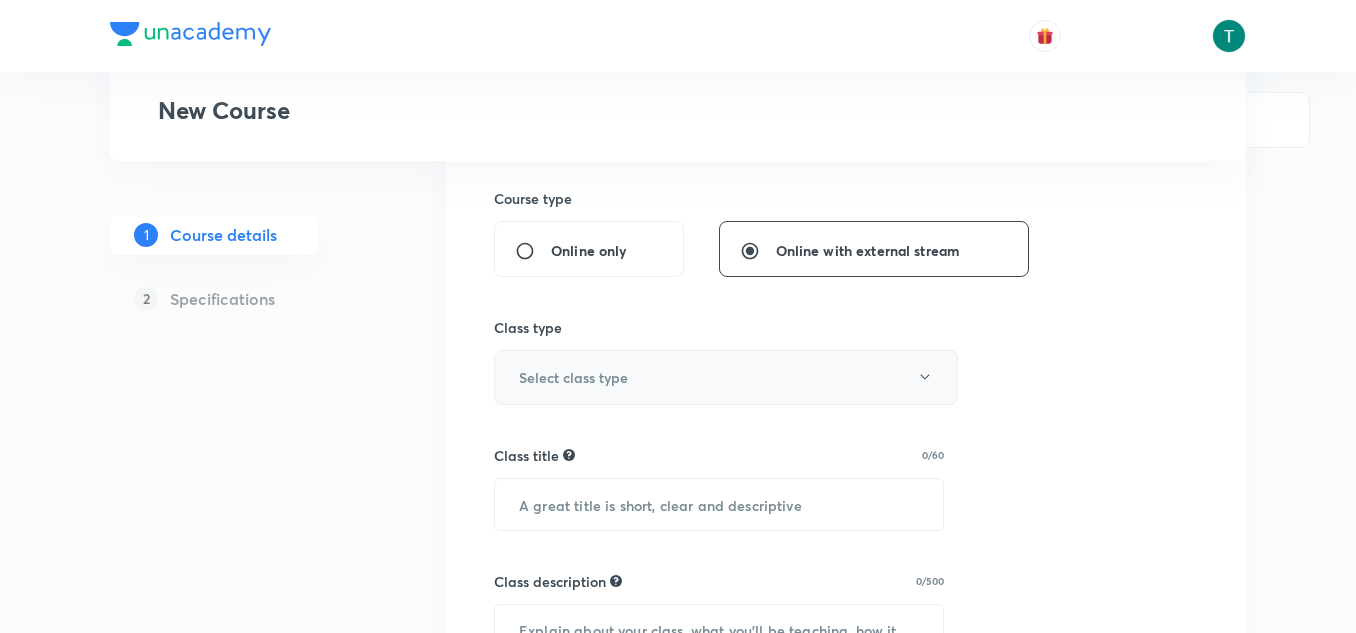 click on "Select class type" at bounding box center [726, 377] 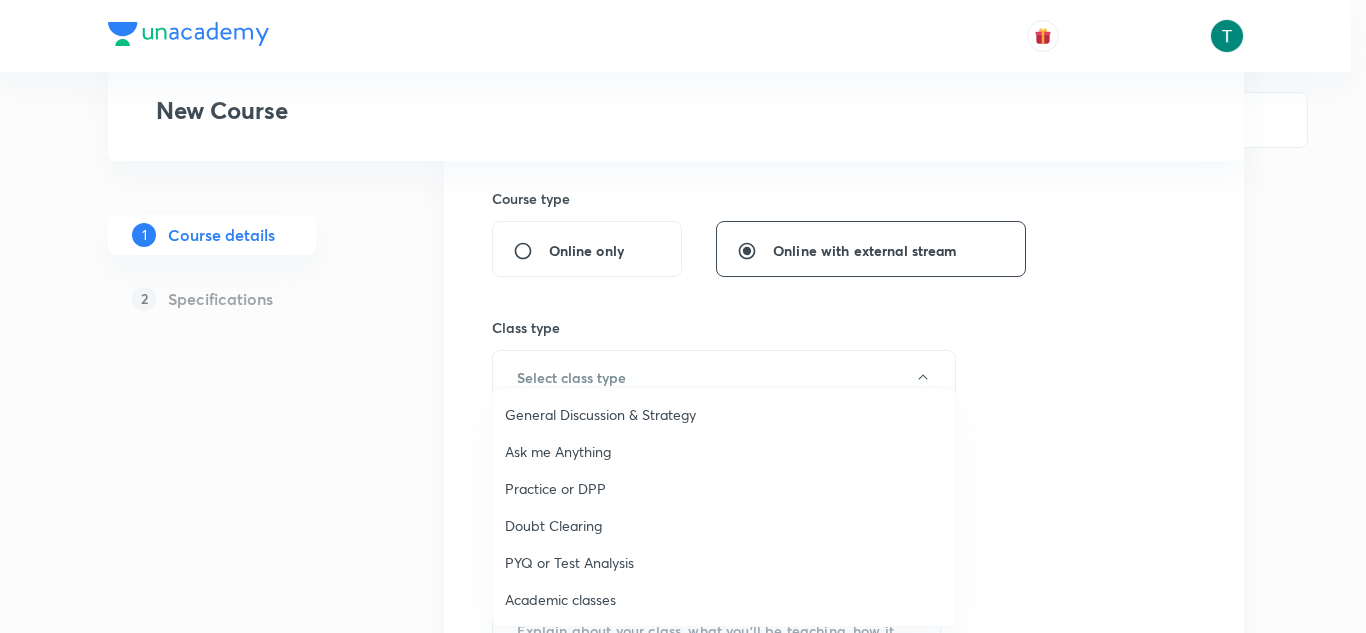 click on "Academic classes" at bounding box center (724, 599) 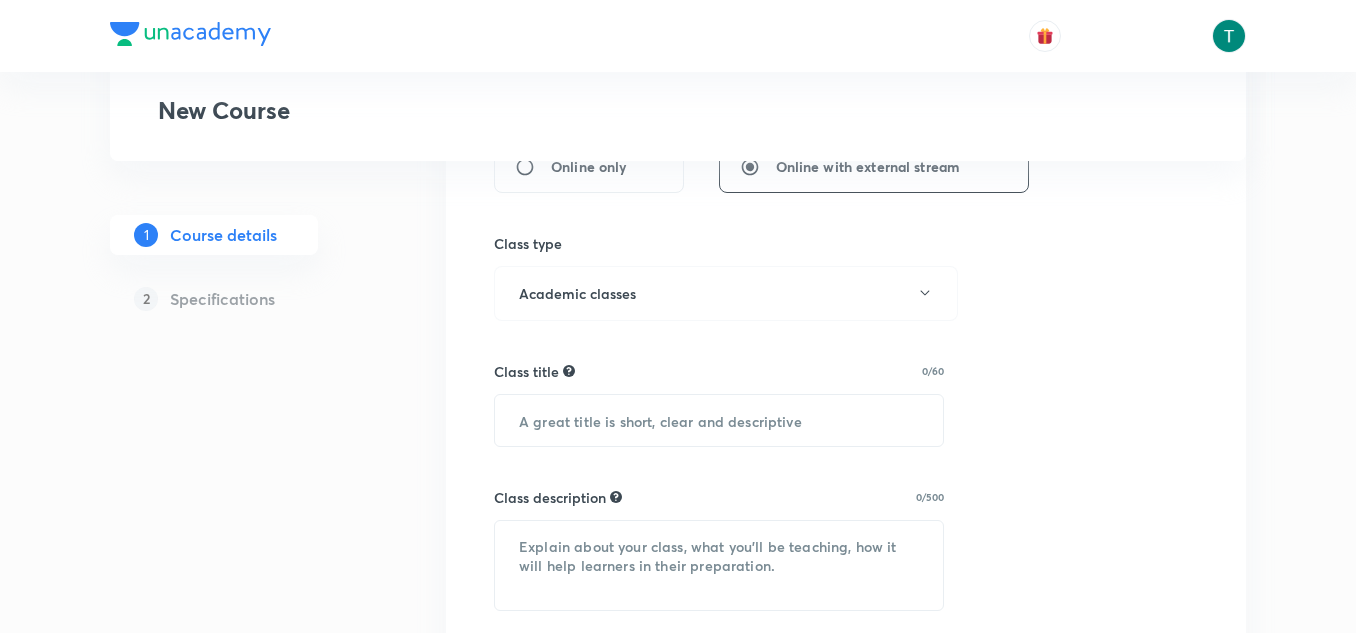 scroll, scrollTop: 539, scrollLeft: 0, axis: vertical 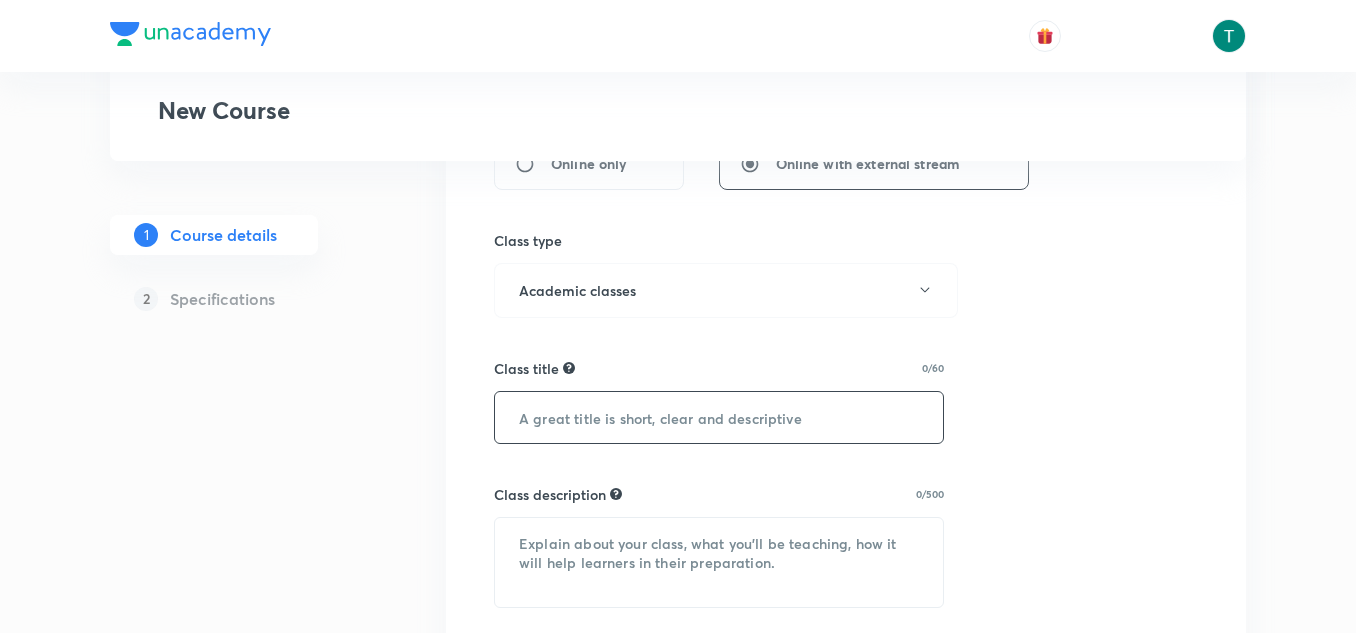 click at bounding box center (719, 417) 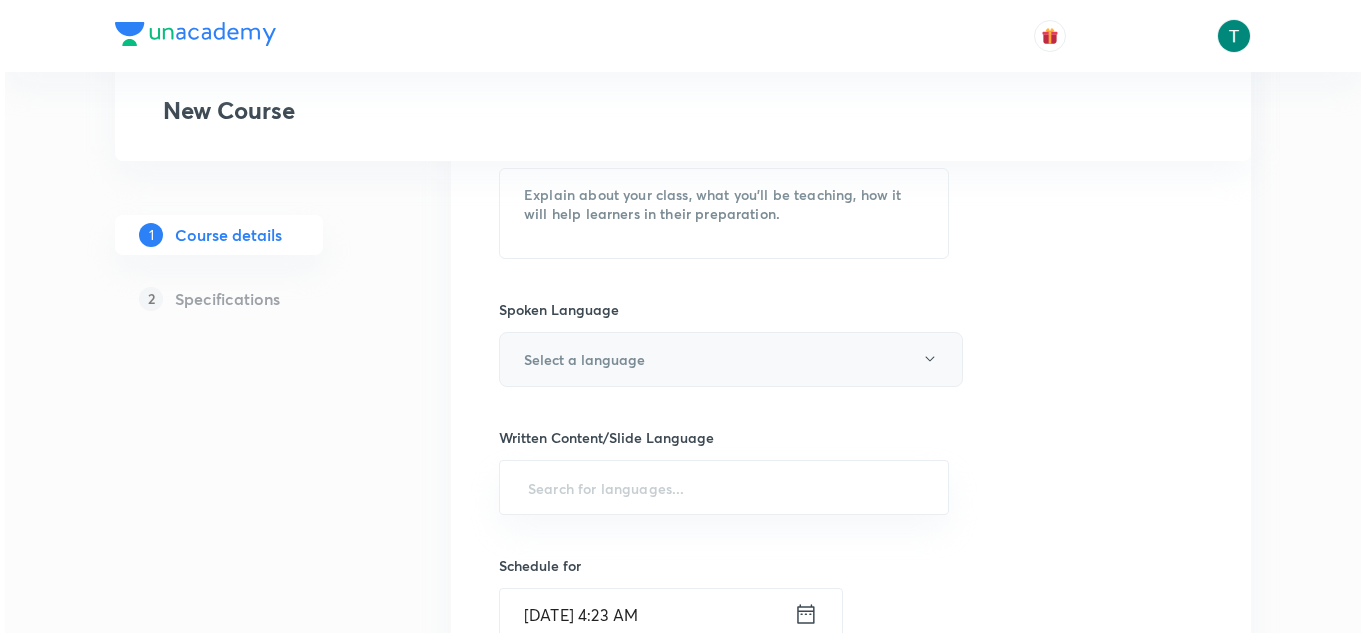 scroll, scrollTop: 889, scrollLeft: 0, axis: vertical 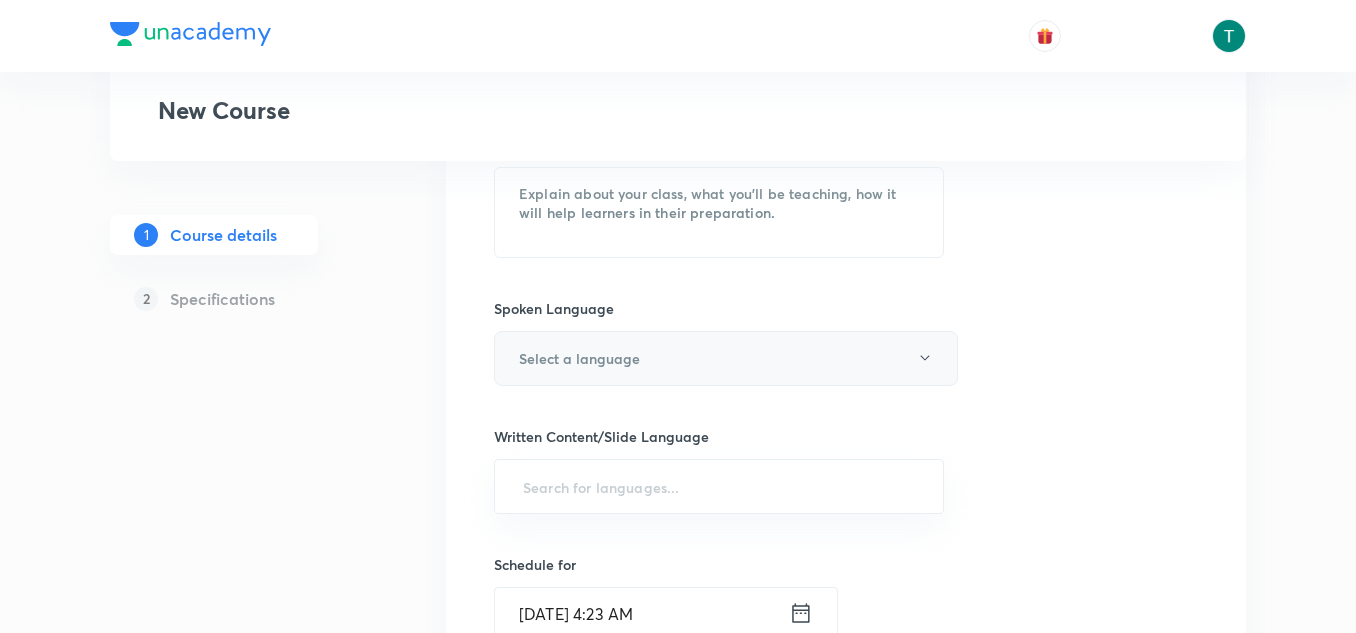 click on "Select a language" at bounding box center [579, 358] 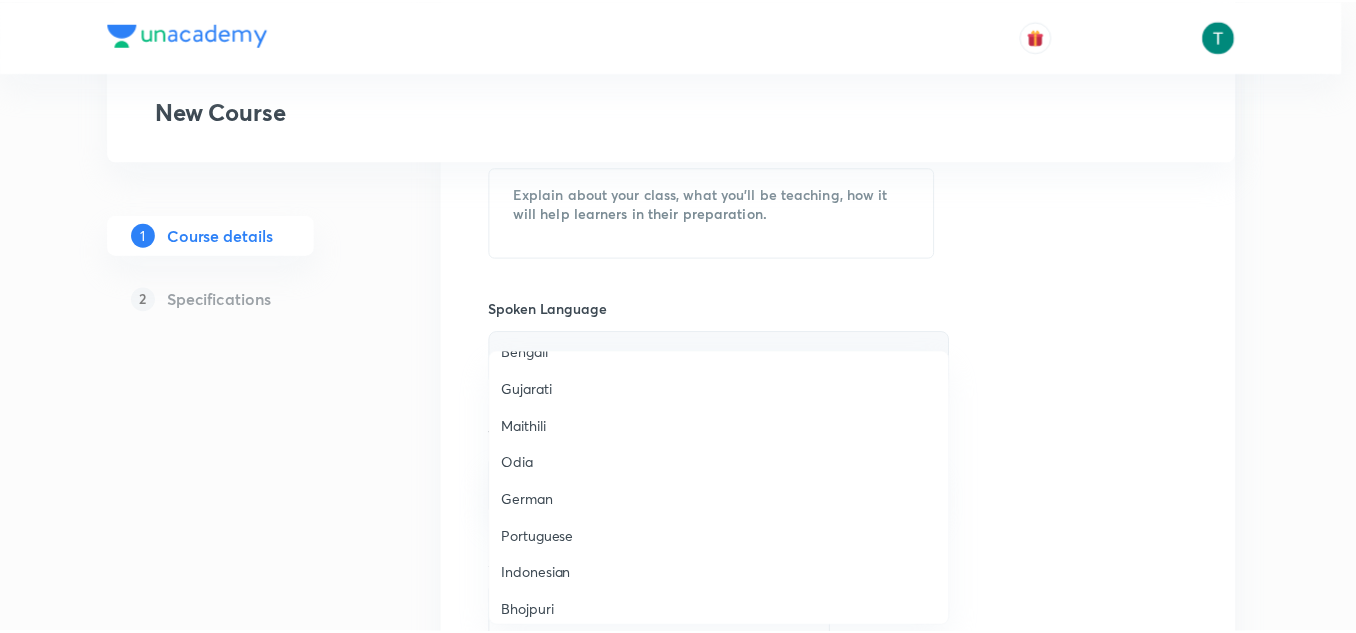 scroll, scrollTop: 593, scrollLeft: 0, axis: vertical 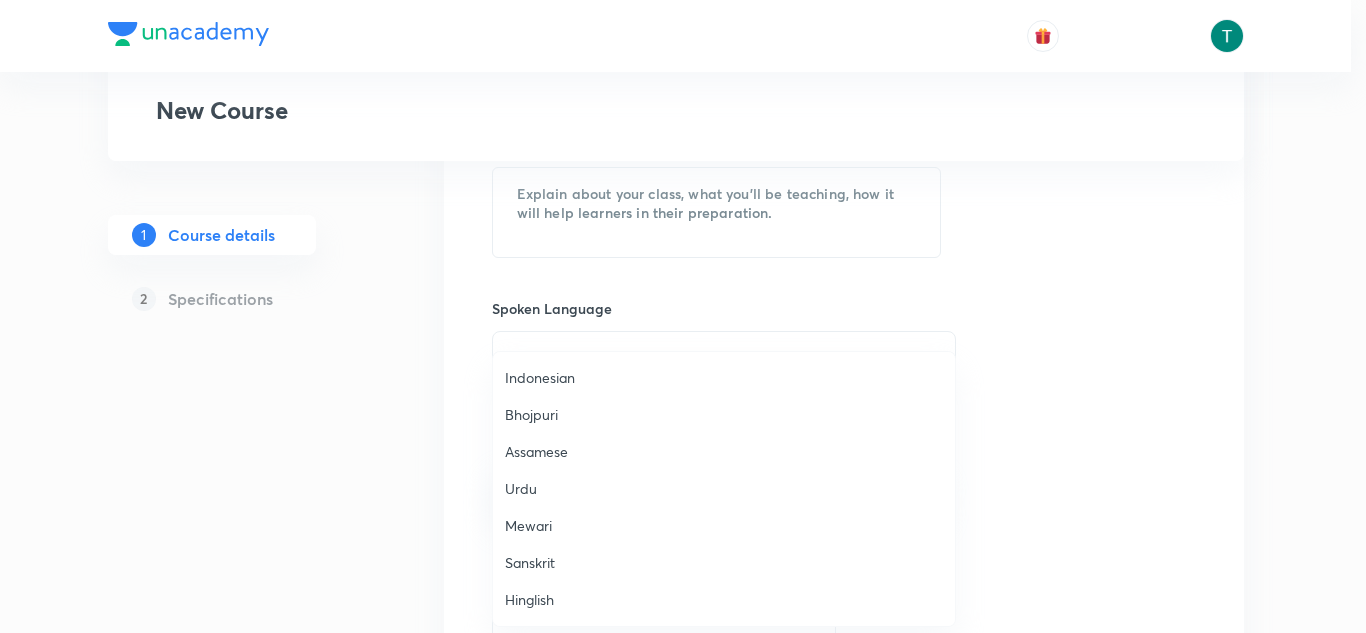 click on "Hinglish" at bounding box center [724, 599] 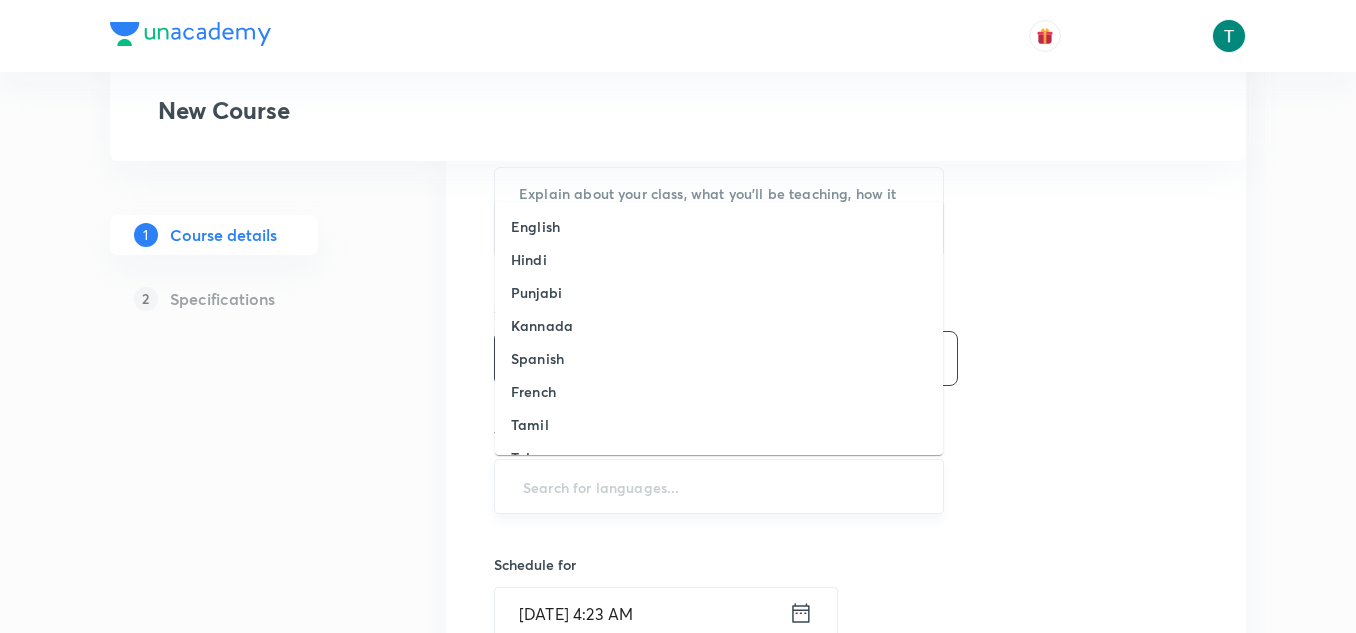 click at bounding box center [719, 486] 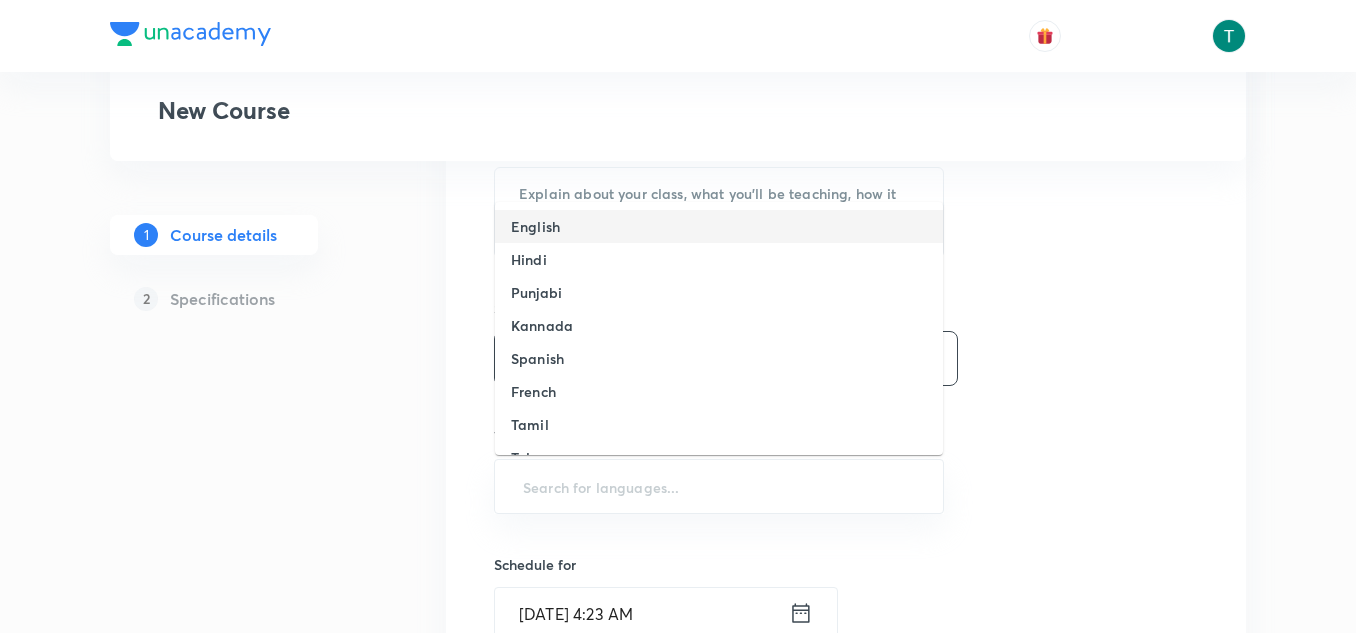 click on "English" at bounding box center (719, 226) 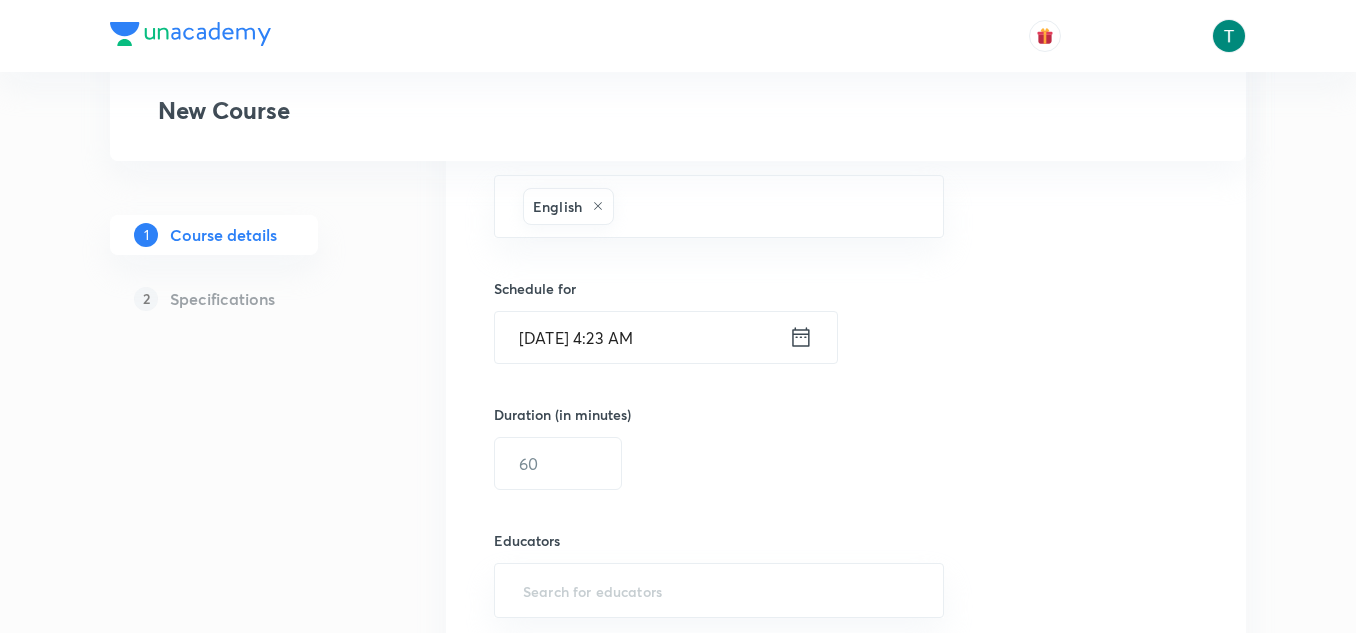 scroll, scrollTop: 1174, scrollLeft: 0, axis: vertical 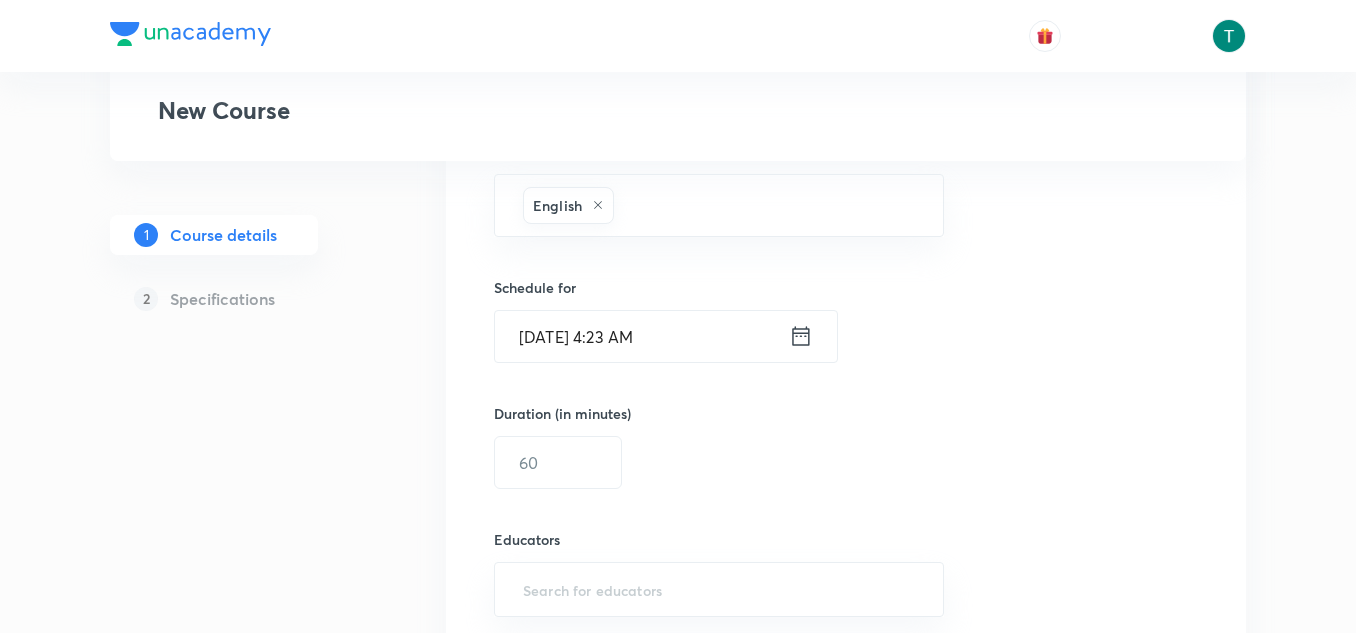 click on "Jul 13, 2025, 4:23 AM" at bounding box center [642, 336] 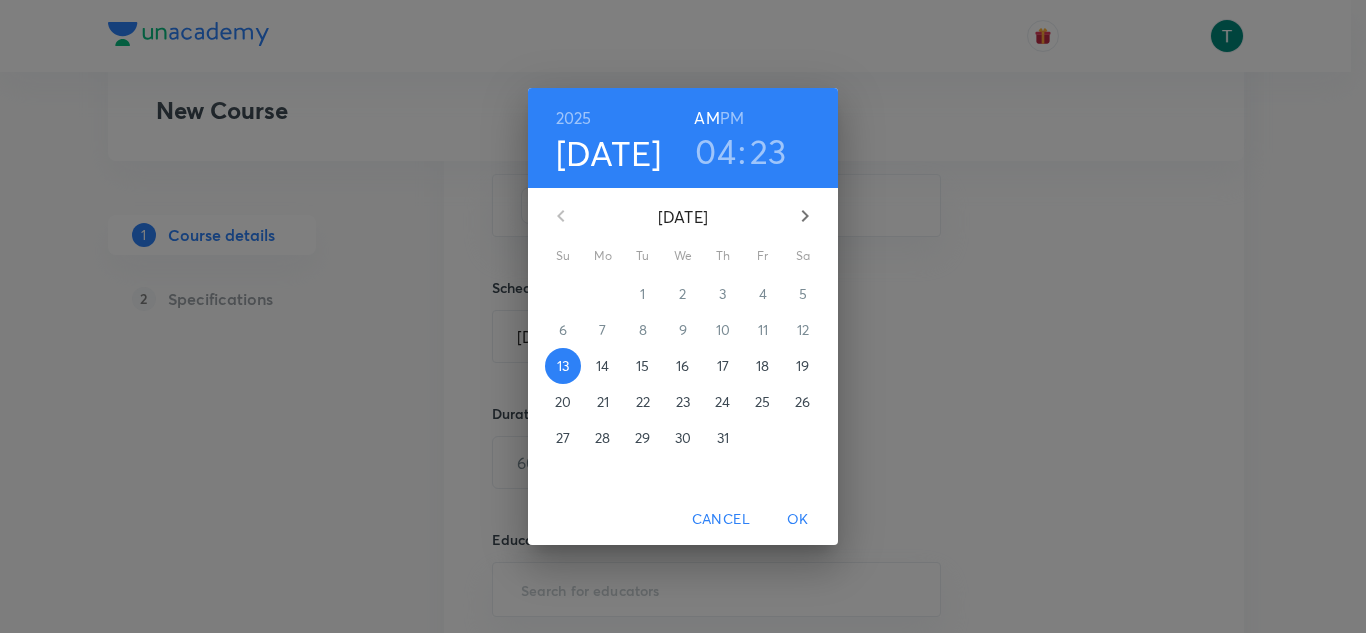 click on "04" at bounding box center [715, 151] 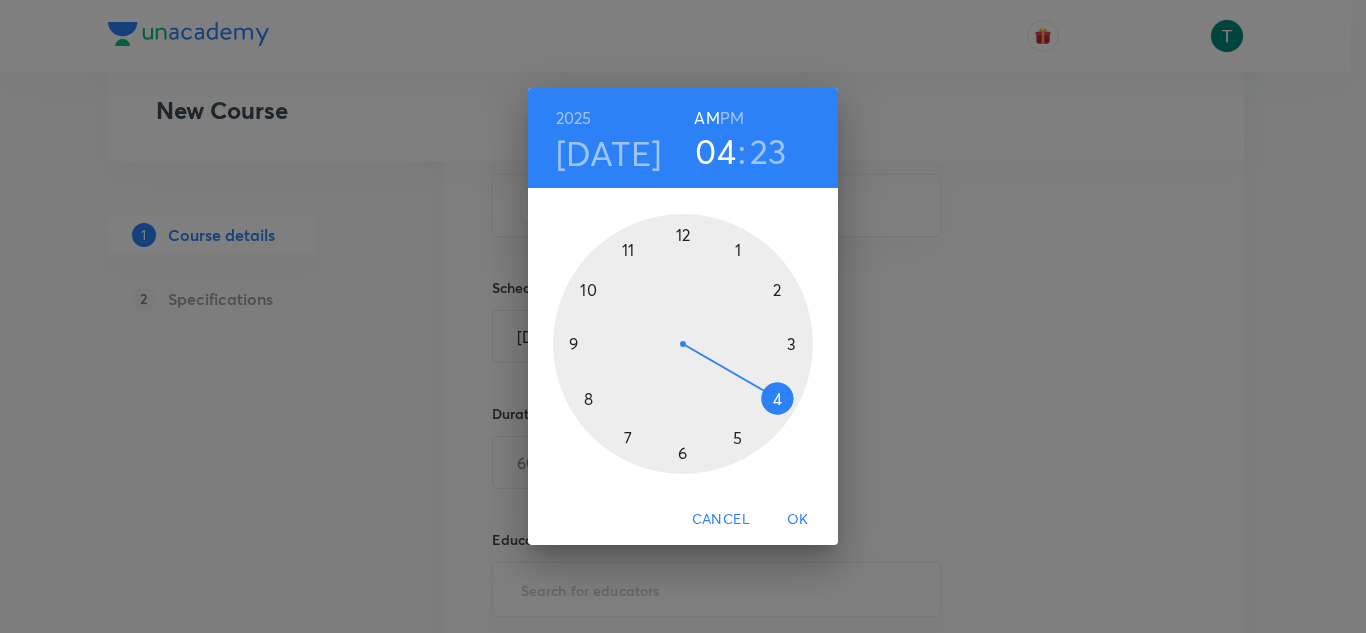 click at bounding box center (683, 344) 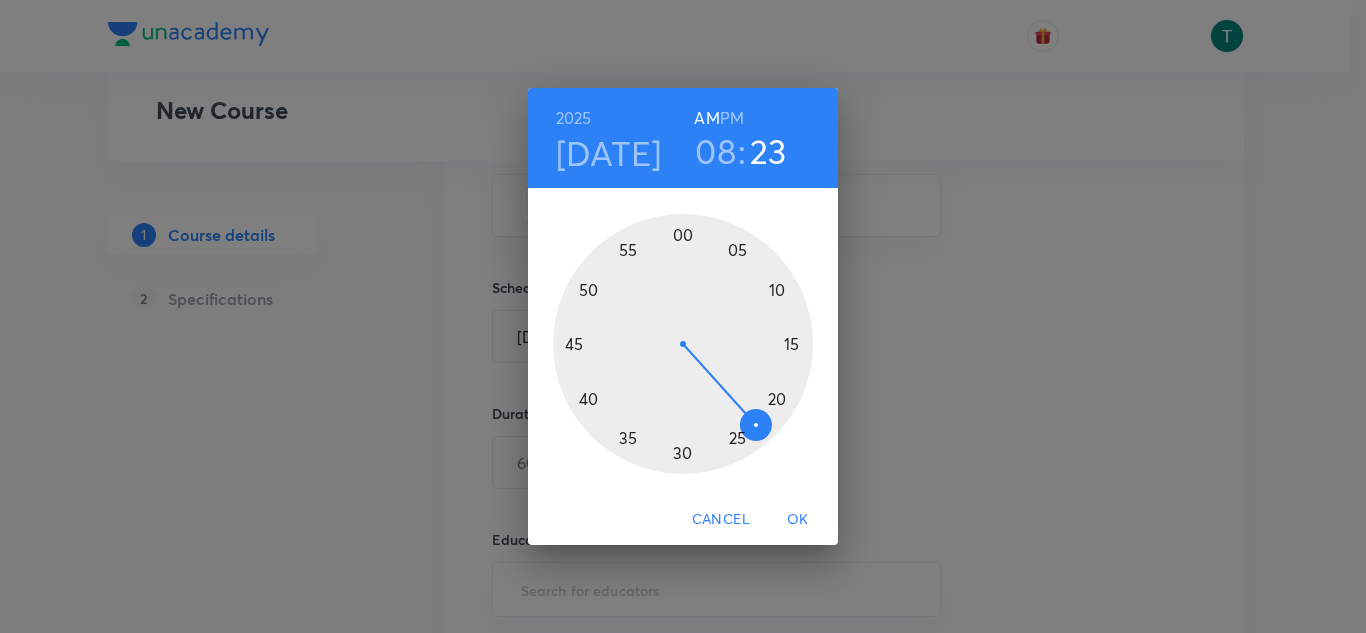 click at bounding box center (683, 344) 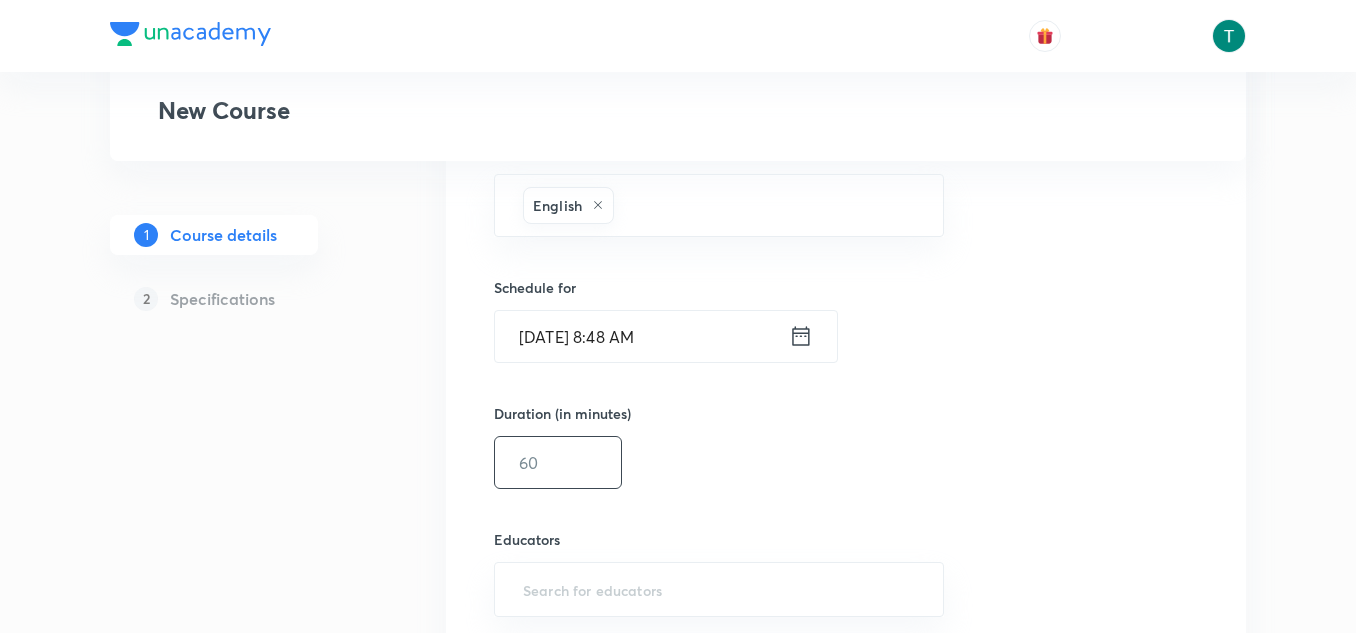 click at bounding box center (558, 462) 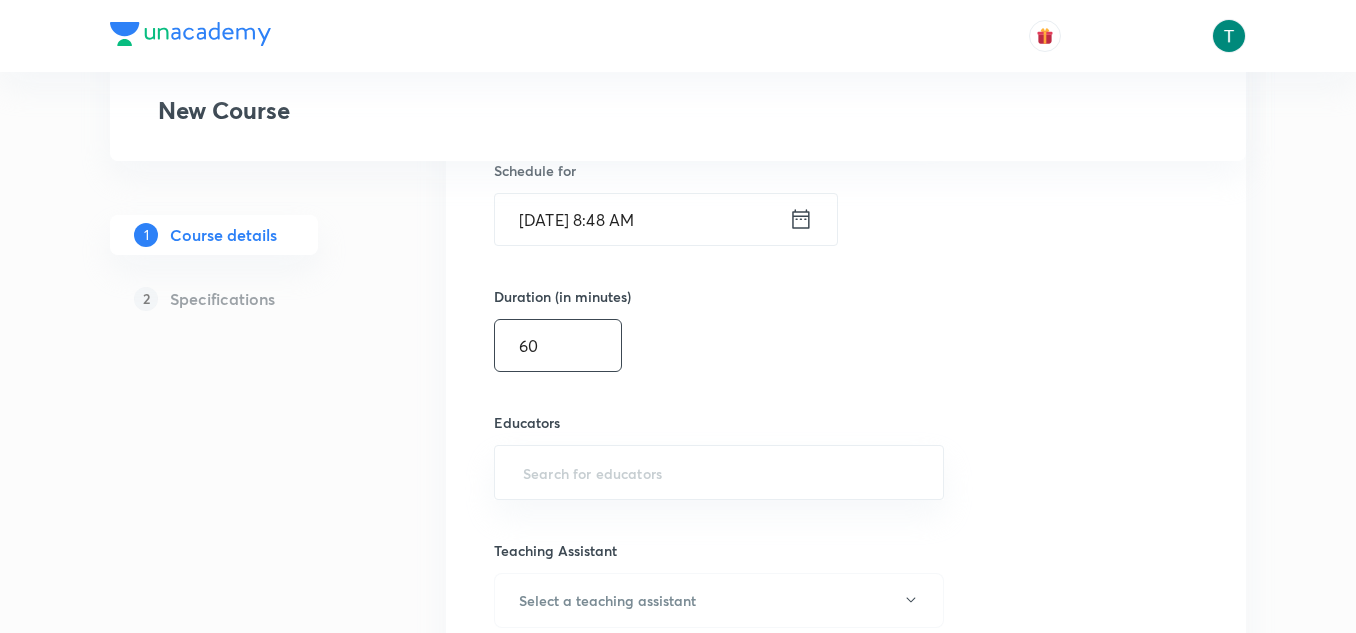 scroll, scrollTop: 1354, scrollLeft: 0, axis: vertical 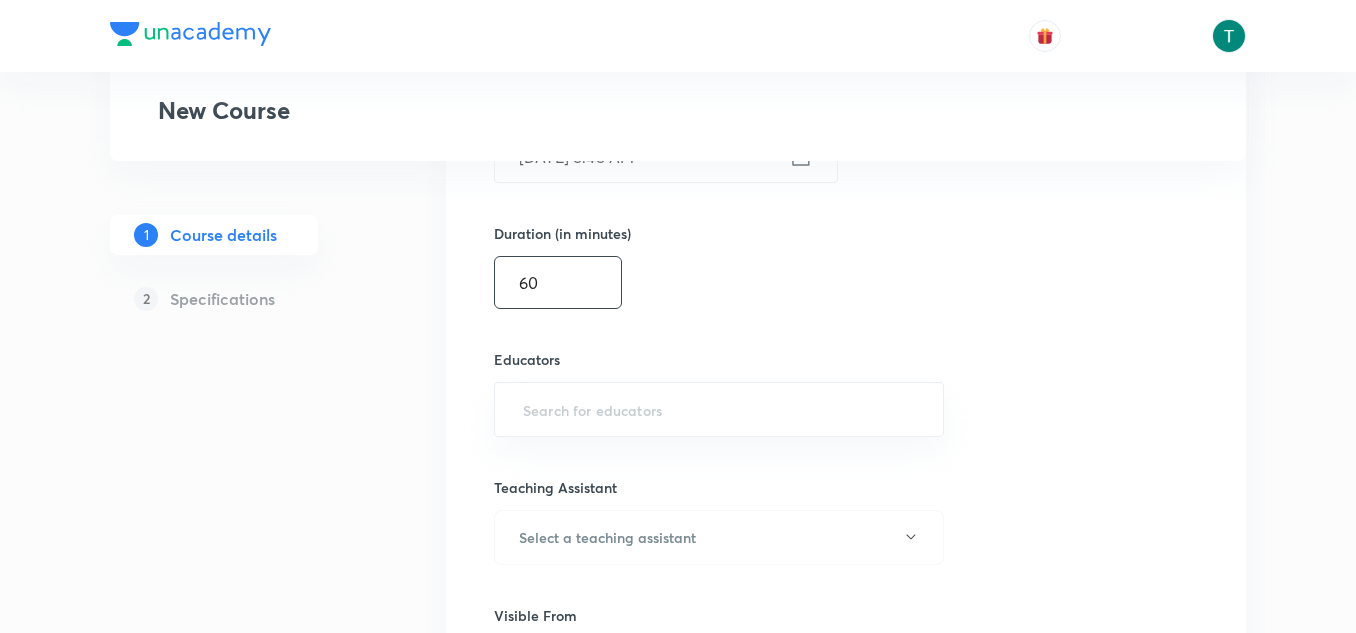 type on "60" 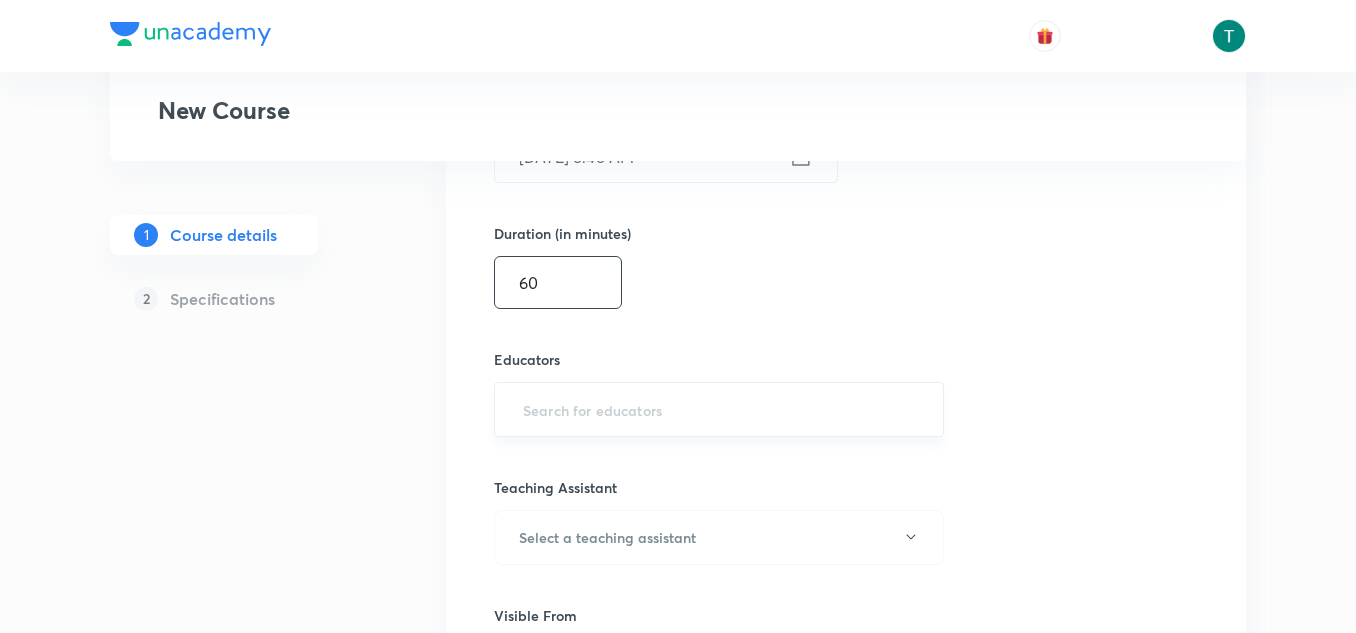 click on "​" at bounding box center [719, 409] 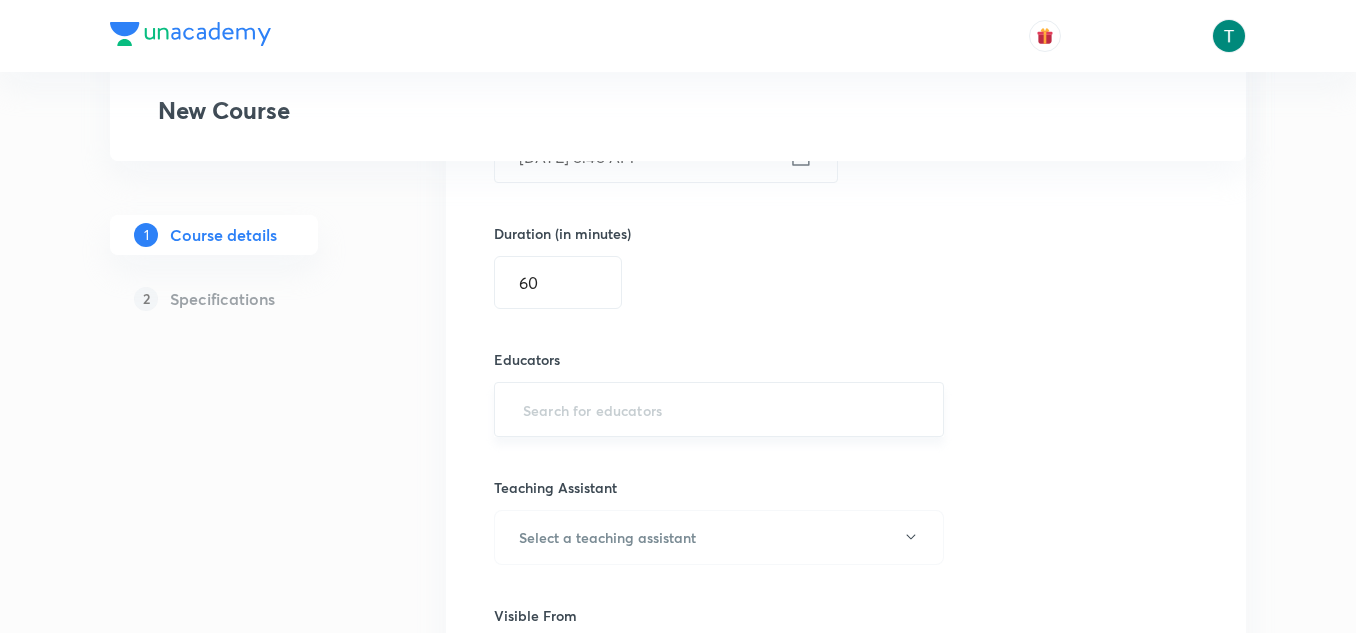 paste on "unacademy-user-Z0NJ498M4NPC" 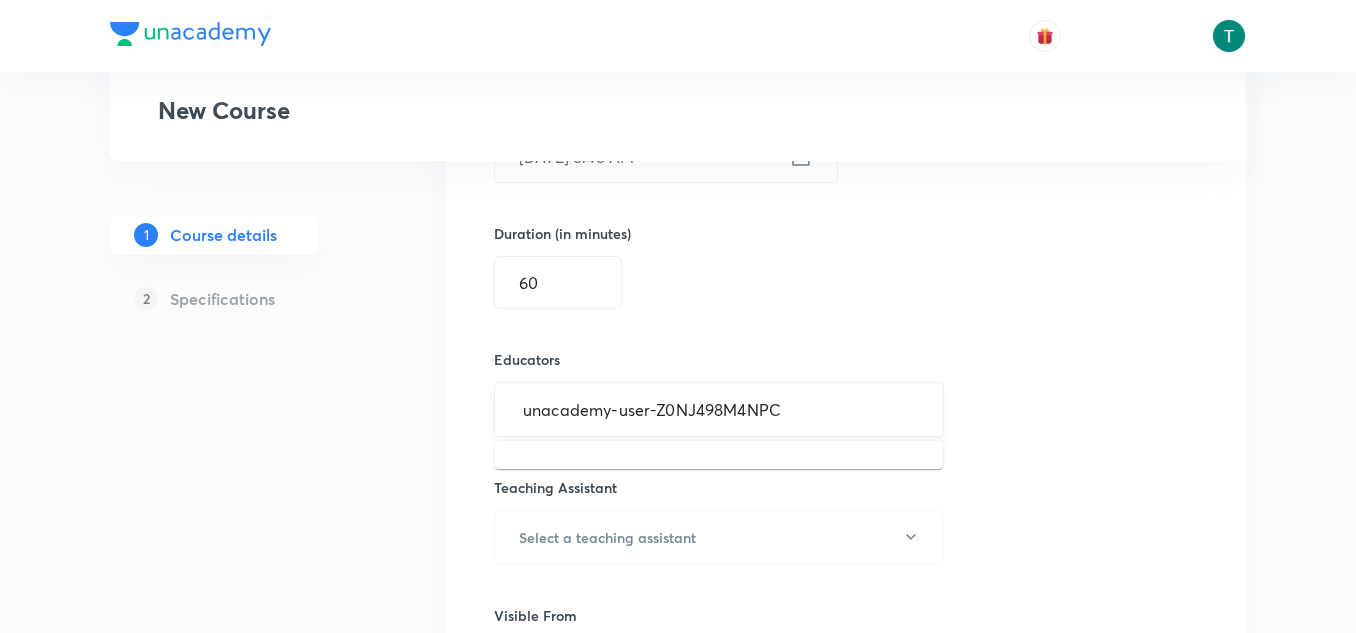 type on "unacademy-user-Z0NJ498M4NPC" 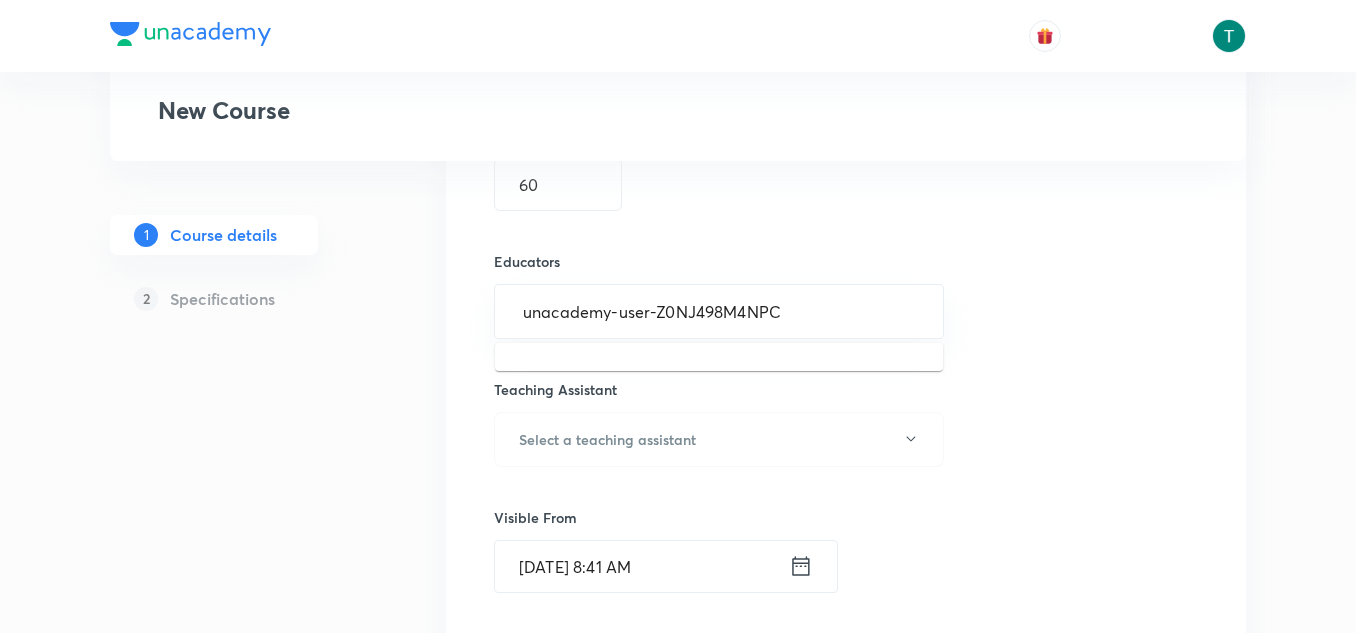 scroll, scrollTop: 1453, scrollLeft: 0, axis: vertical 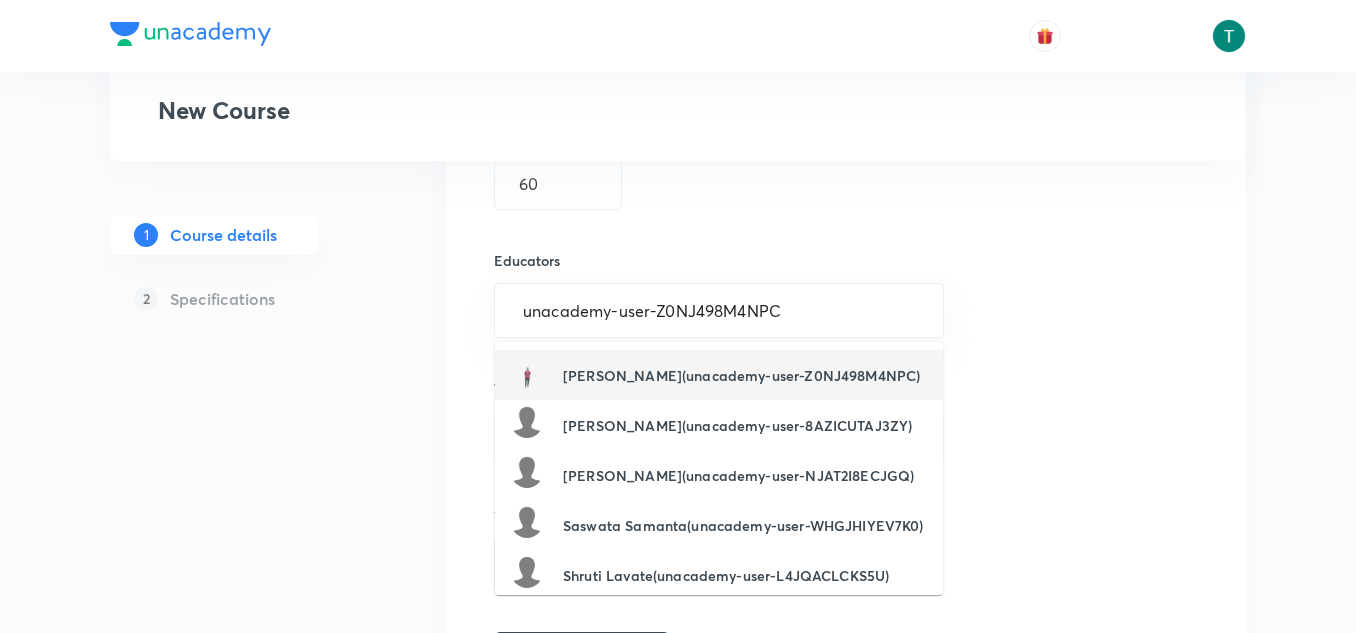 click on "Mayank Pareek(unacademy-user-Z0NJ498M4NPC)" at bounding box center (715, 375) 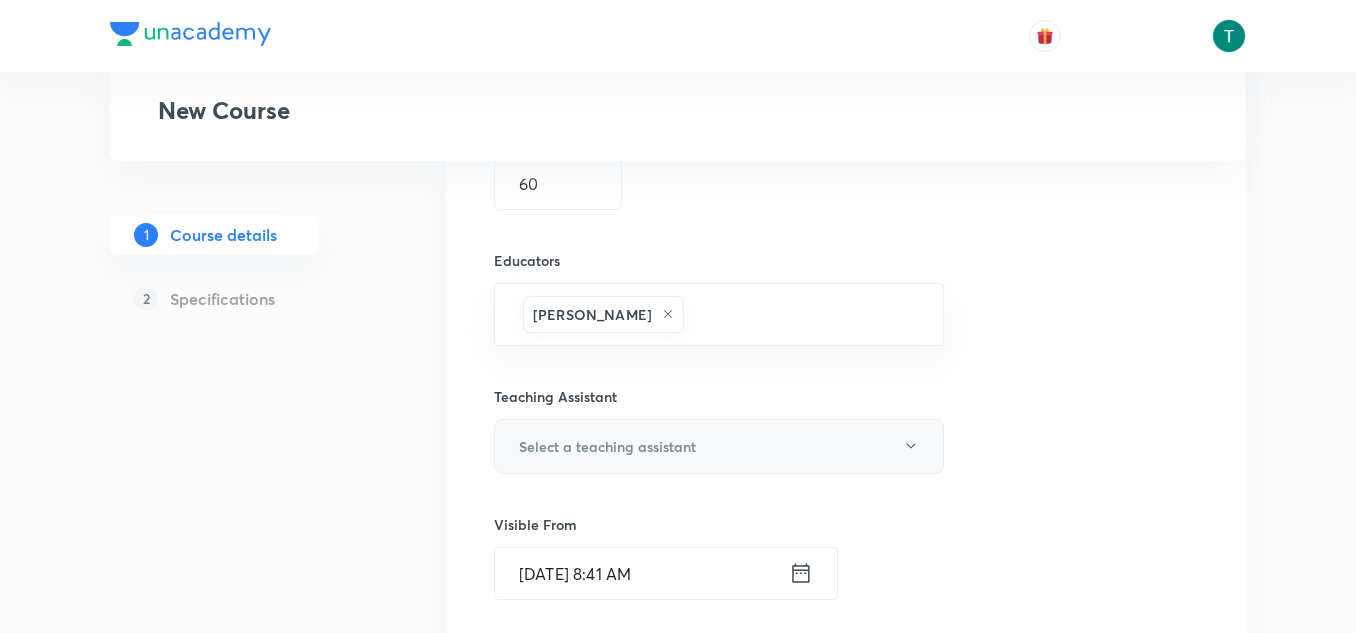 click on "Select a teaching assistant" at bounding box center [607, 446] 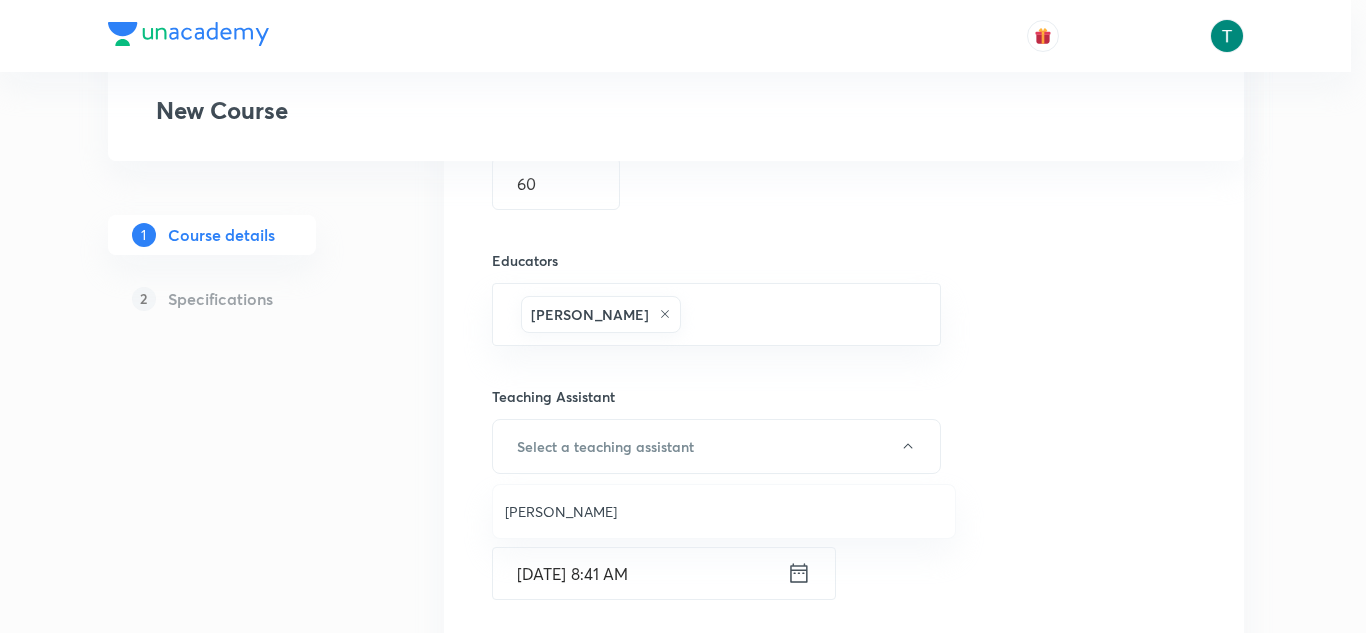 click on "Mayank Pareek" at bounding box center (724, 511) 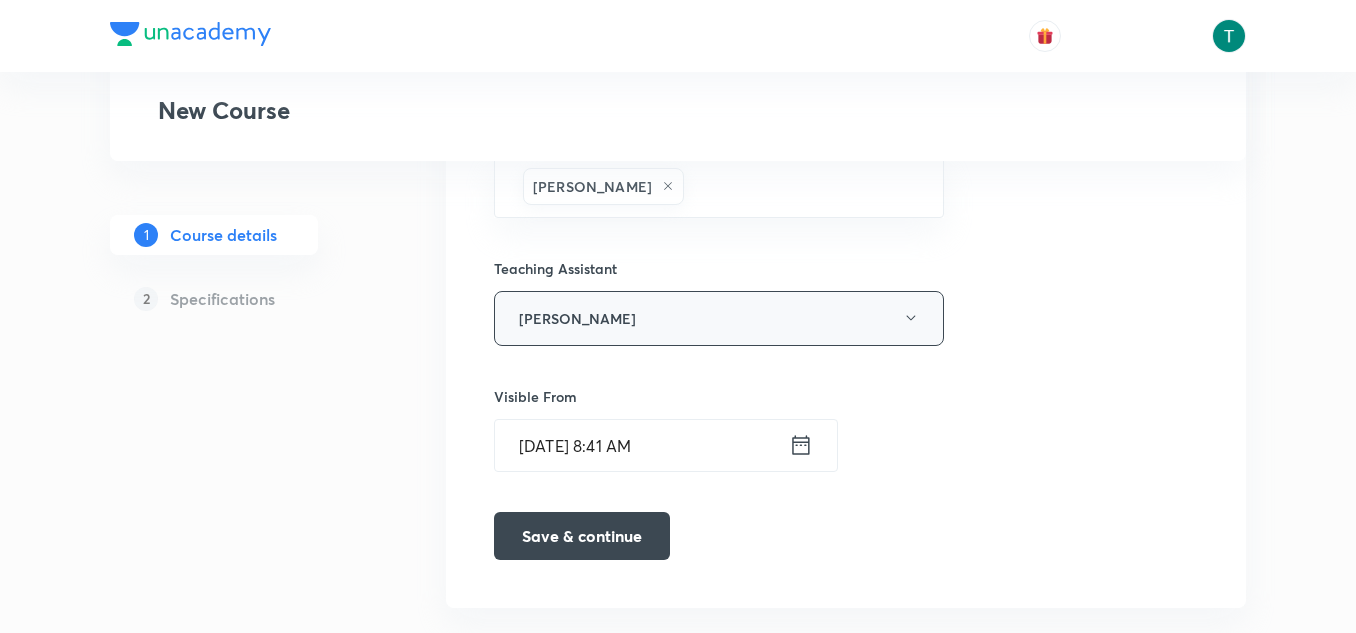 scroll, scrollTop: 1582, scrollLeft: 0, axis: vertical 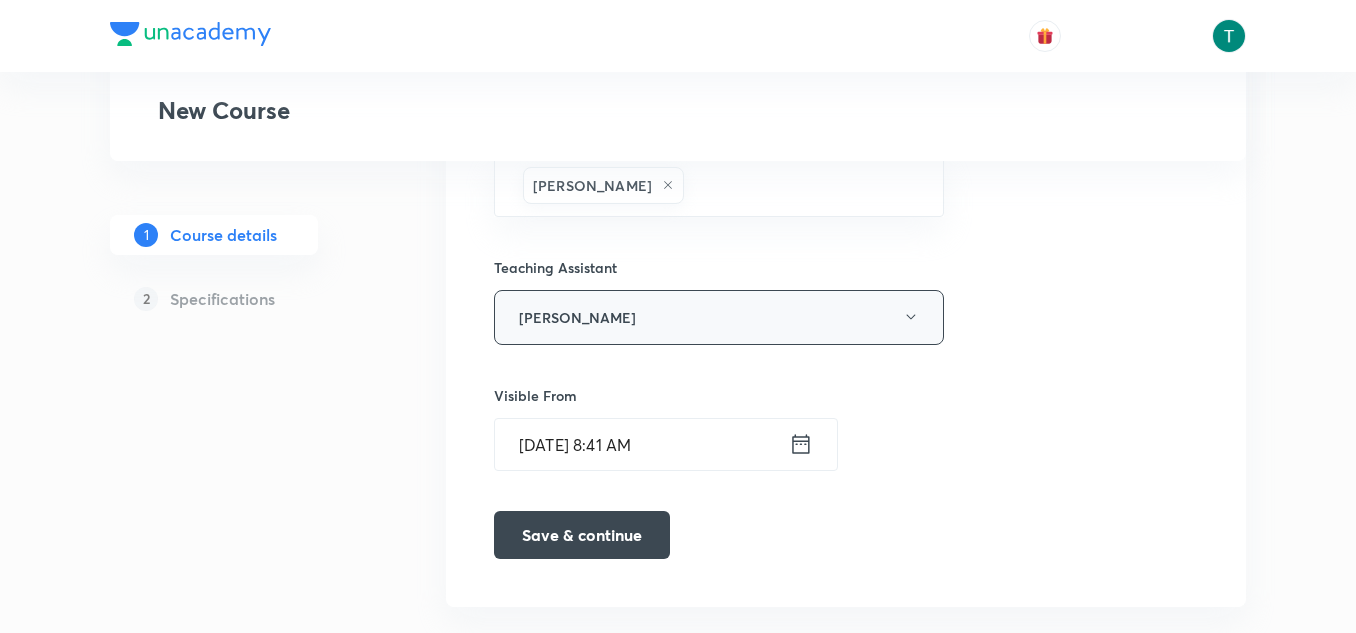 click on "Mayank Pareek" at bounding box center [719, 317] 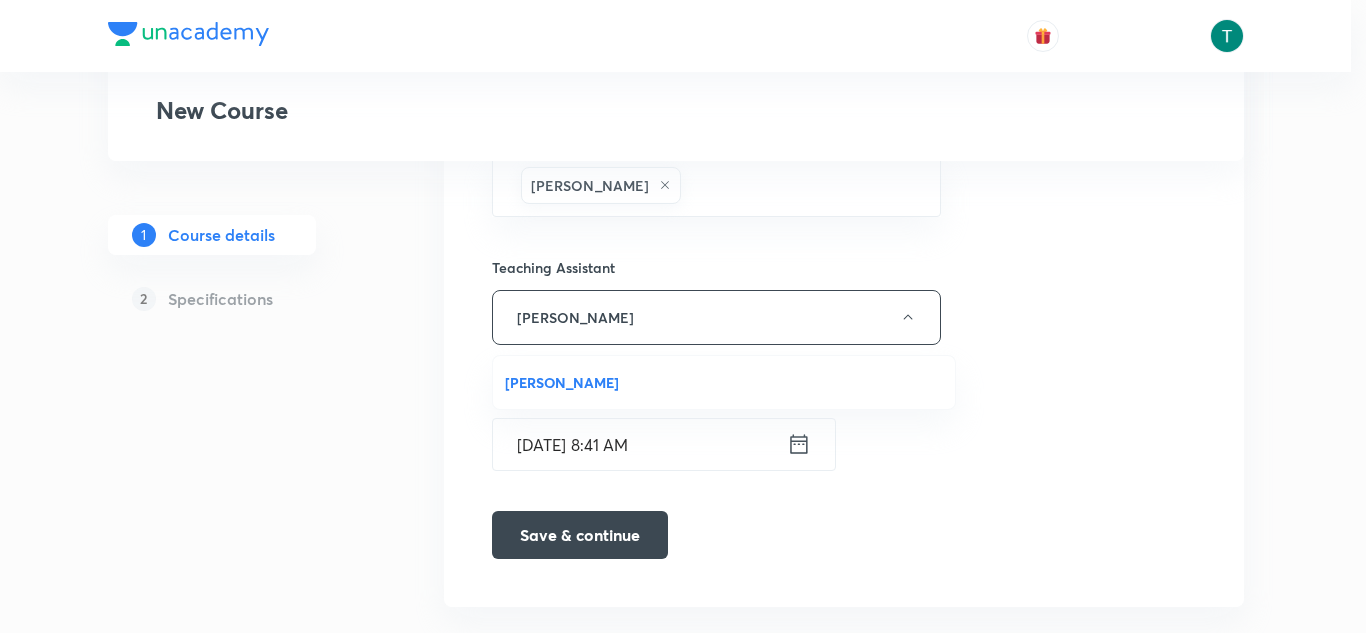 click at bounding box center [683, 316] 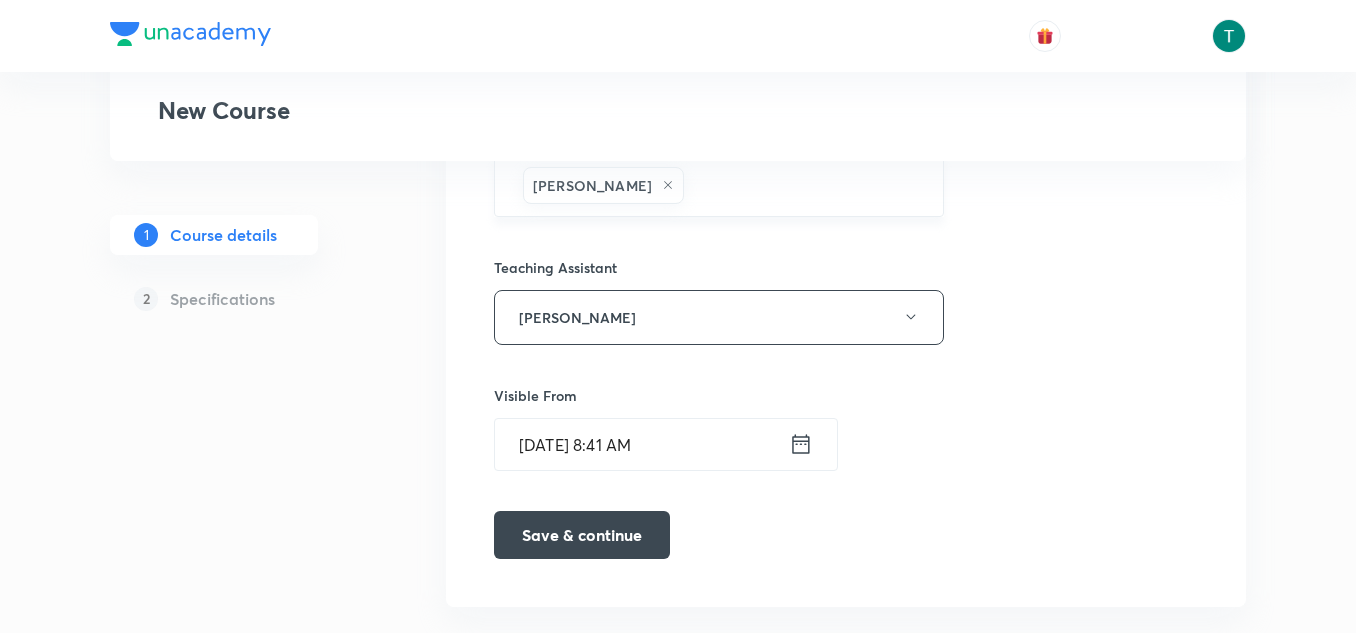 drag, startPoint x: 666, startPoint y: 191, endPoint x: 653, endPoint y: 188, distance: 13.341664 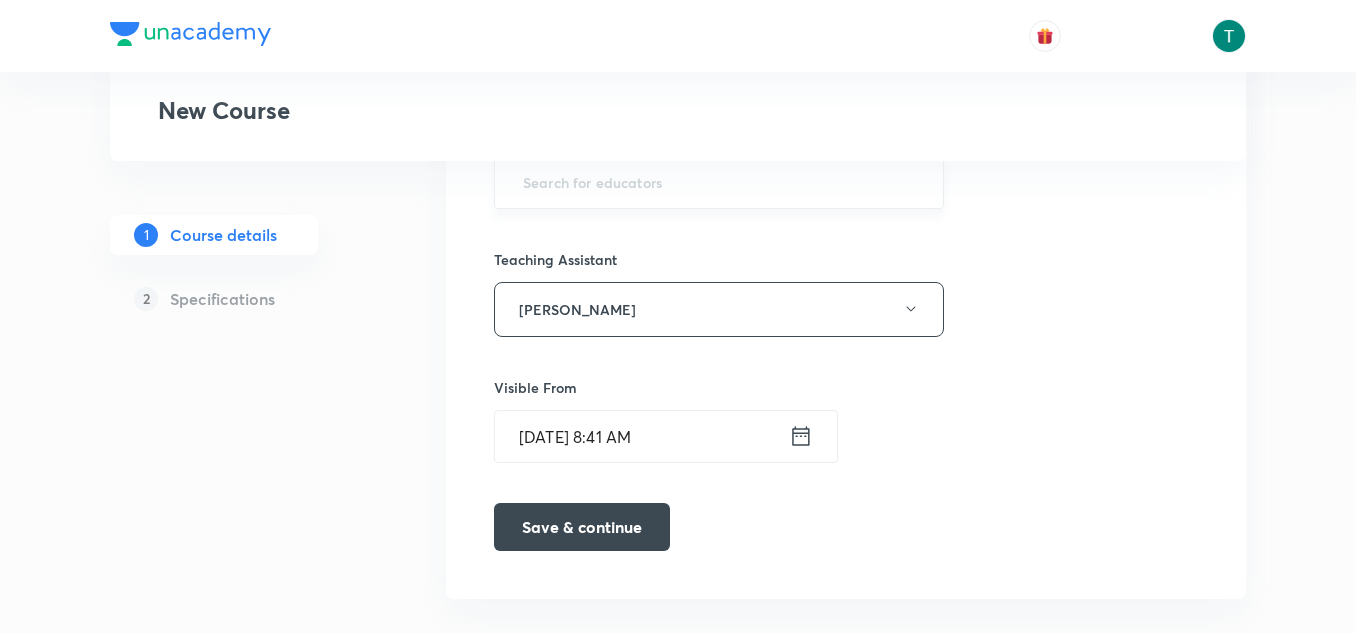 paste on "unacademy-user-Z0NJ498M4NPC" 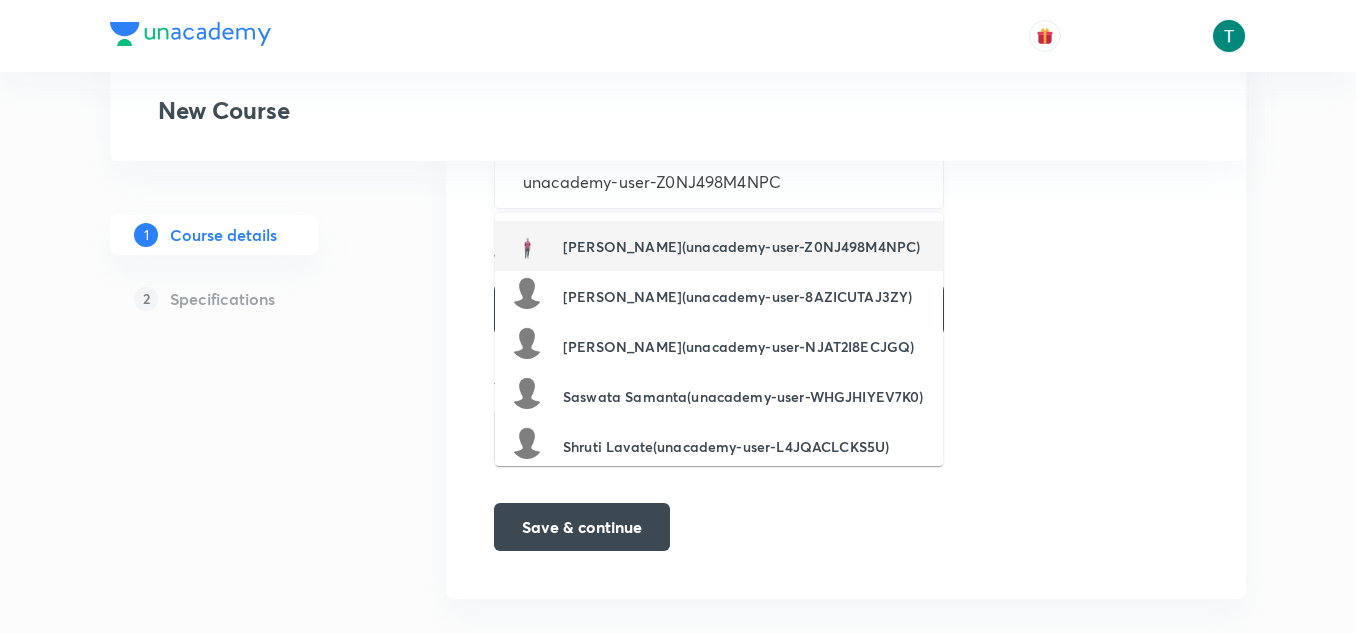 click on "Mayank Pareek(unacademy-user-Z0NJ498M4NPC)" at bounding box center (715, 246) 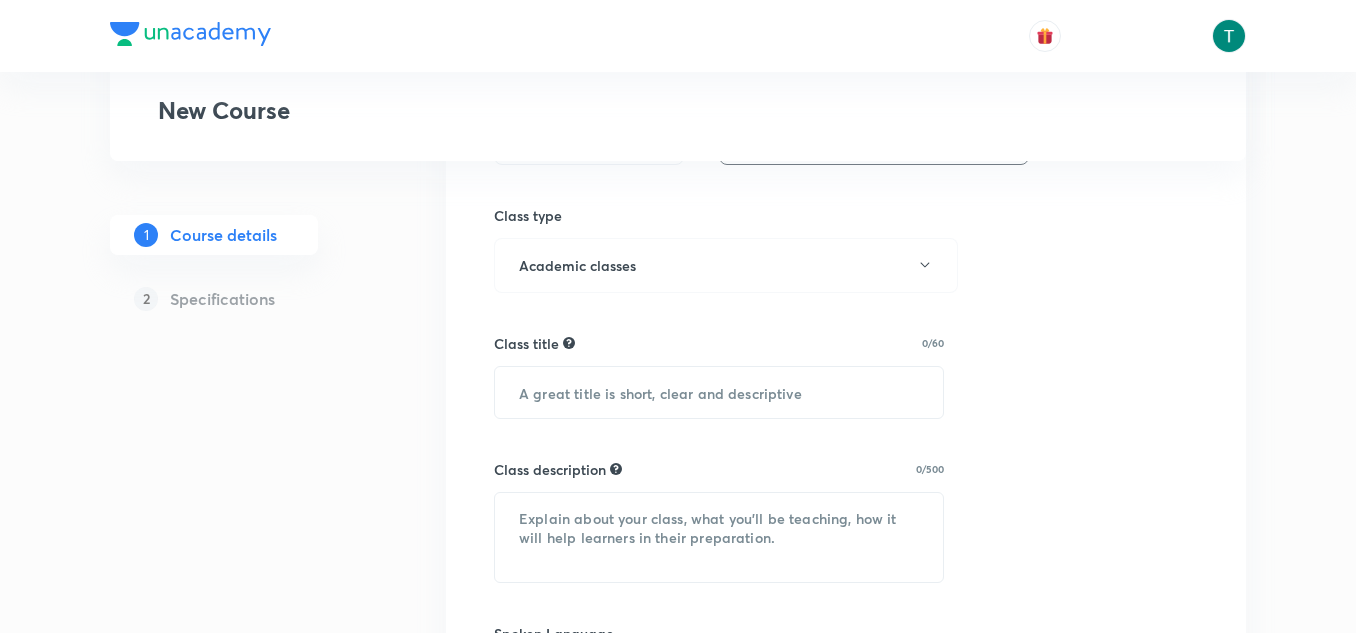 scroll, scrollTop: 584, scrollLeft: 0, axis: vertical 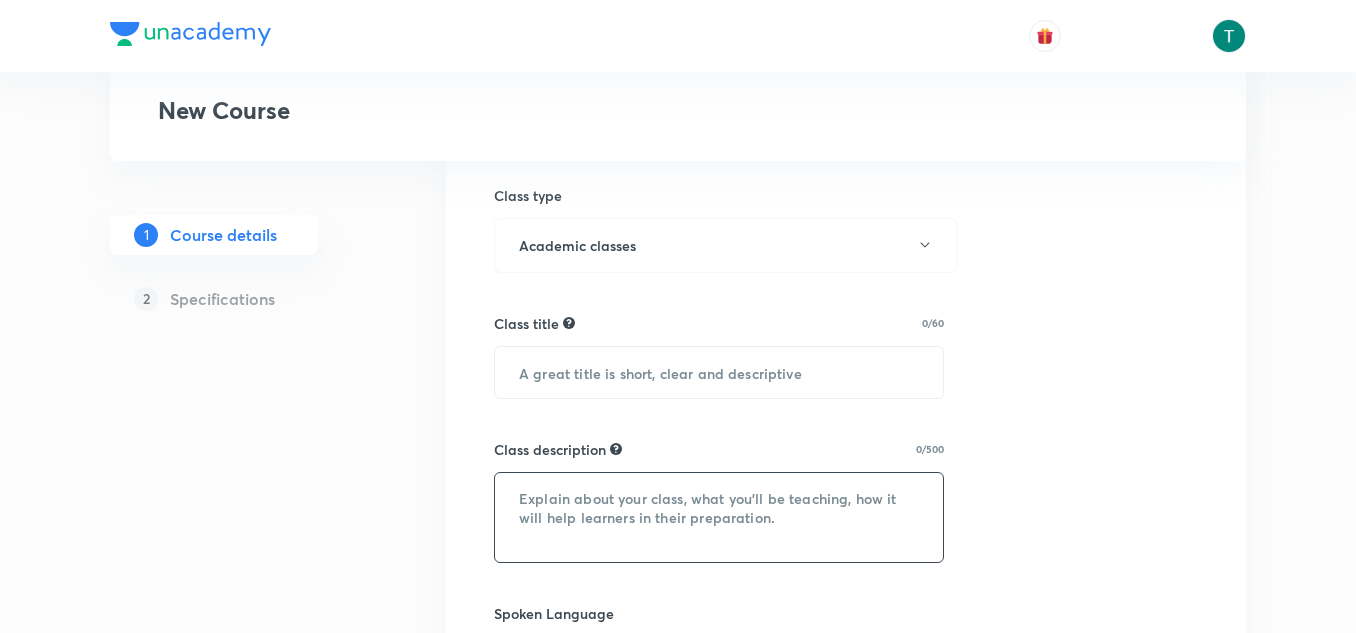 click at bounding box center [719, 517] 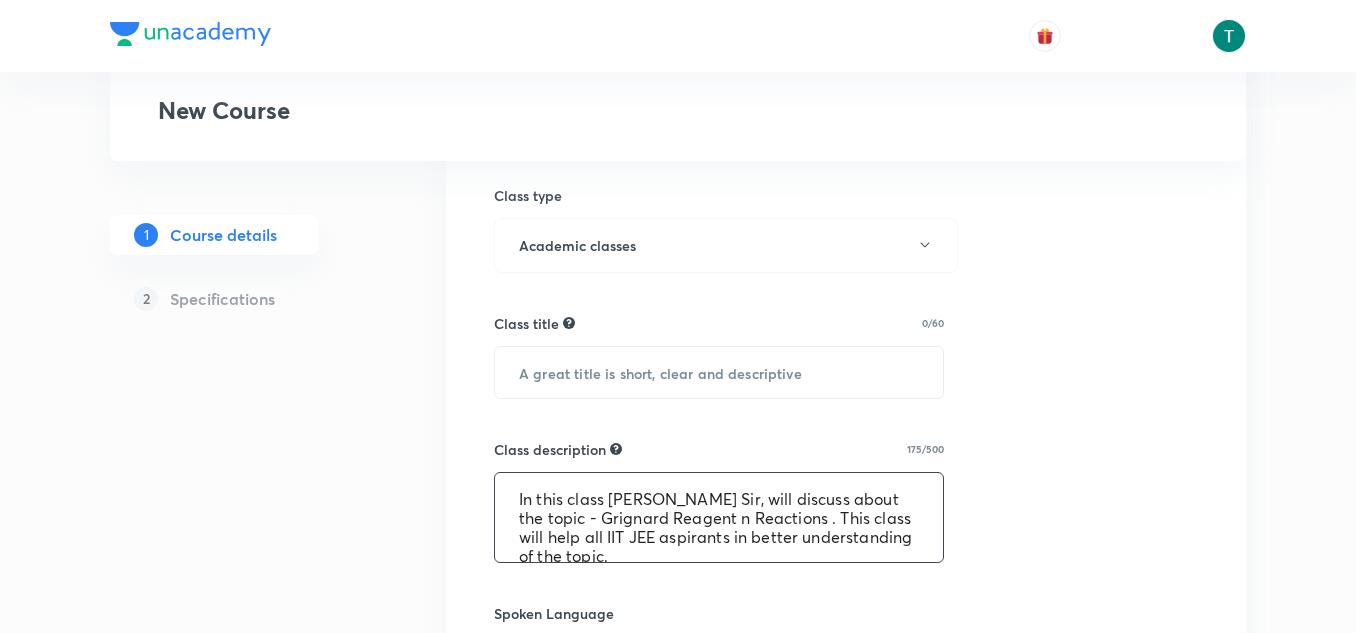 scroll, scrollTop: 4, scrollLeft: 0, axis: vertical 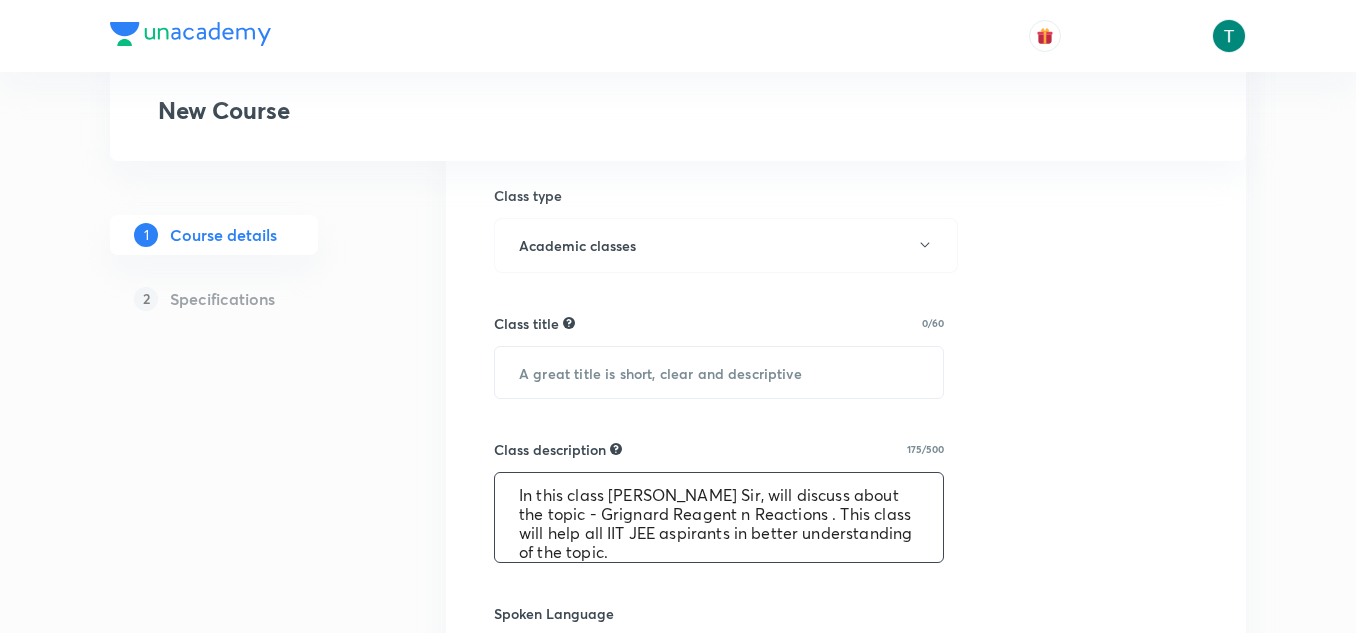 drag, startPoint x: 597, startPoint y: 510, endPoint x: 829, endPoint y: 514, distance: 232.03448 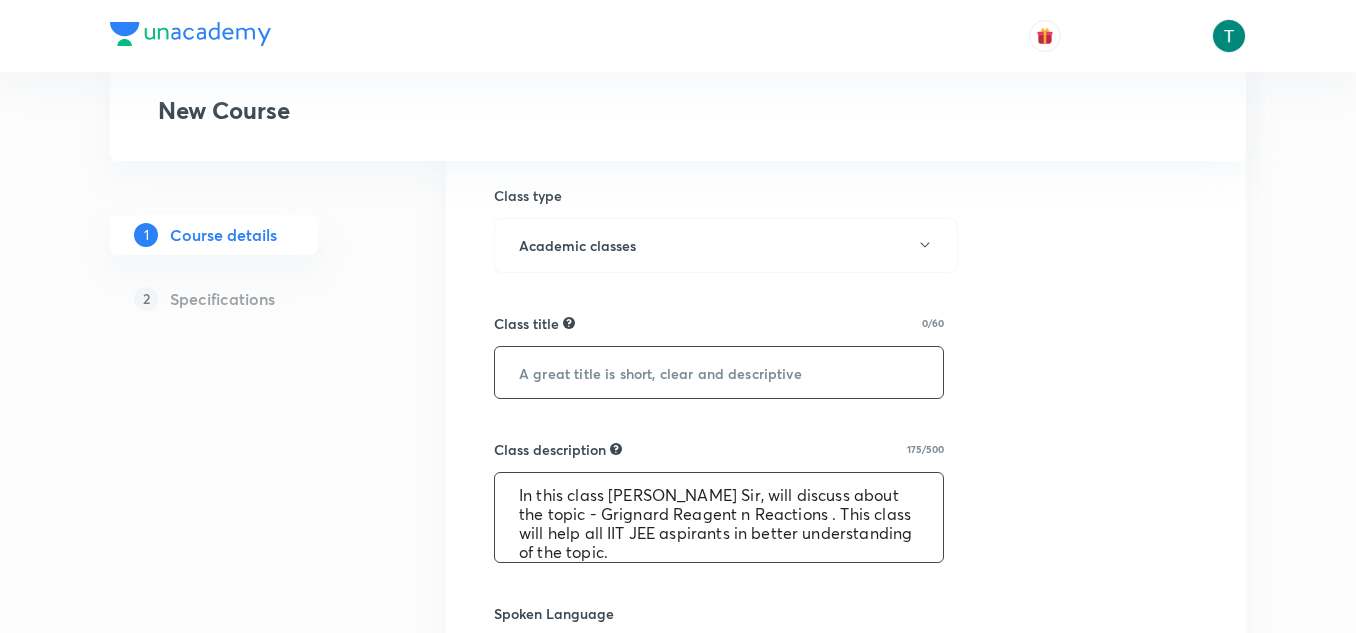 type on "In this class Mayank Pareek Sir, will discuss about the topic - Grignard Reagent n Reactions . This class will help all IIT JEE aspirants in better understanding of the topic." 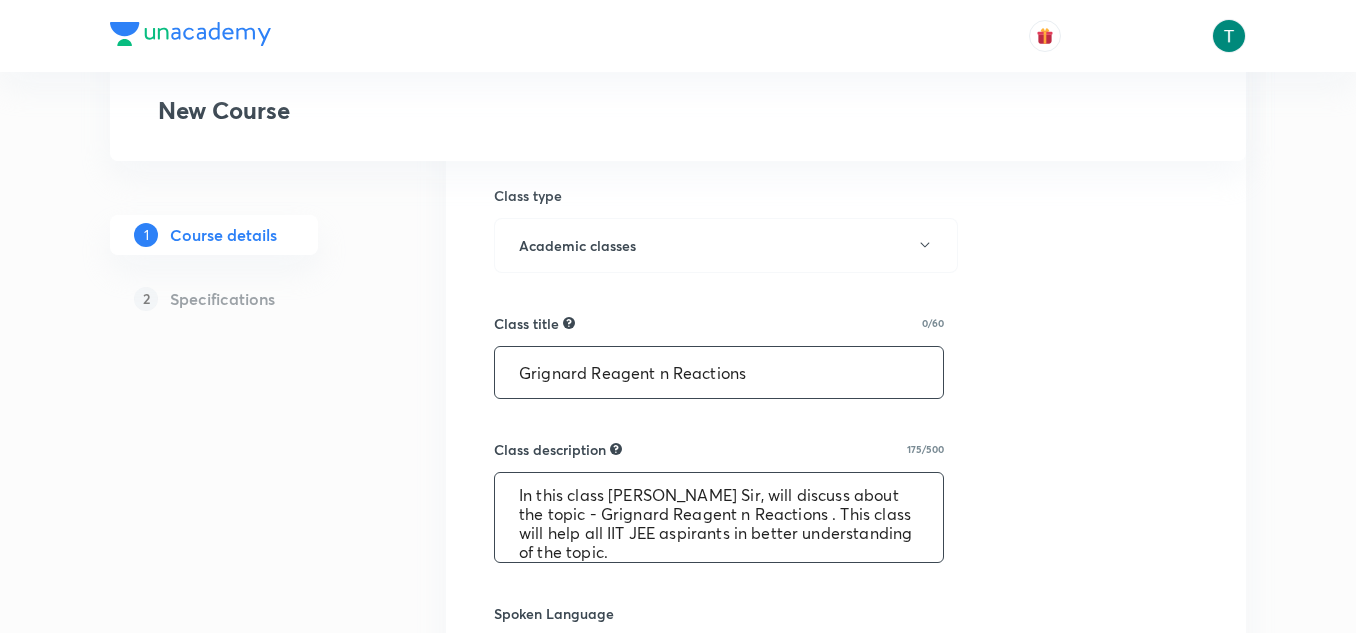 click on "Grignard Reagent n Reactions" at bounding box center [719, 372] 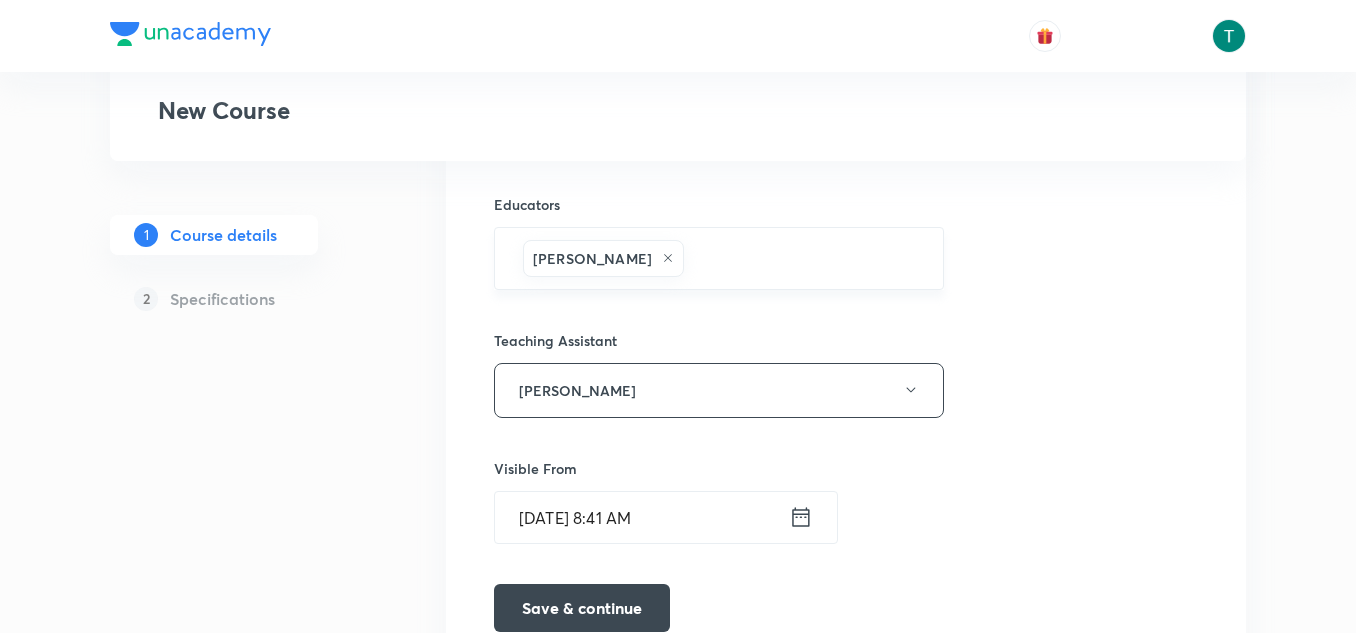 scroll, scrollTop: 1530, scrollLeft: 0, axis: vertical 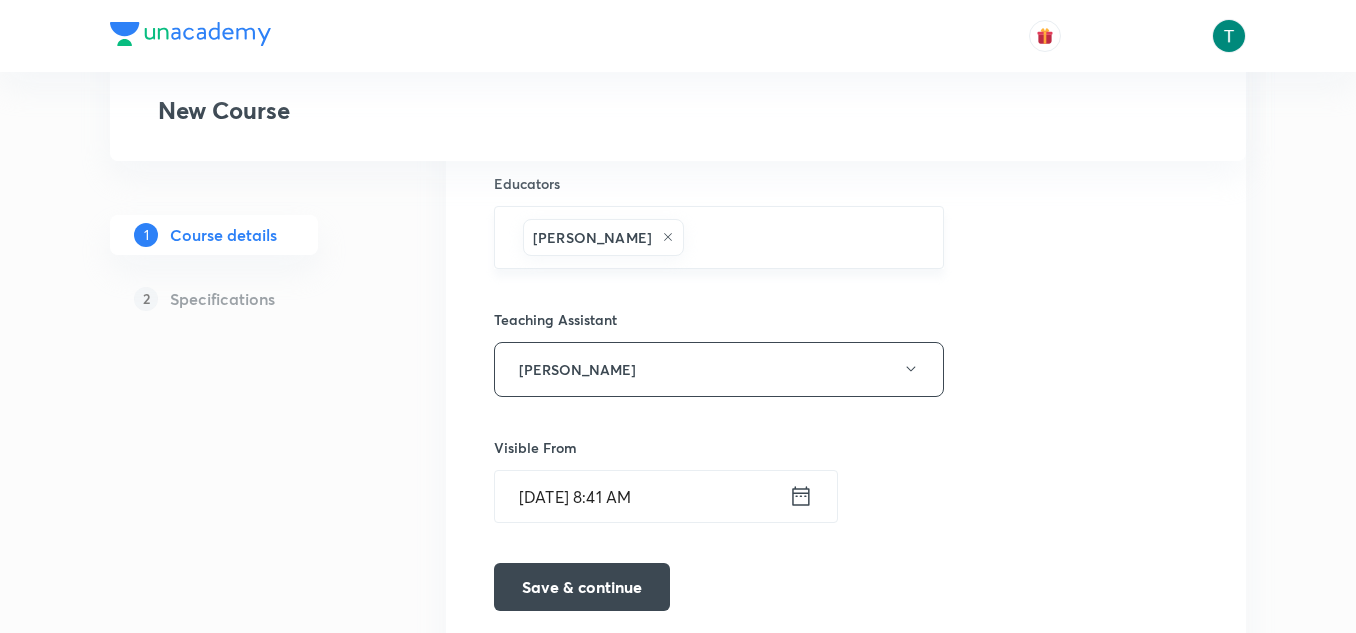 type on "Grignard Reagent n Reactions" 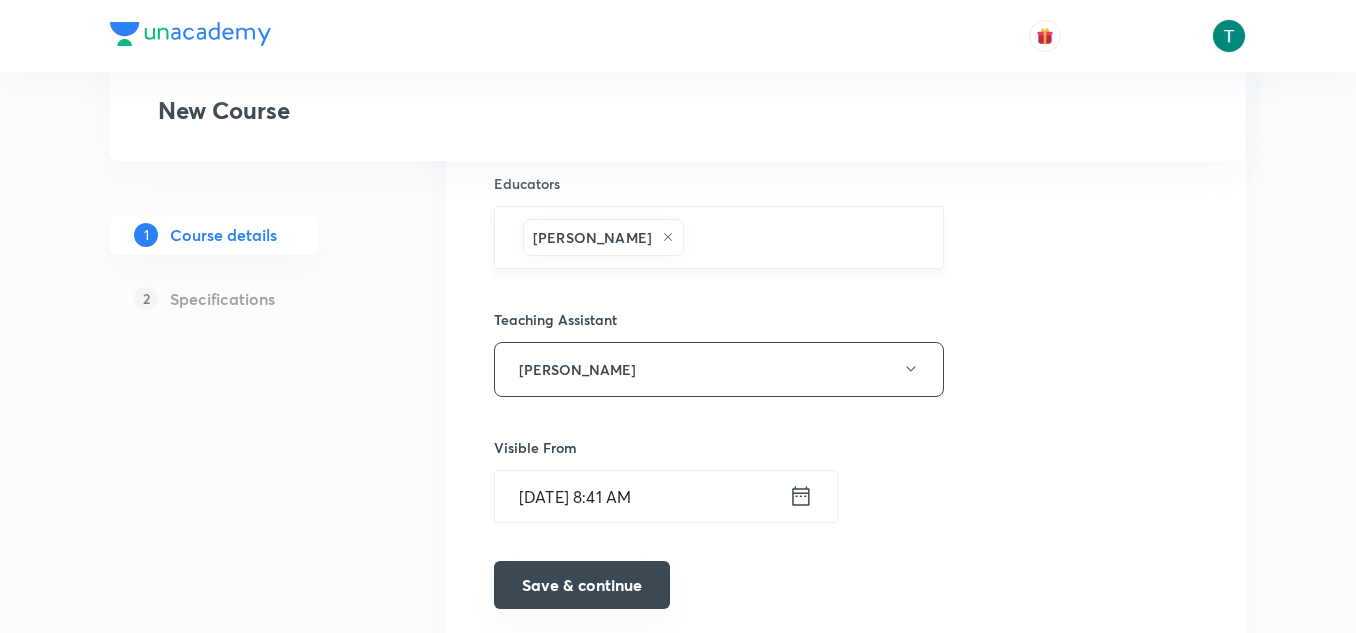 drag, startPoint x: 570, startPoint y: 560, endPoint x: 565, endPoint y: 576, distance: 16.763054 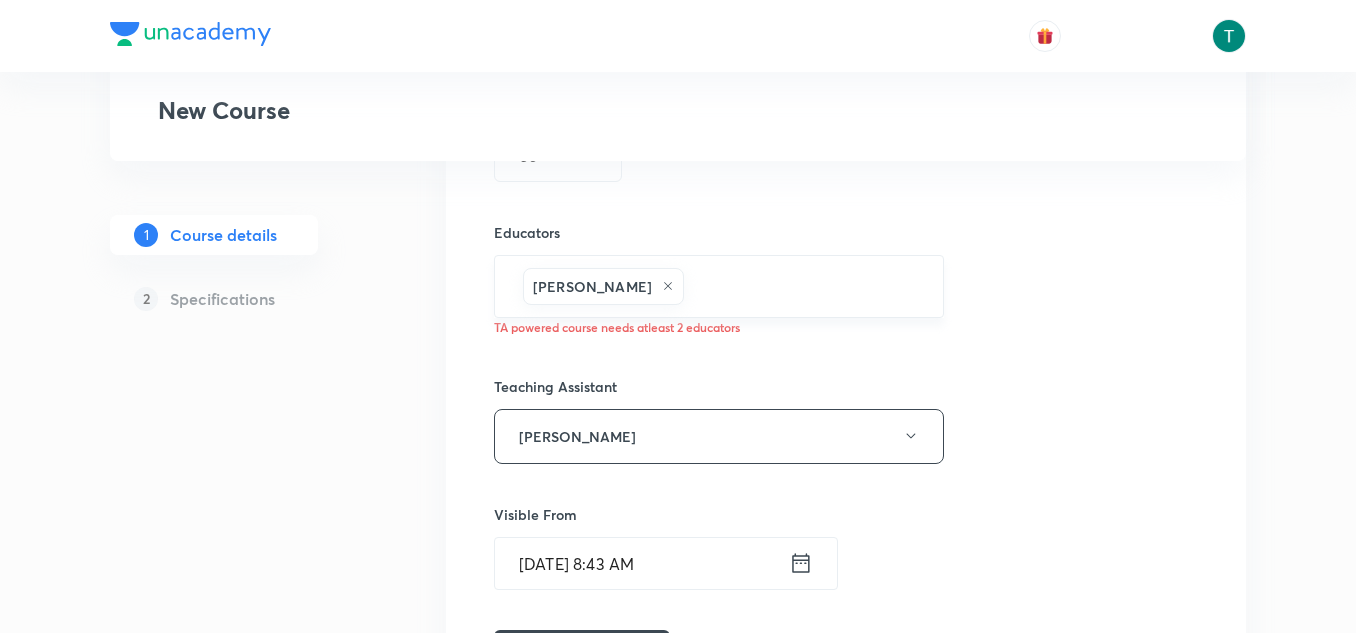 scroll, scrollTop: 1480, scrollLeft: 0, axis: vertical 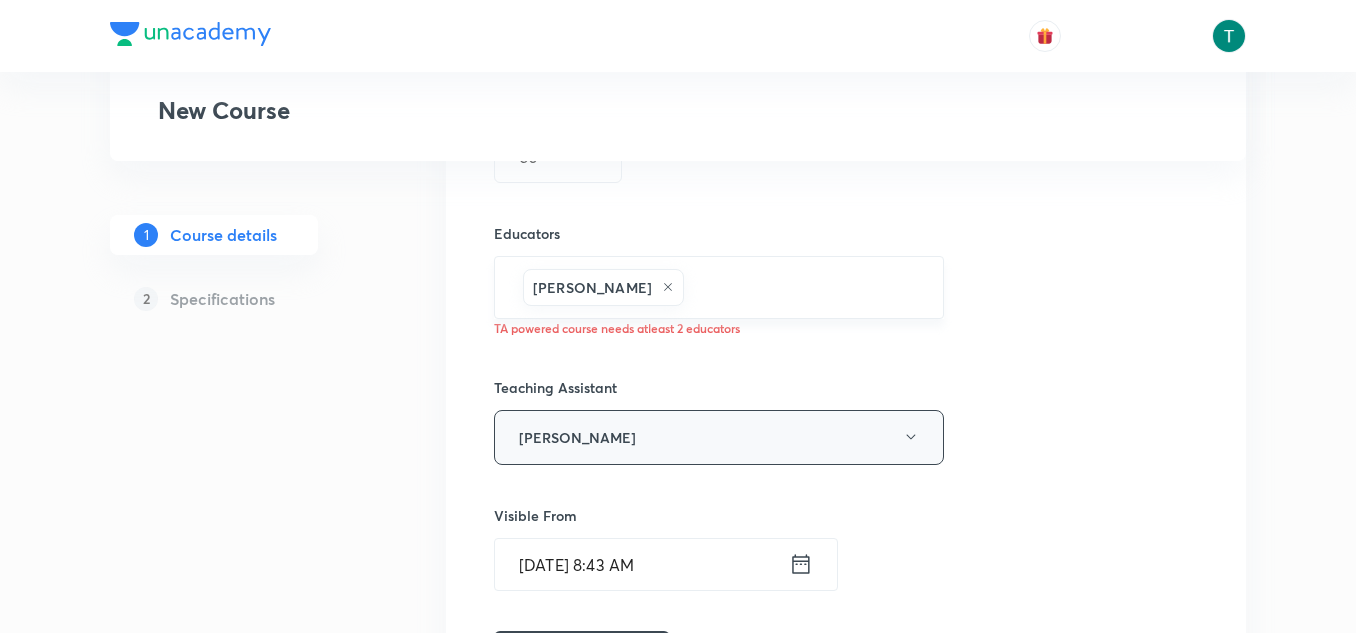 click on "Mayank Pareek" at bounding box center (719, 437) 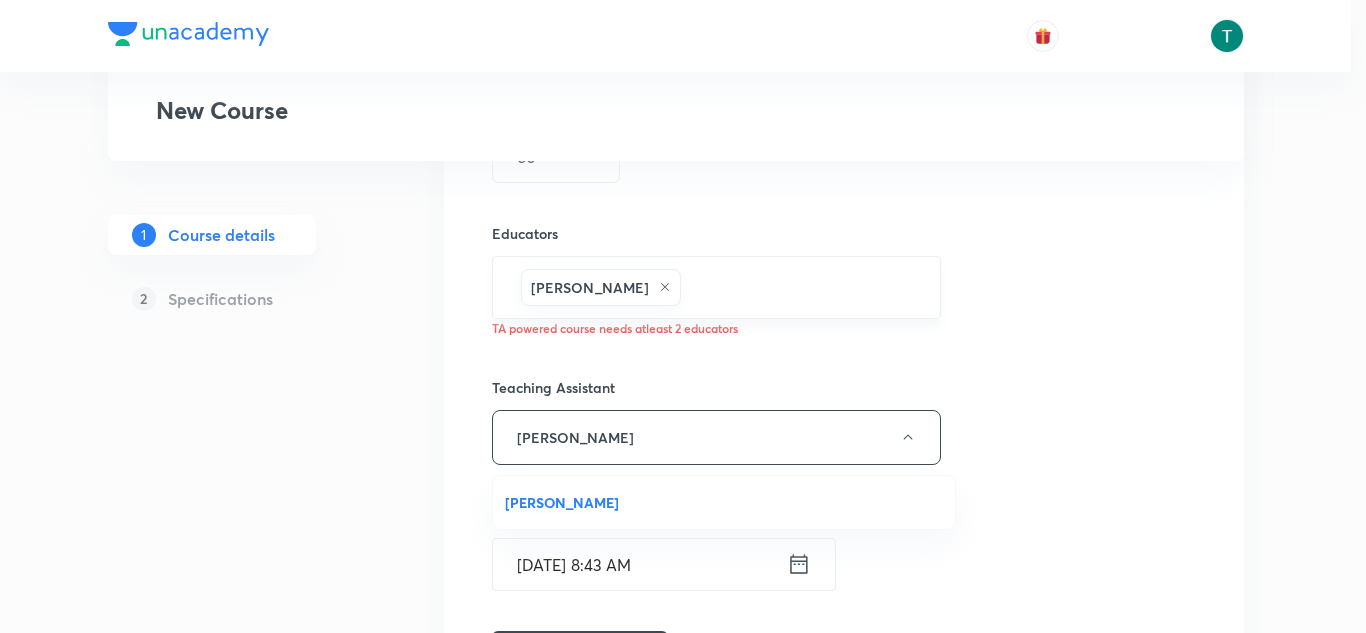 click at bounding box center [683, 316] 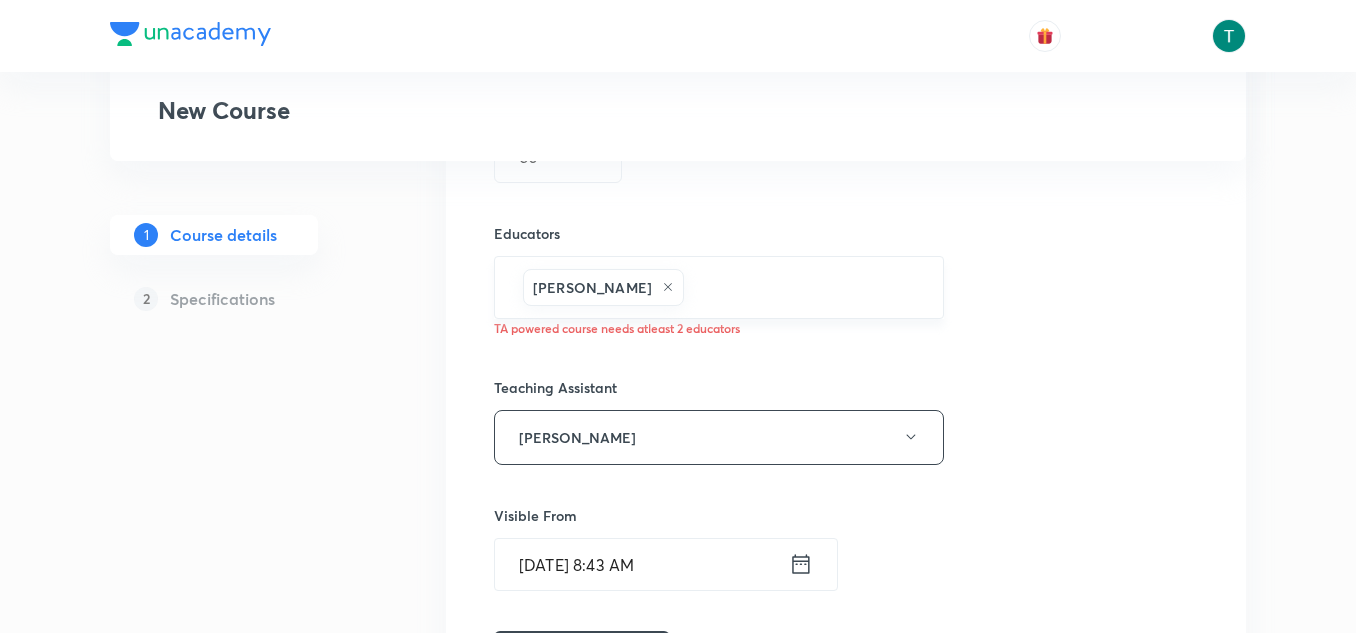 click 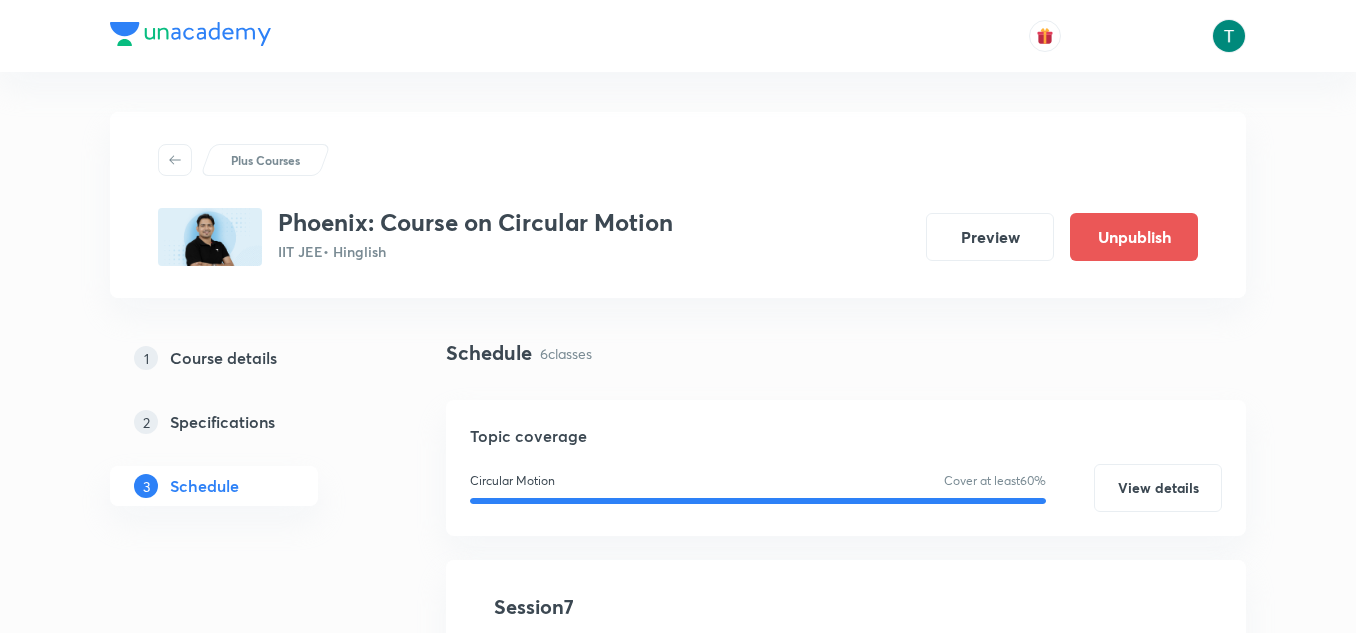 scroll, scrollTop: 0, scrollLeft: 0, axis: both 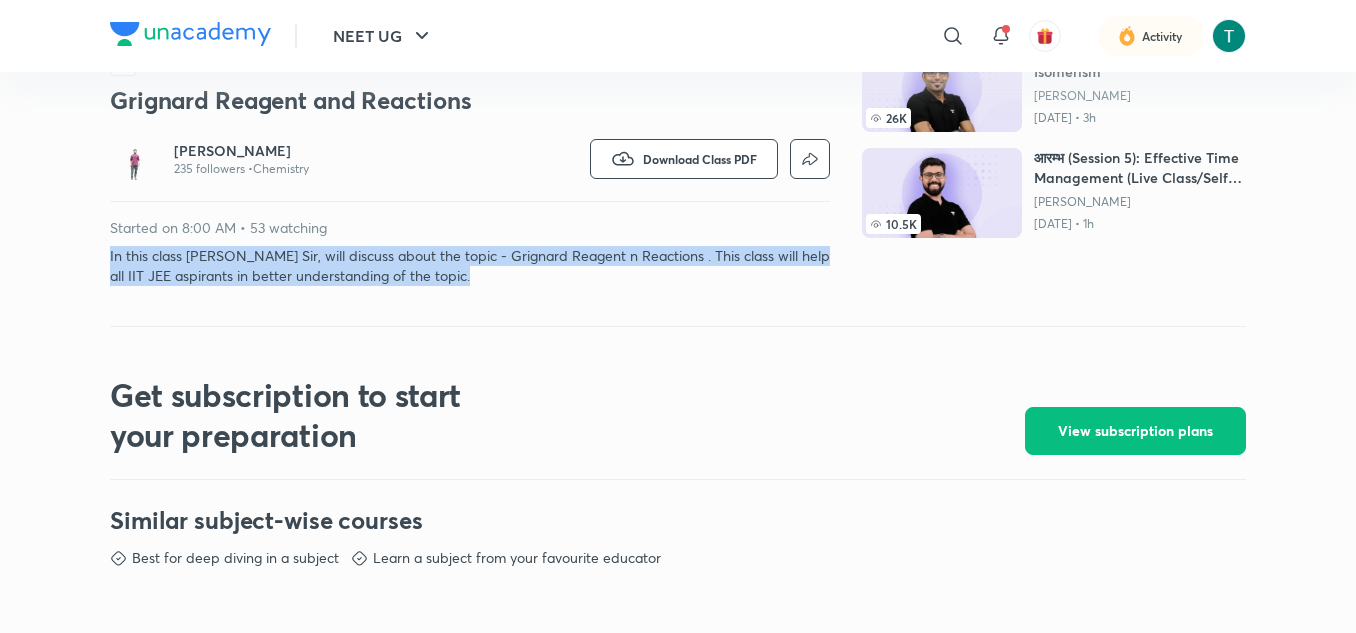 click on "In this class [PERSON_NAME] Sir, will discuss about the topic - Grignard Reagent n Reactions . This class will help all IIT JEE aspirants in better understanding of the topic." at bounding box center [470, 266] 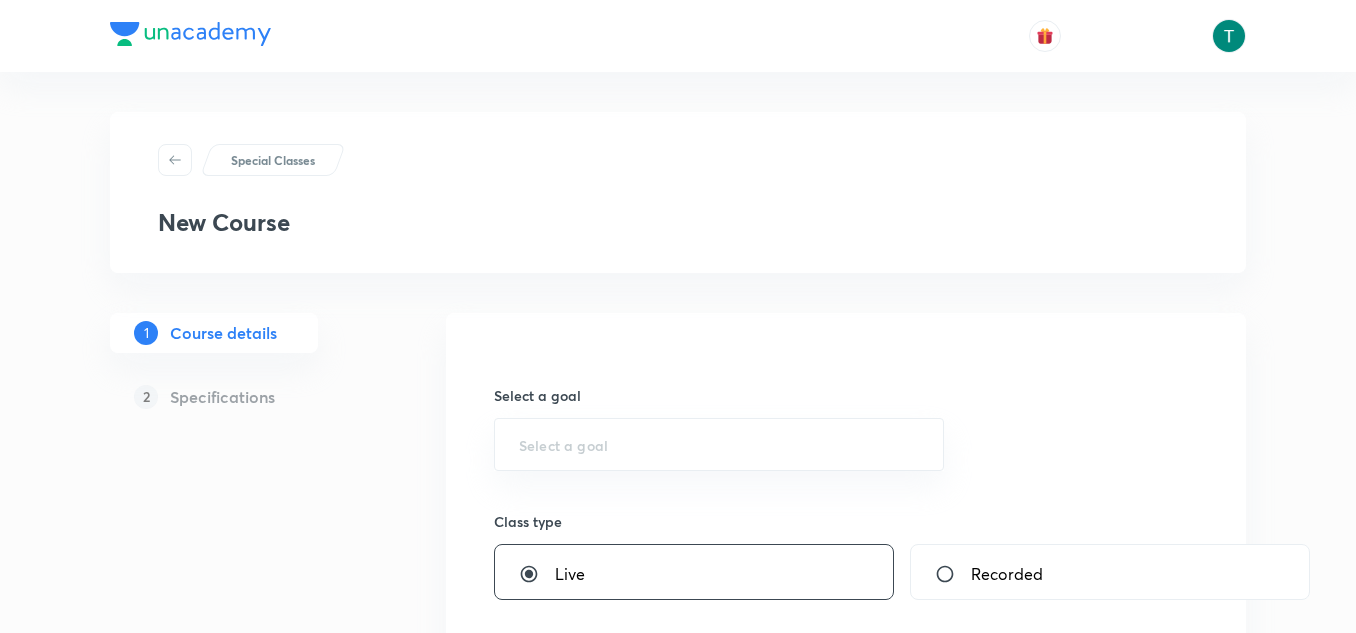 scroll, scrollTop: 250, scrollLeft: 0, axis: vertical 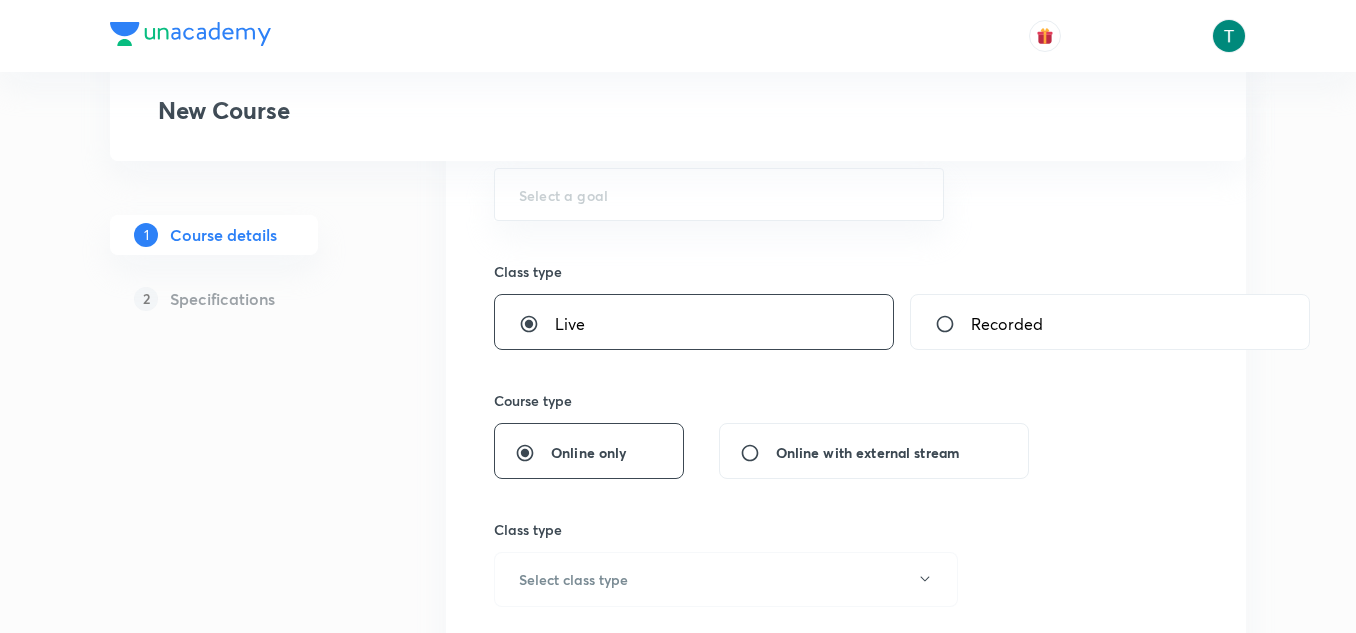 click on "Online with external stream" at bounding box center (758, 453) 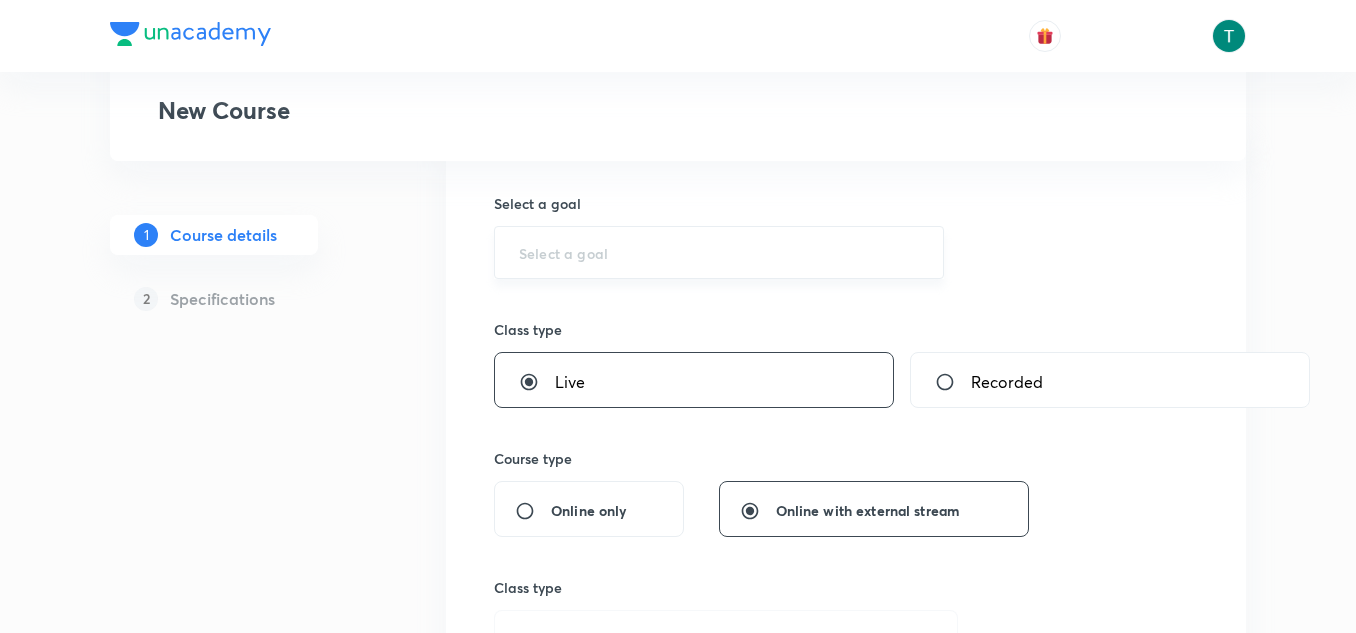 scroll, scrollTop: 0, scrollLeft: 0, axis: both 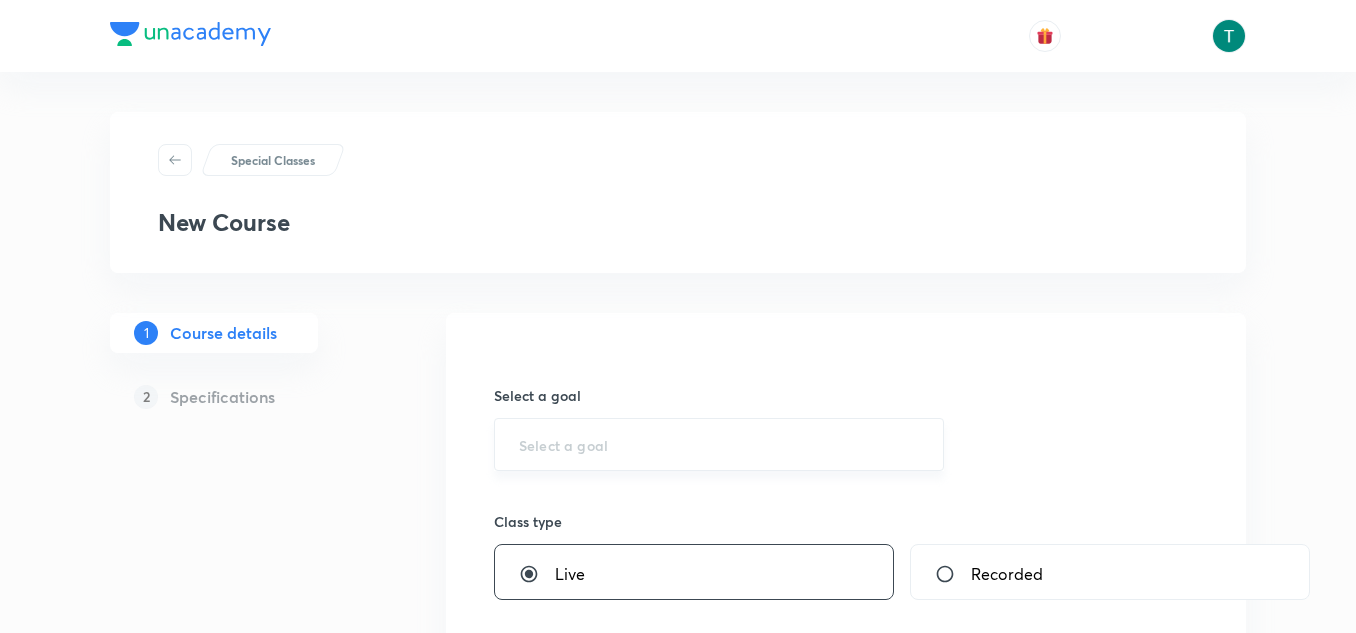 click on "​" at bounding box center (719, 444) 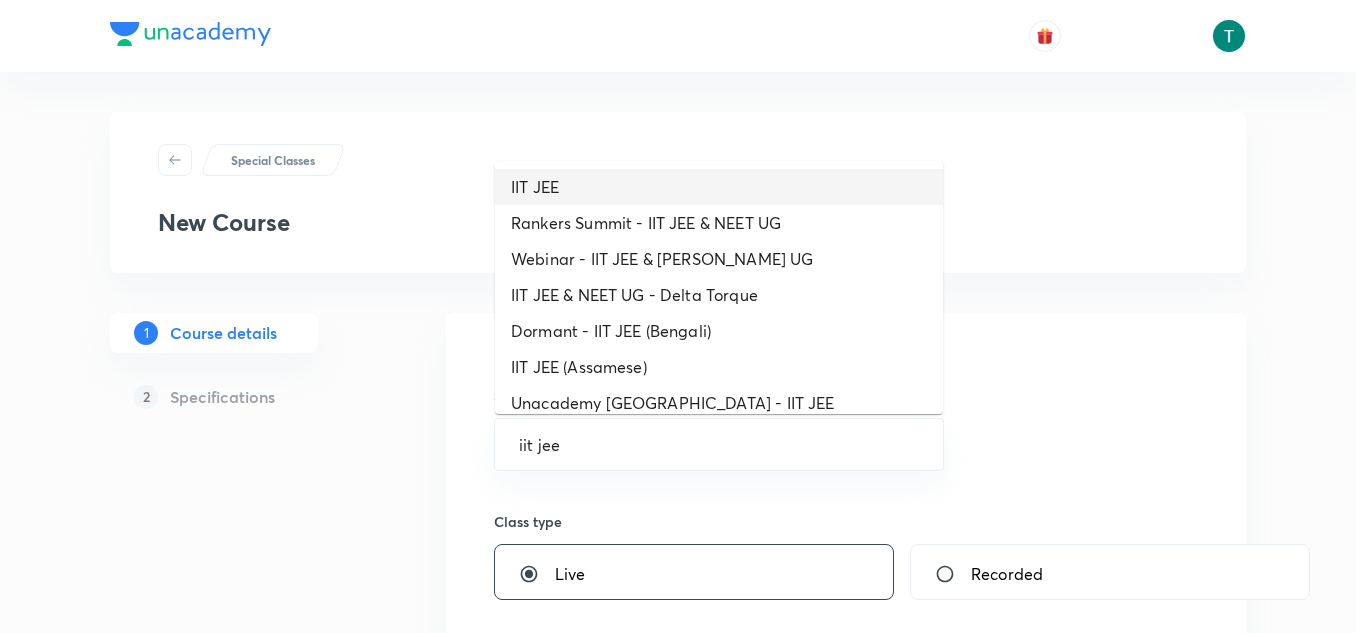 click on "IIT JEE" at bounding box center [719, 187] 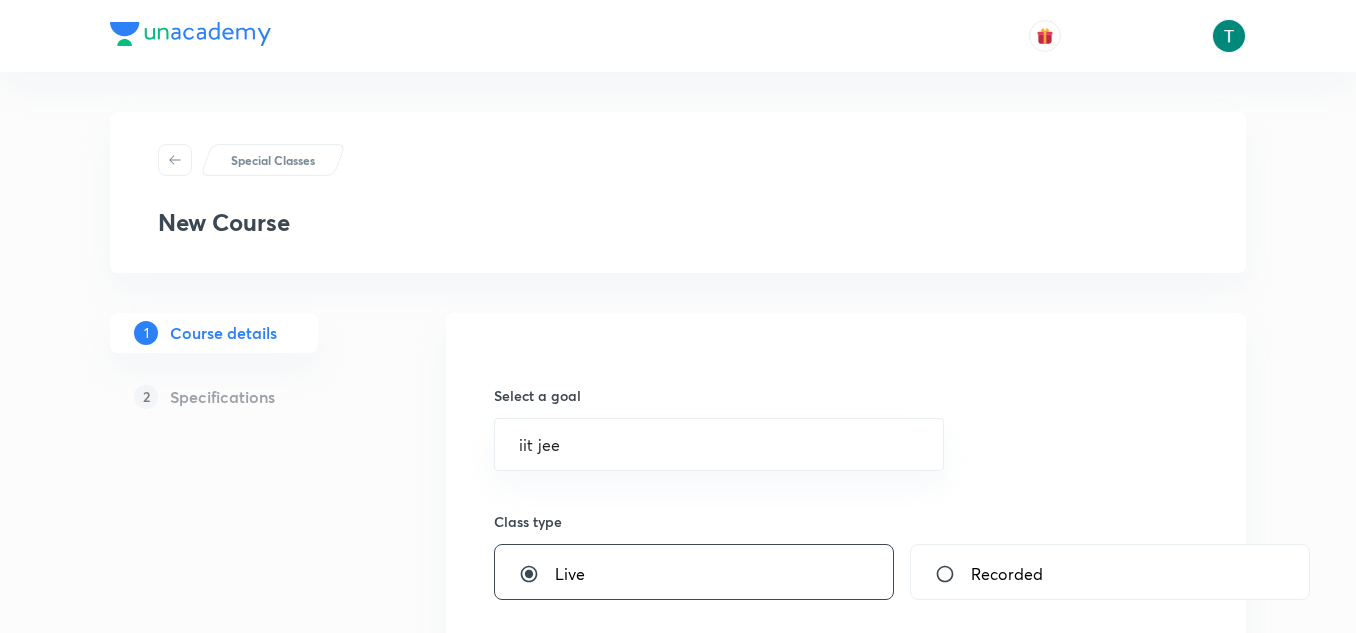 type on "IIT JEE" 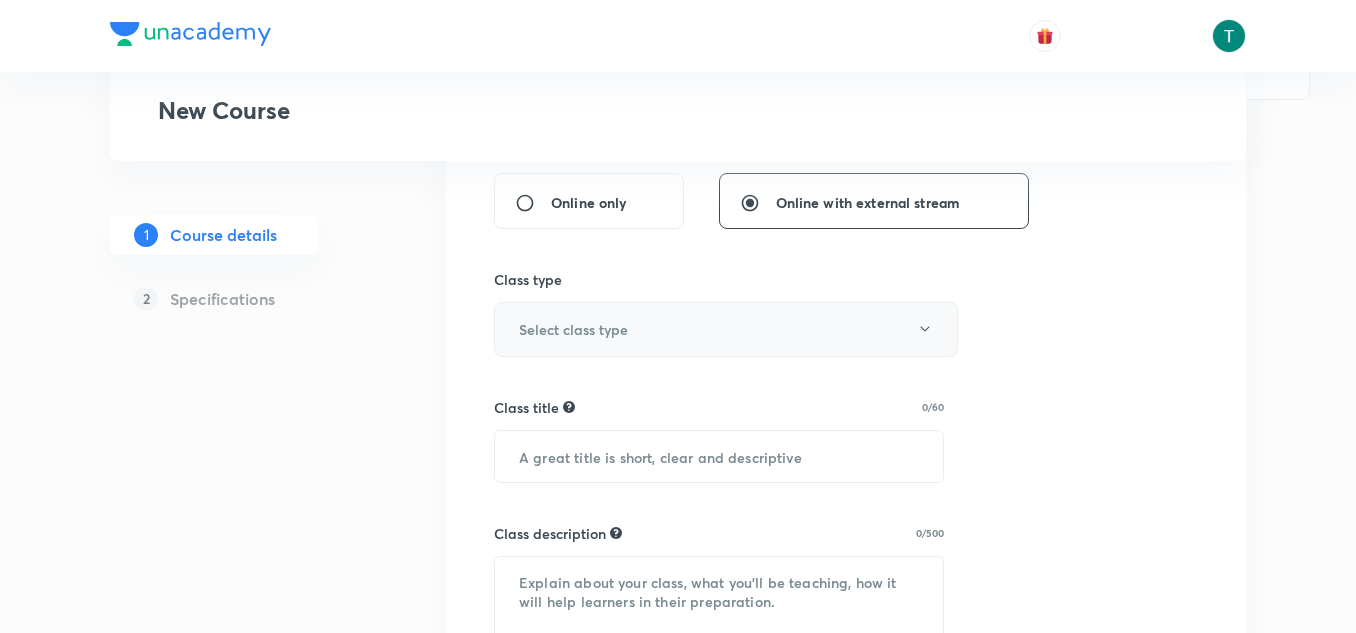 scroll, scrollTop: 501, scrollLeft: 0, axis: vertical 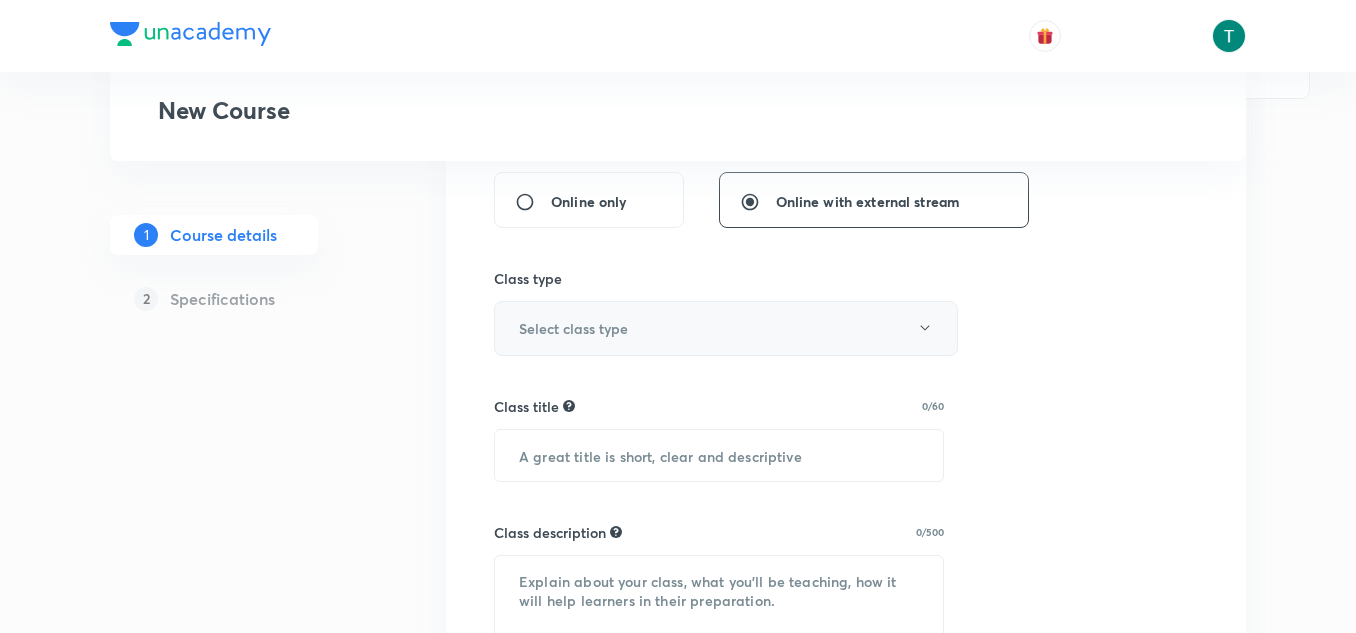 click on "Select class type" at bounding box center (726, 328) 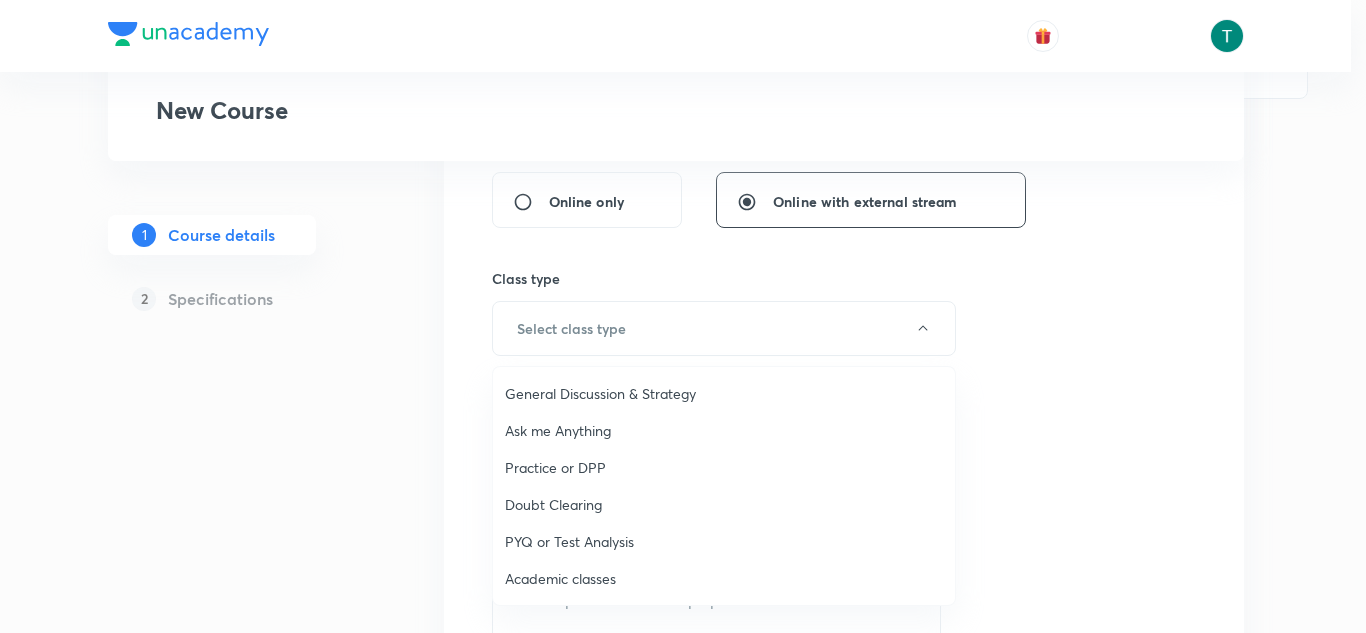 click on "Academic classes" at bounding box center [724, 578] 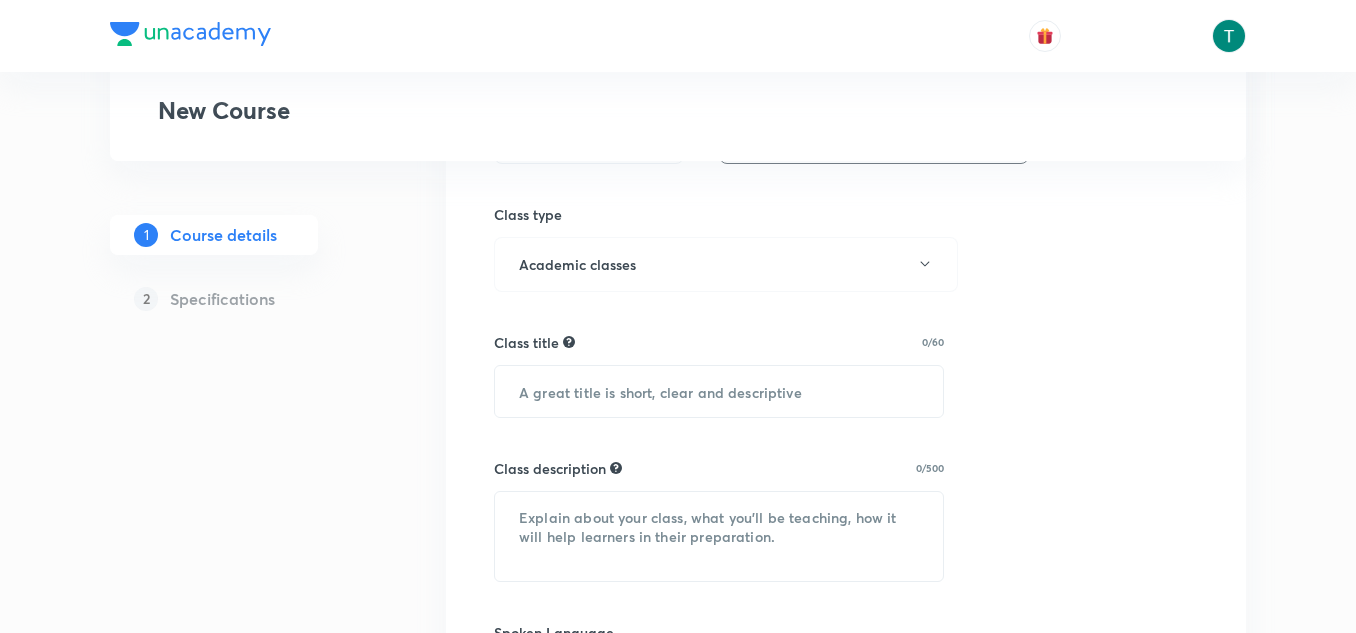 scroll, scrollTop: 570, scrollLeft: 0, axis: vertical 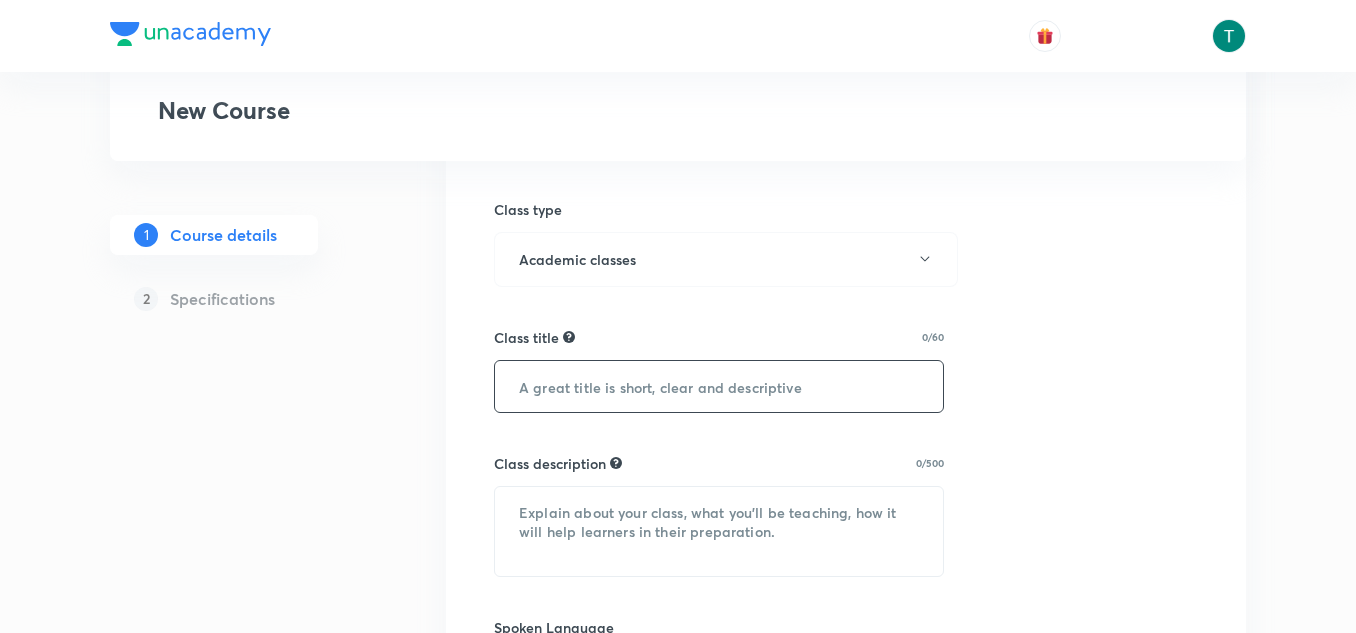 click at bounding box center (719, 386) 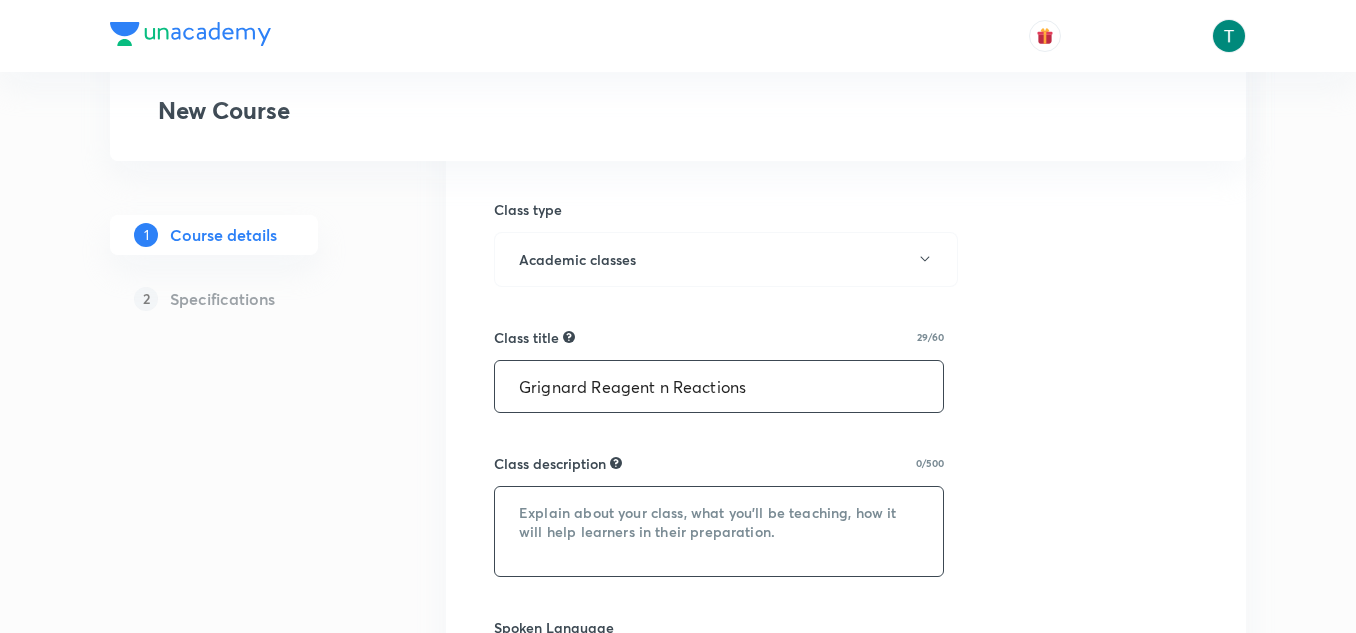 type on "Grignard Reagent n Reactions" 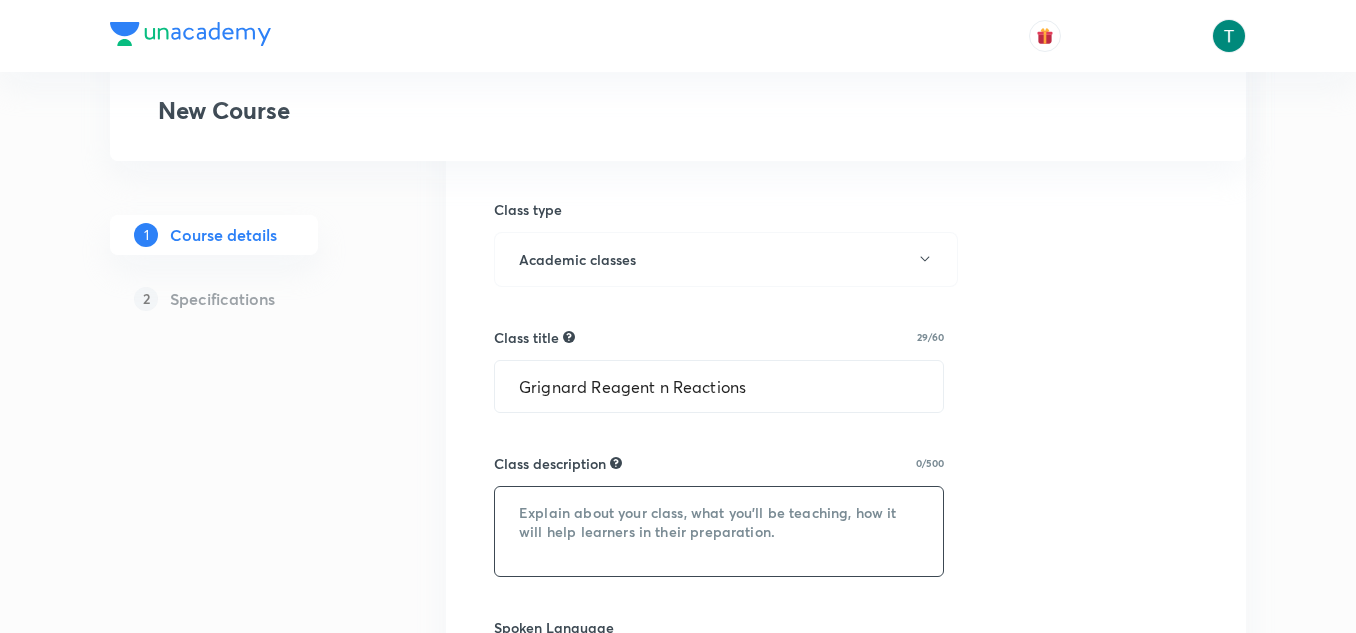 click at bounding box center [719, 531] 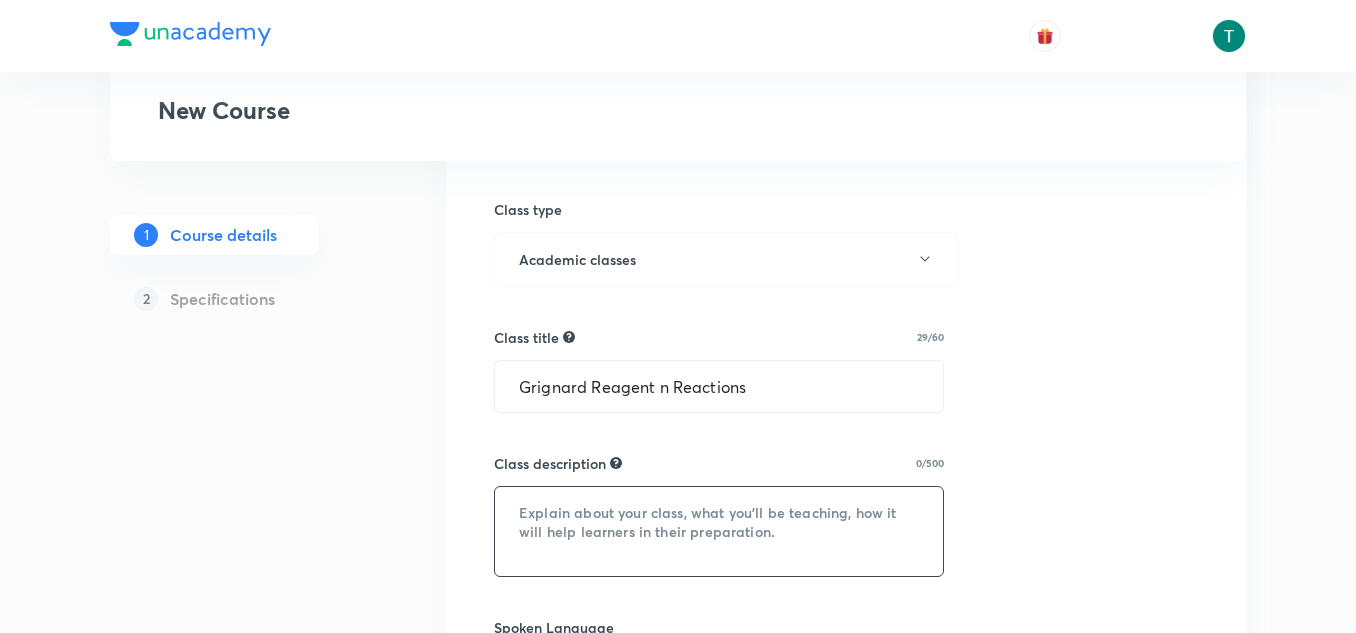 type on "v" 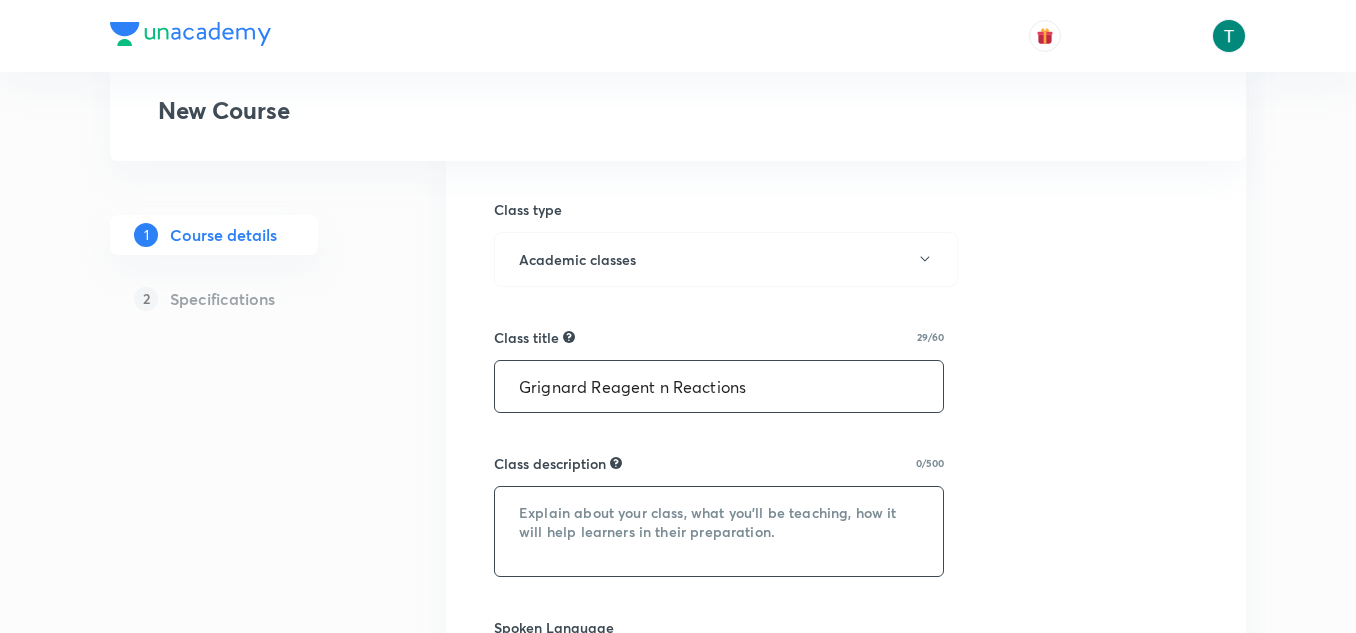 paste on "Grignard Reagent n Reactions" 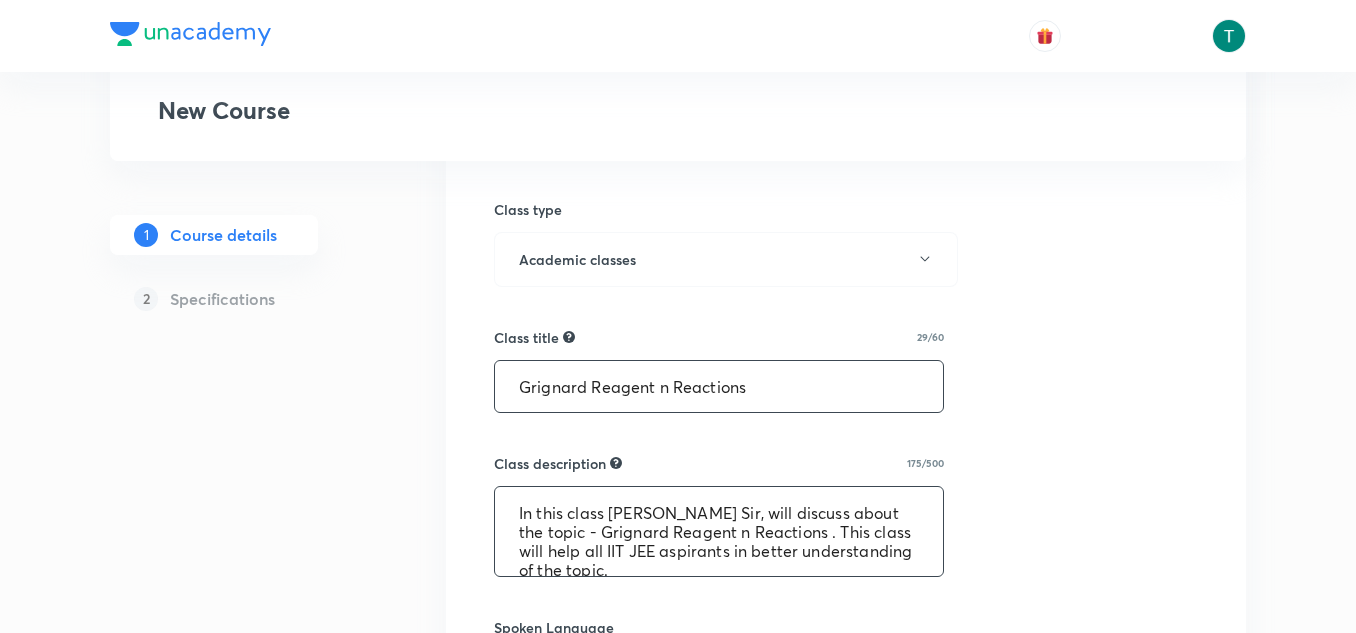 scroll, scrollTop: 4, scrollLeft: 0, axis: vertical 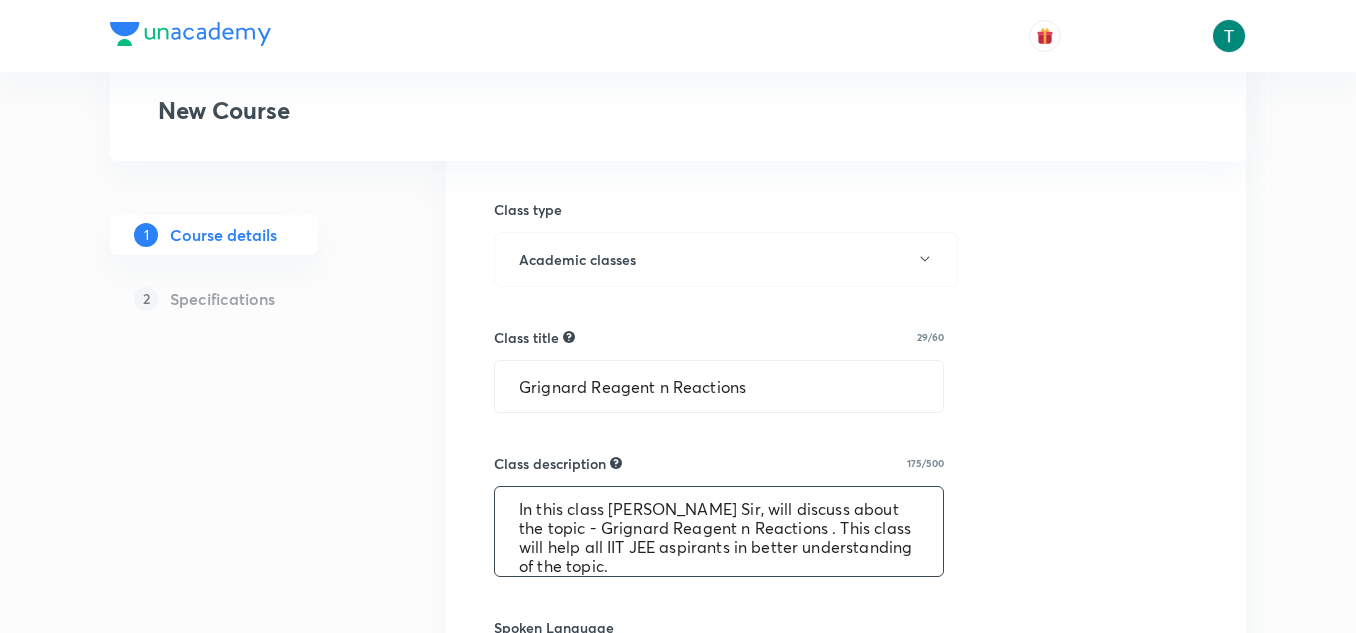 type on "In this class Mayank Pareek Sir, will discuss about the topic - Grignard Reagent n Reactions . This class will help all IIT JEE aspirants in better understanding of the topic." 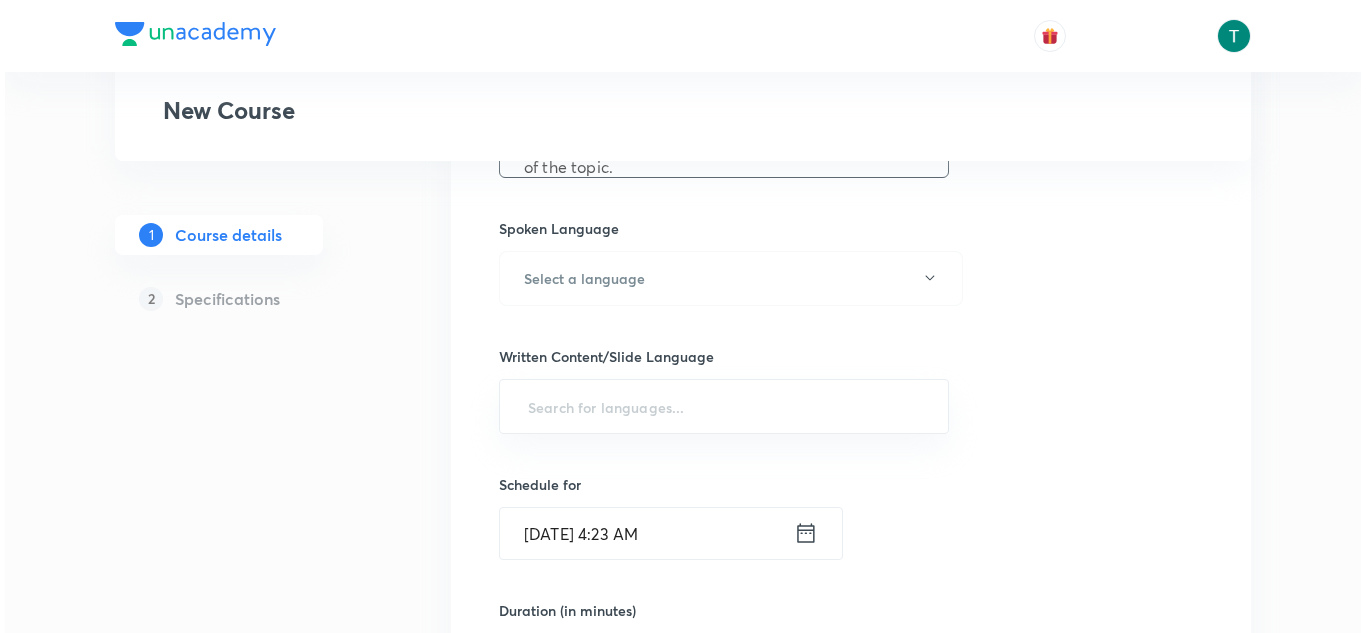 scroll, scrollTop: 973, scrollLeft: 0, axis: vertical 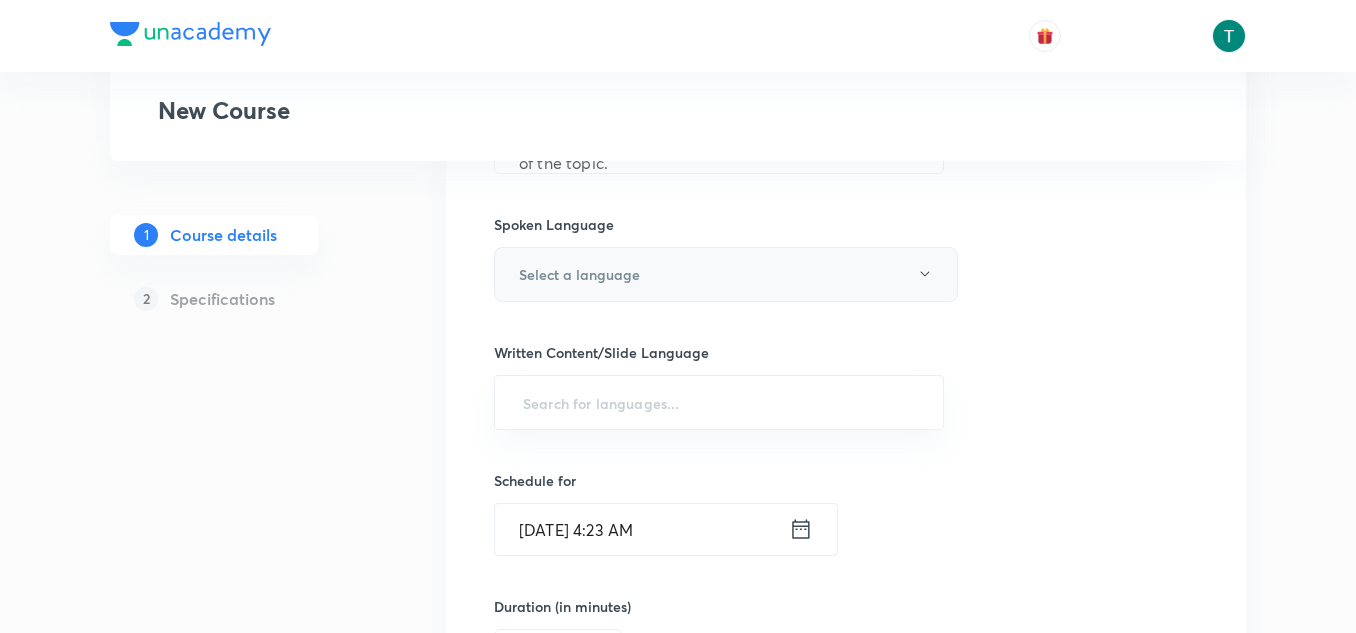 click on "Select a language" at bounding box center [579, 274] 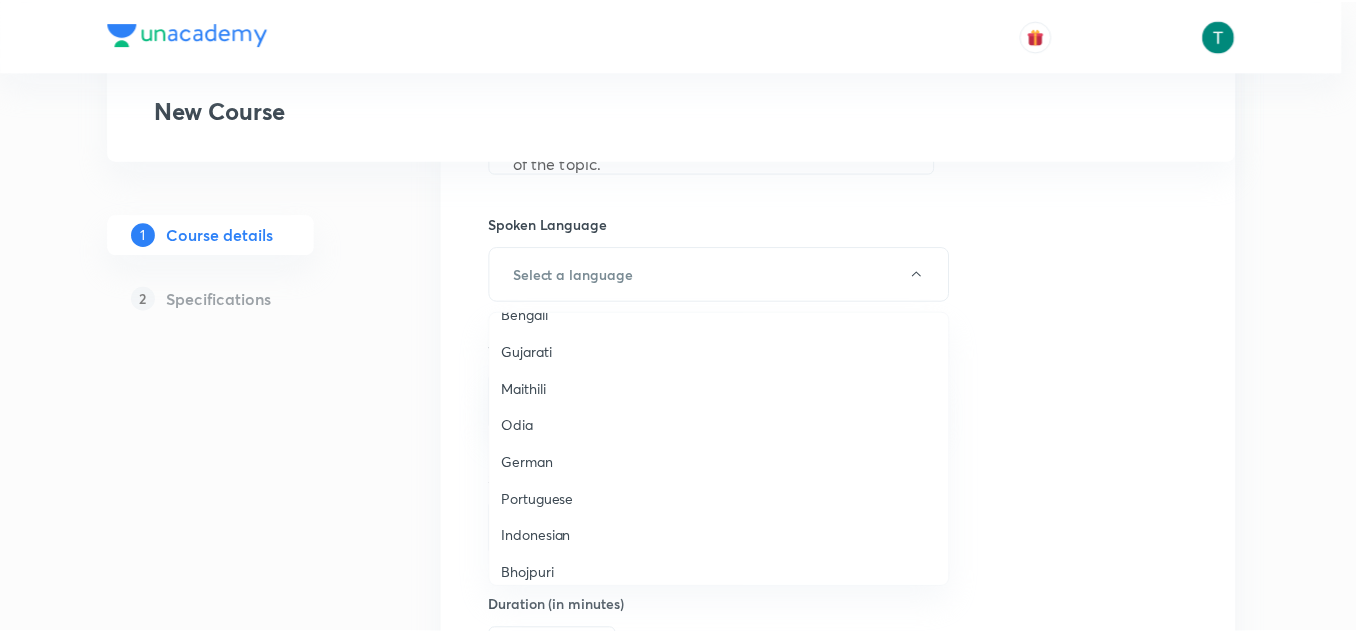 scroll, scrollTop: 593, scrollLeft: 0, axis: vertical 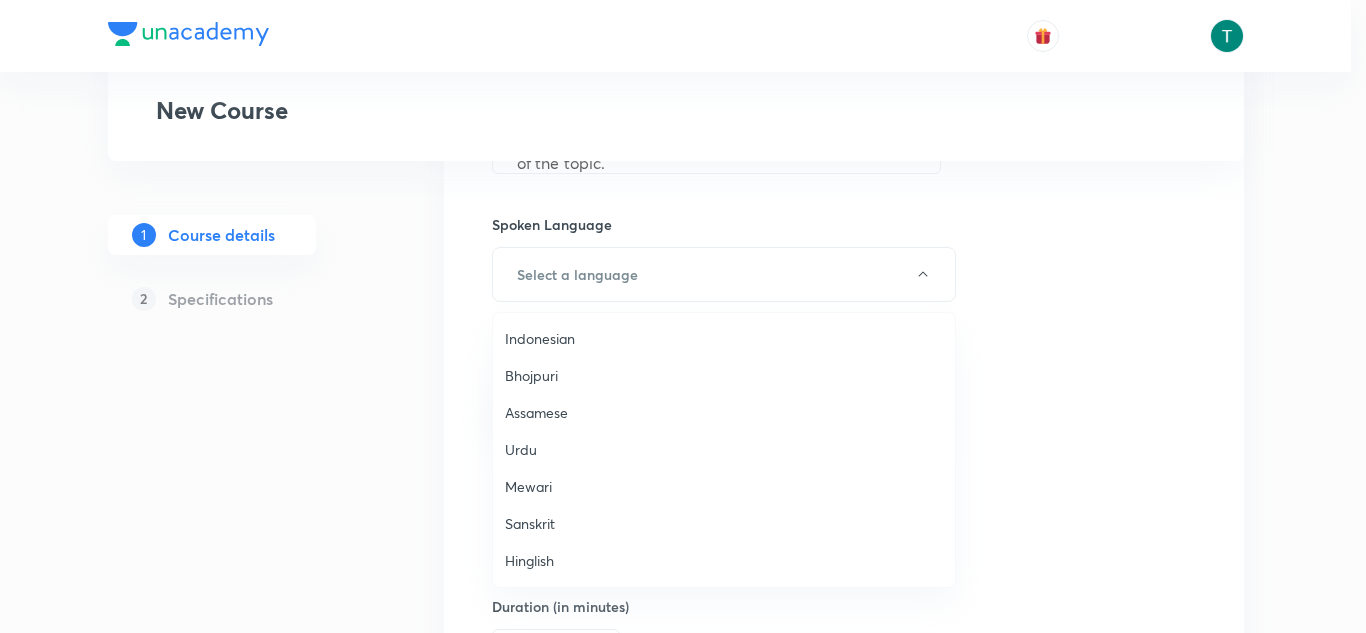 click on "Hinglish" at bounding box center (724, 560) 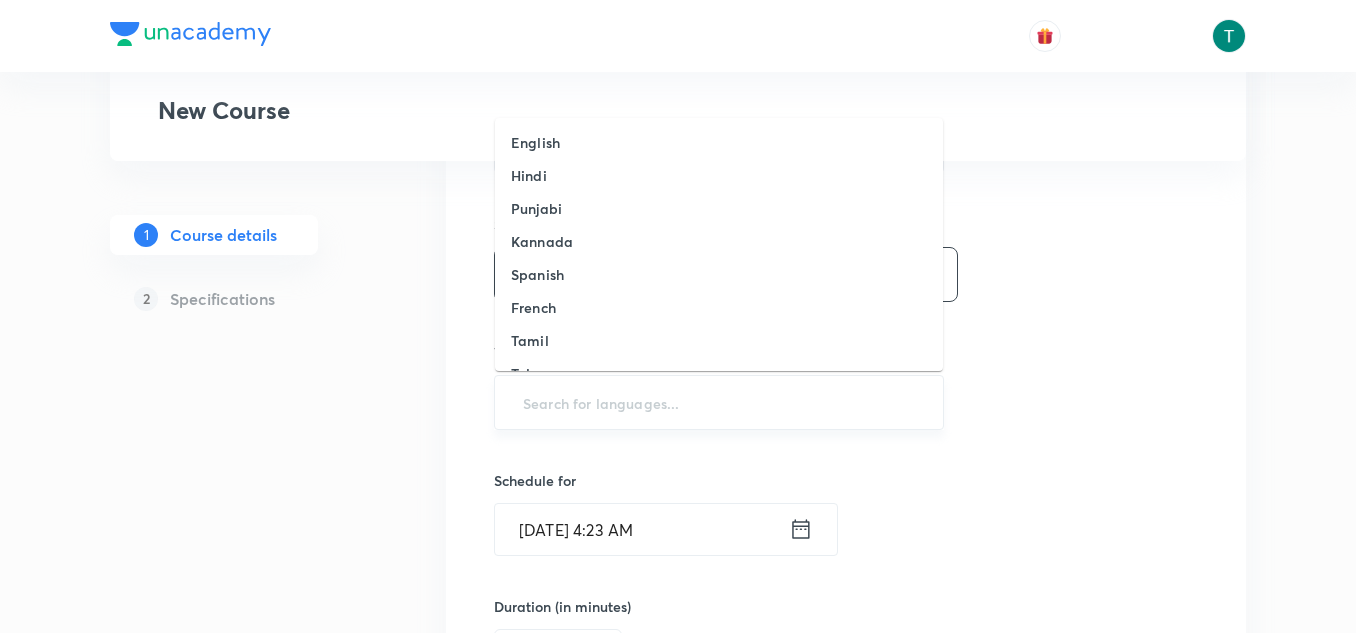 click at bounding box center (719, 402) 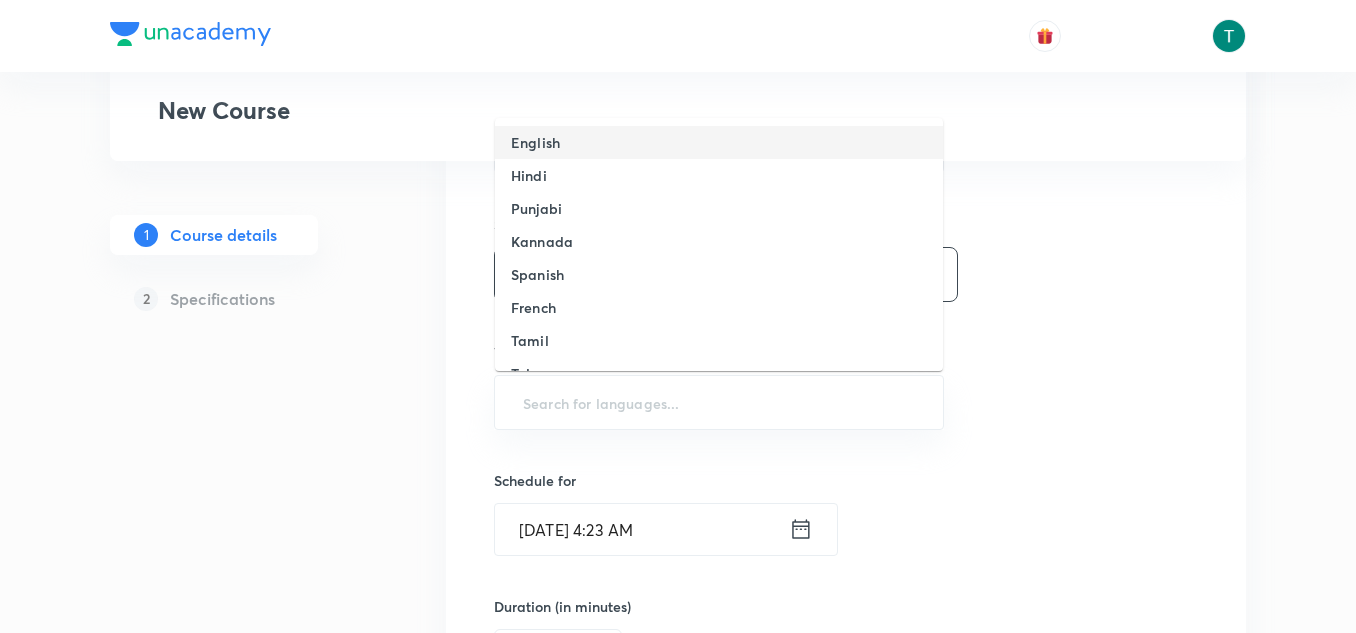 click on "English" at bounding box center (719, 142) 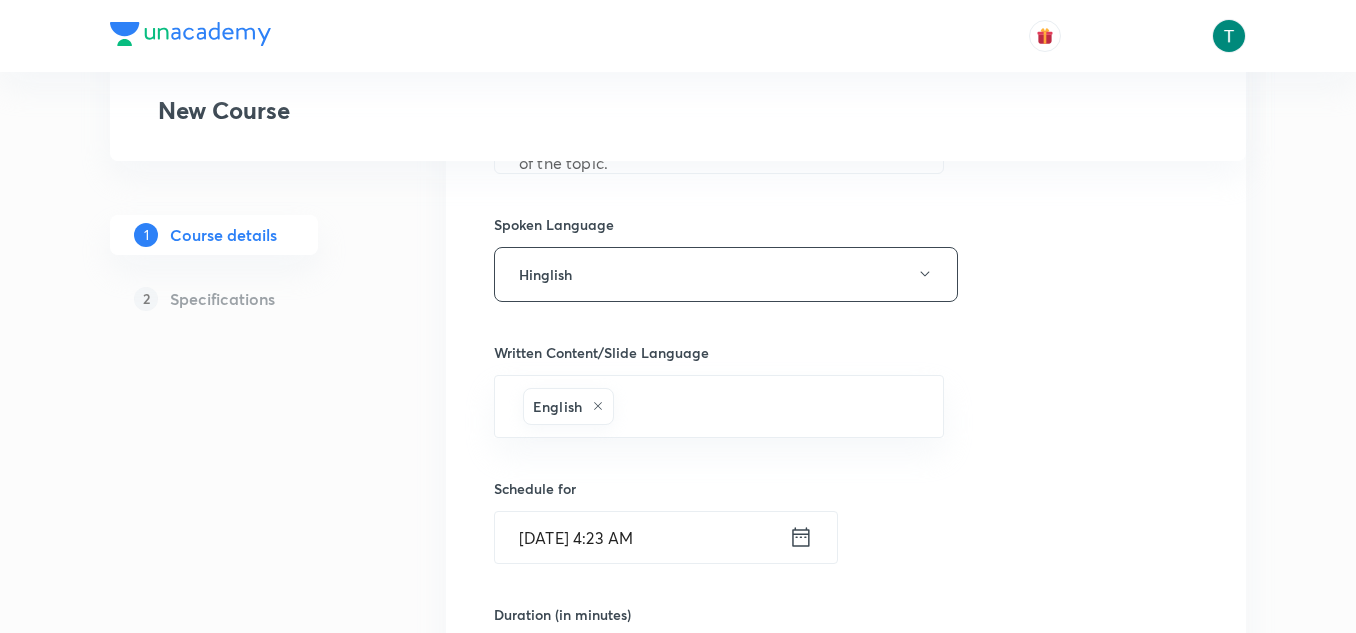 click on "Jul 13, 2025, 4:23 AM" at bounding box center (642, 537) 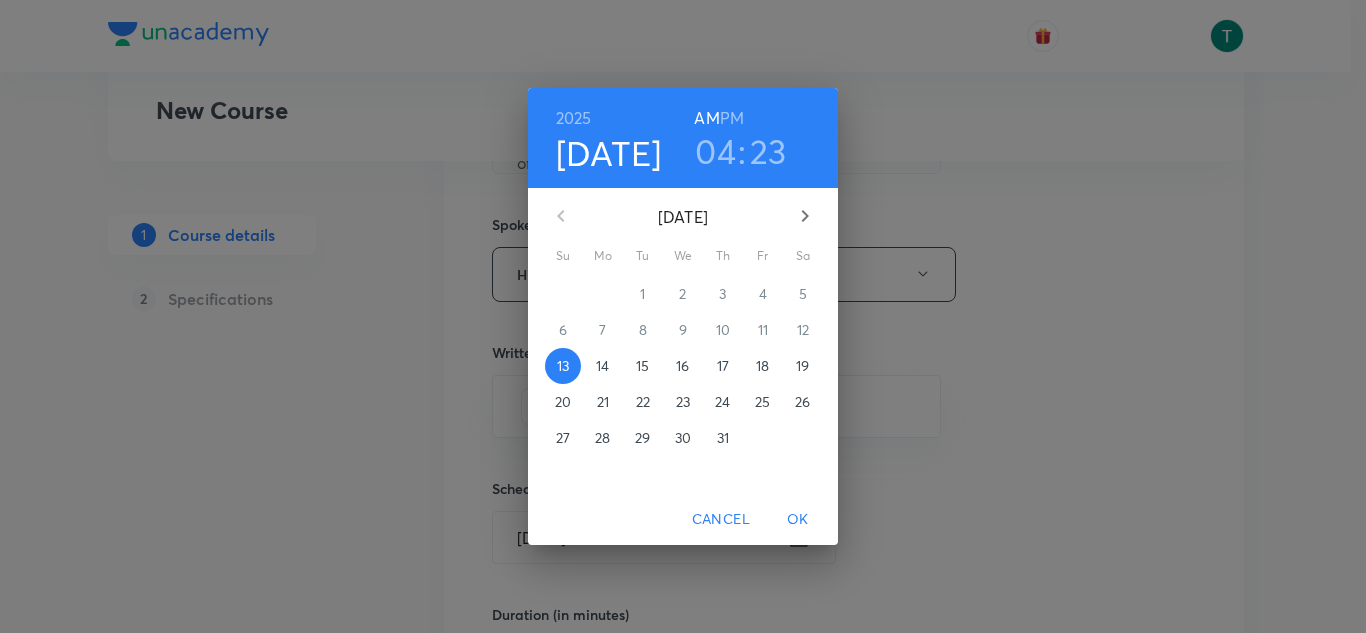 click on "04" at bounding box center (715, 151) 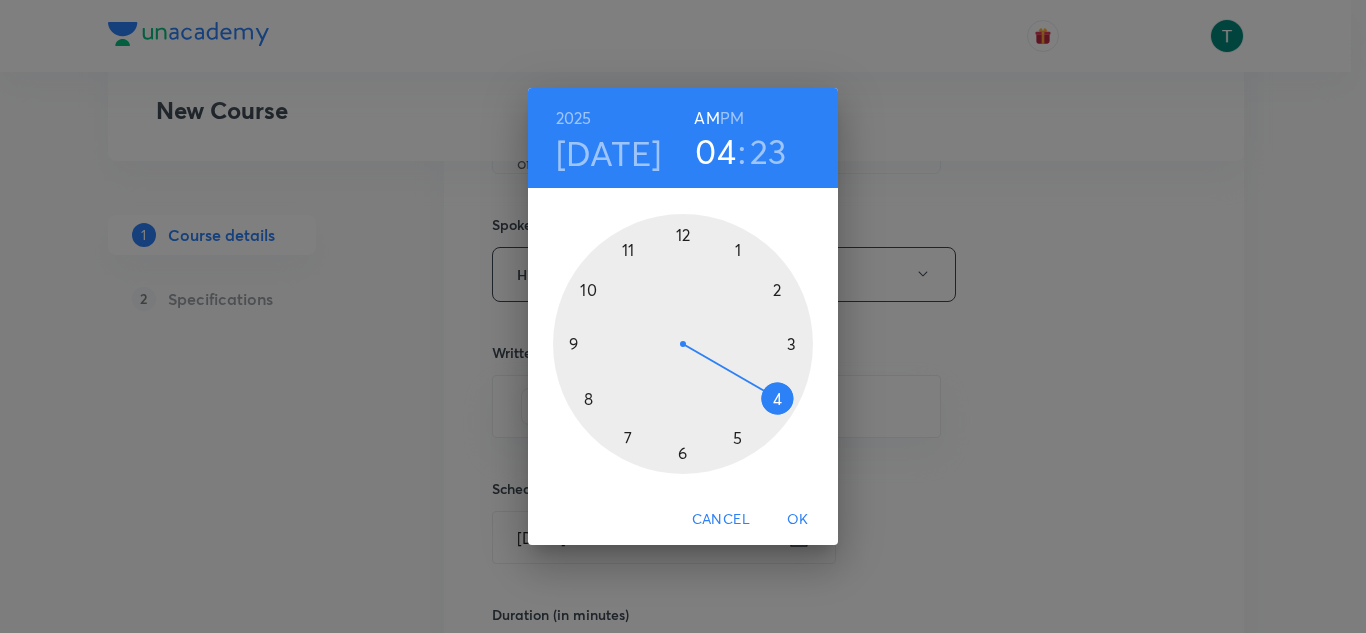 click at bounding box center [683, 344] 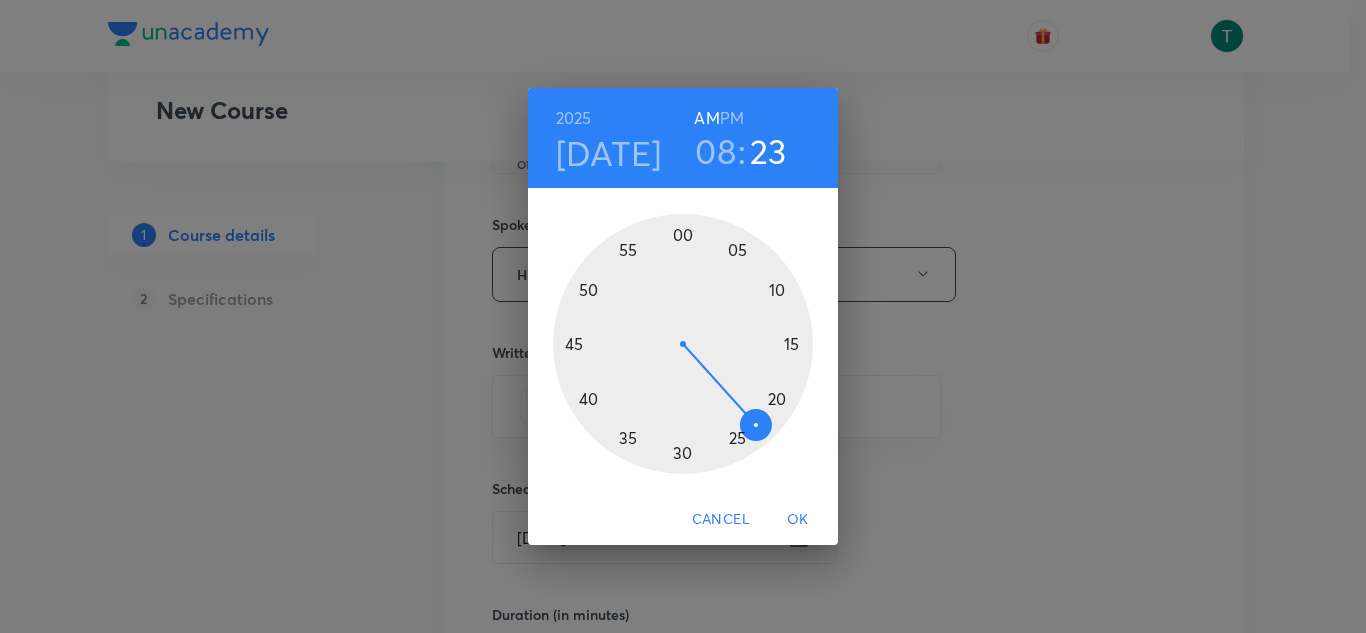click at bounding box center [683, 344] 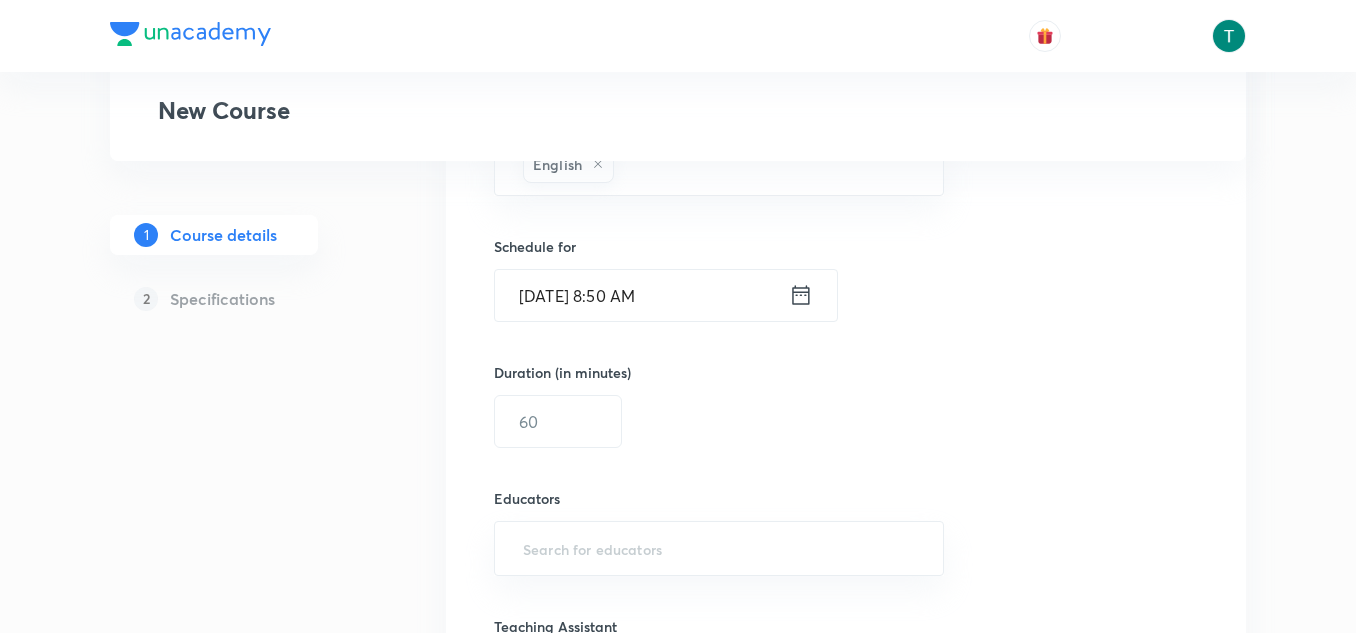 scroll, scrollTop: 1217, scrollLeft: 0, axis: vertical 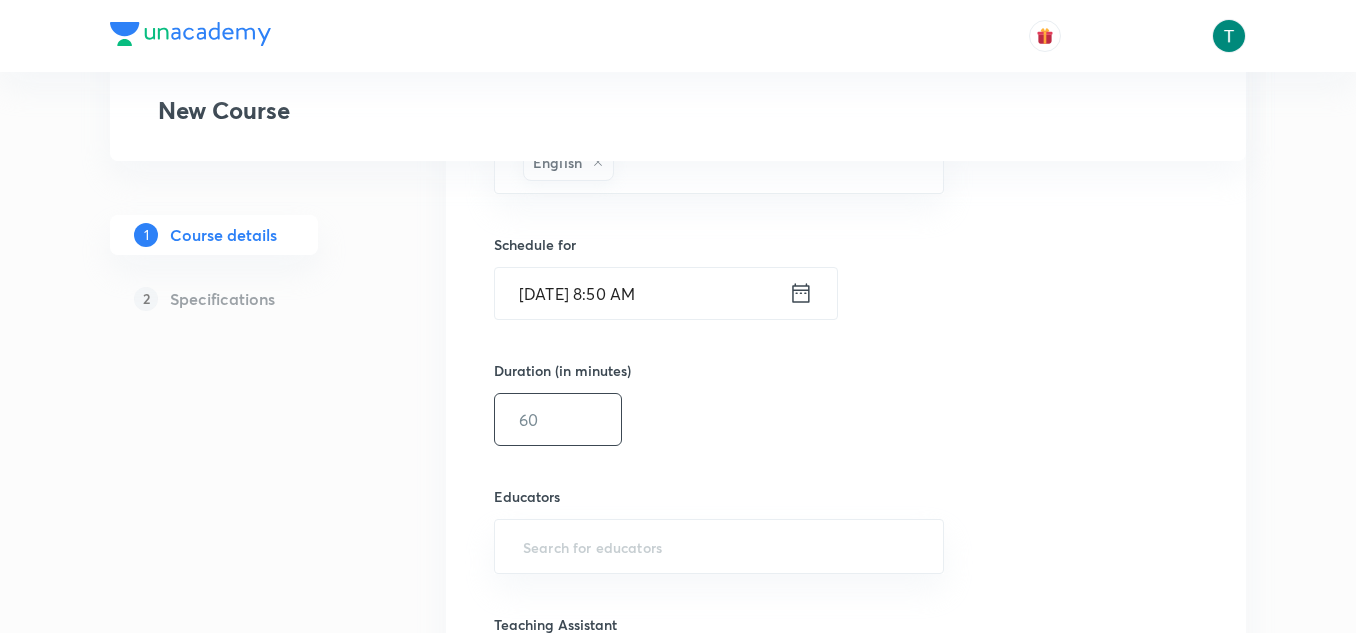 click at bounding box center (558, 419) 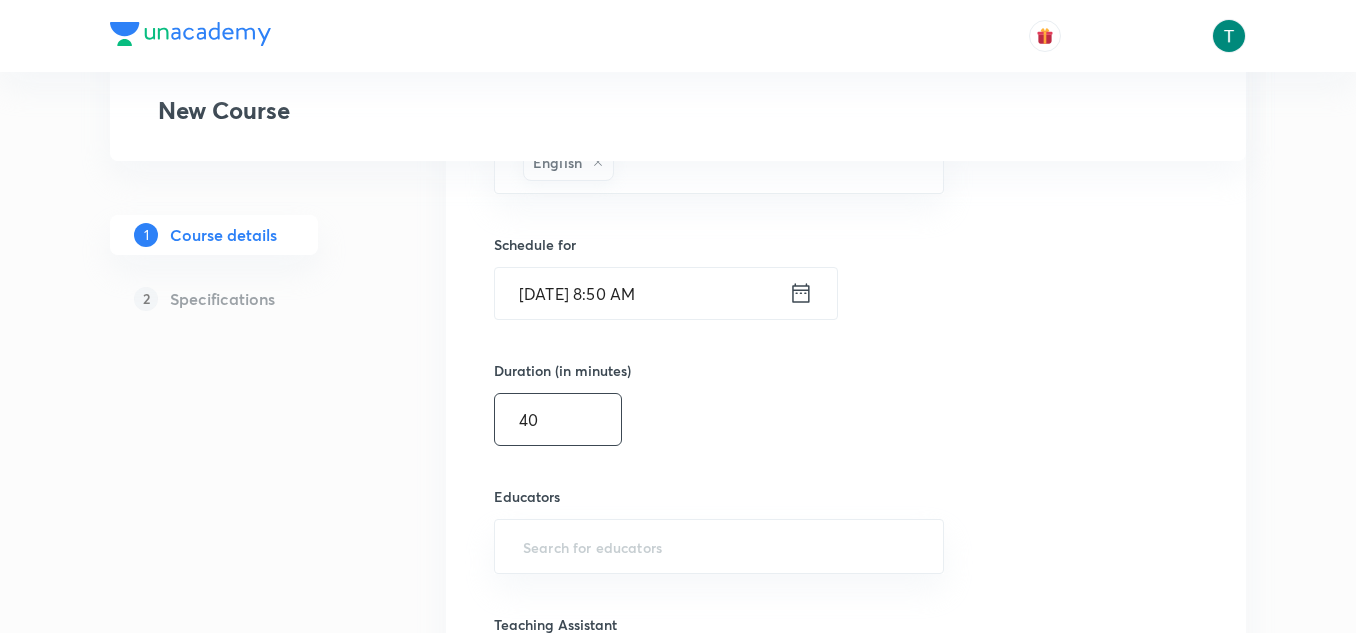 type on "4" 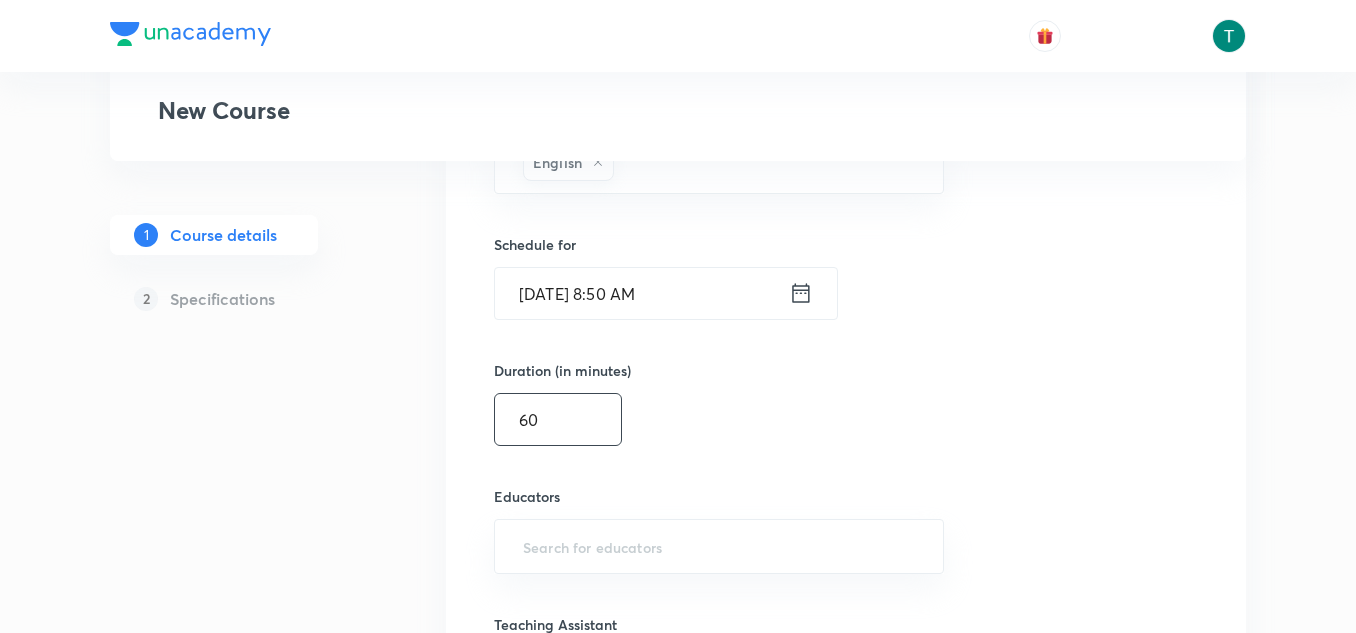 type on "6" 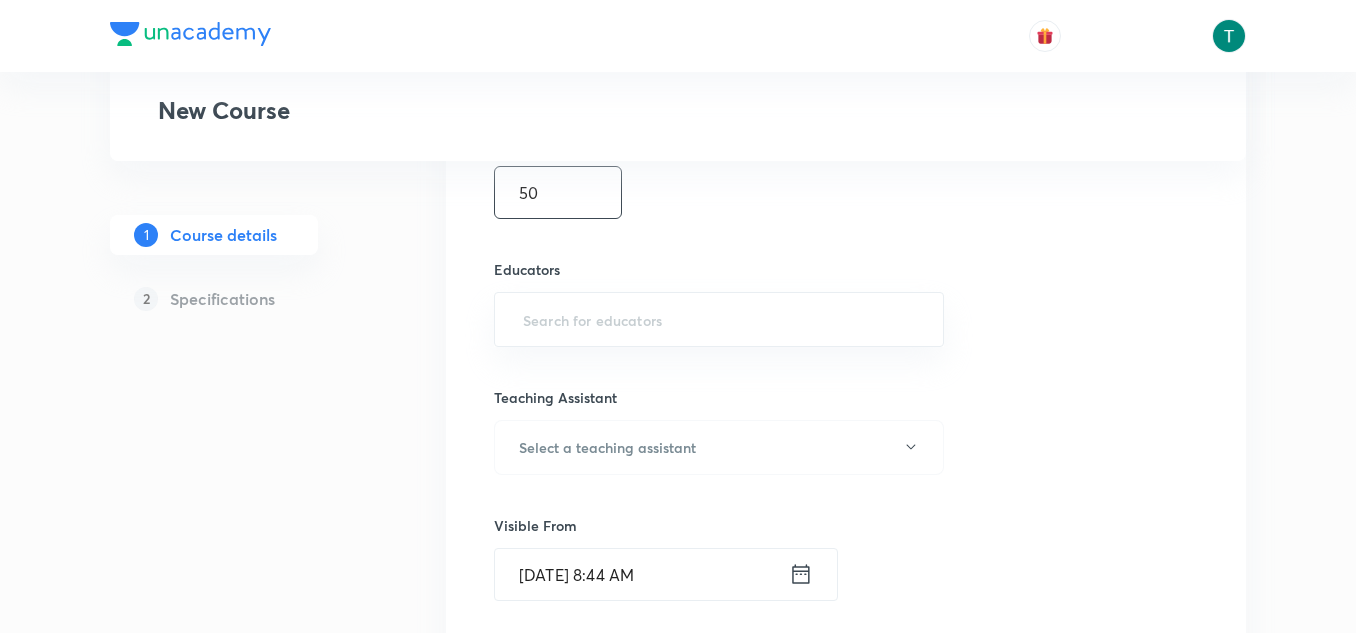 scroll, scrollTop: 1449, scrollLeft: 0, axis: vertical 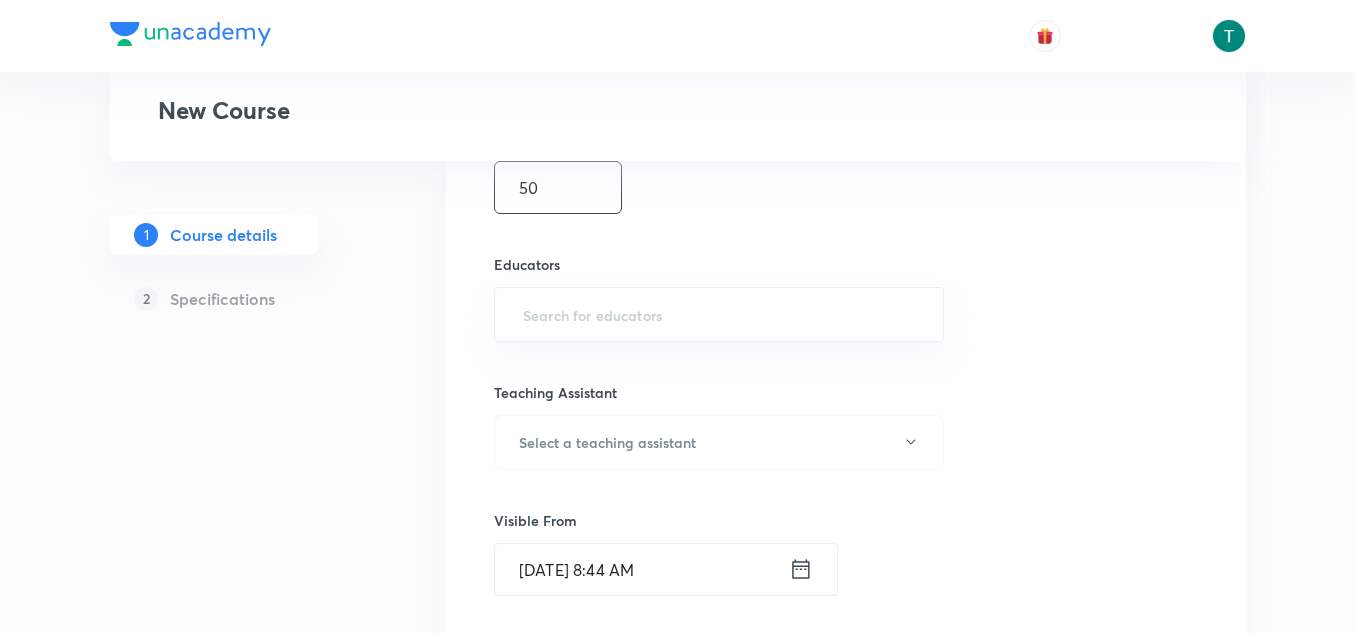 type on "50" 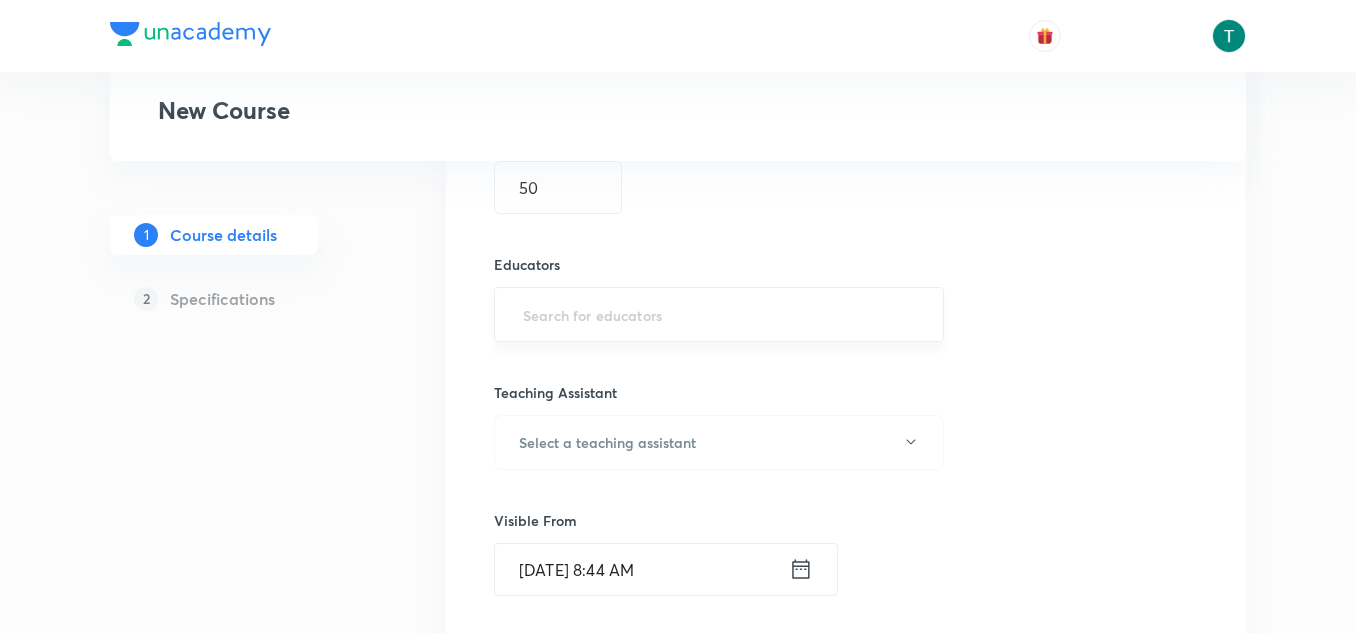 drag, startPoint x: 590, startPoint y: 355, endPoint x: 591, endPoint y: 330, distance: 25.019993 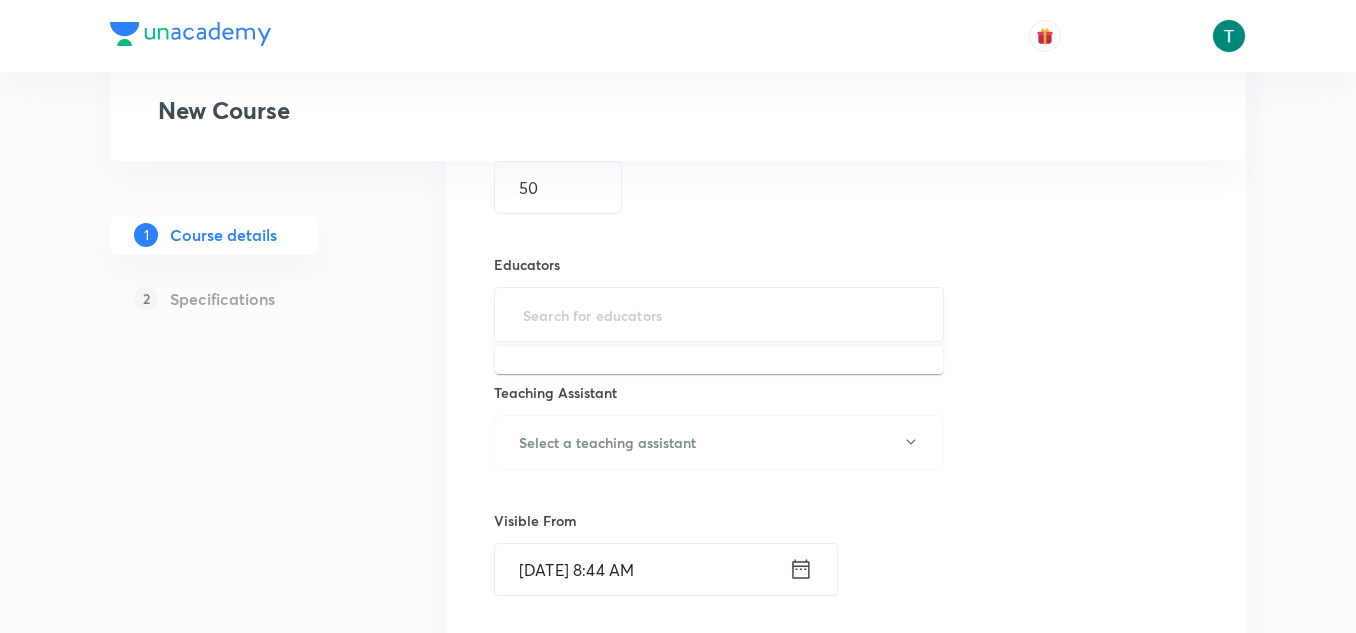 click at bounding box center [719, 314] 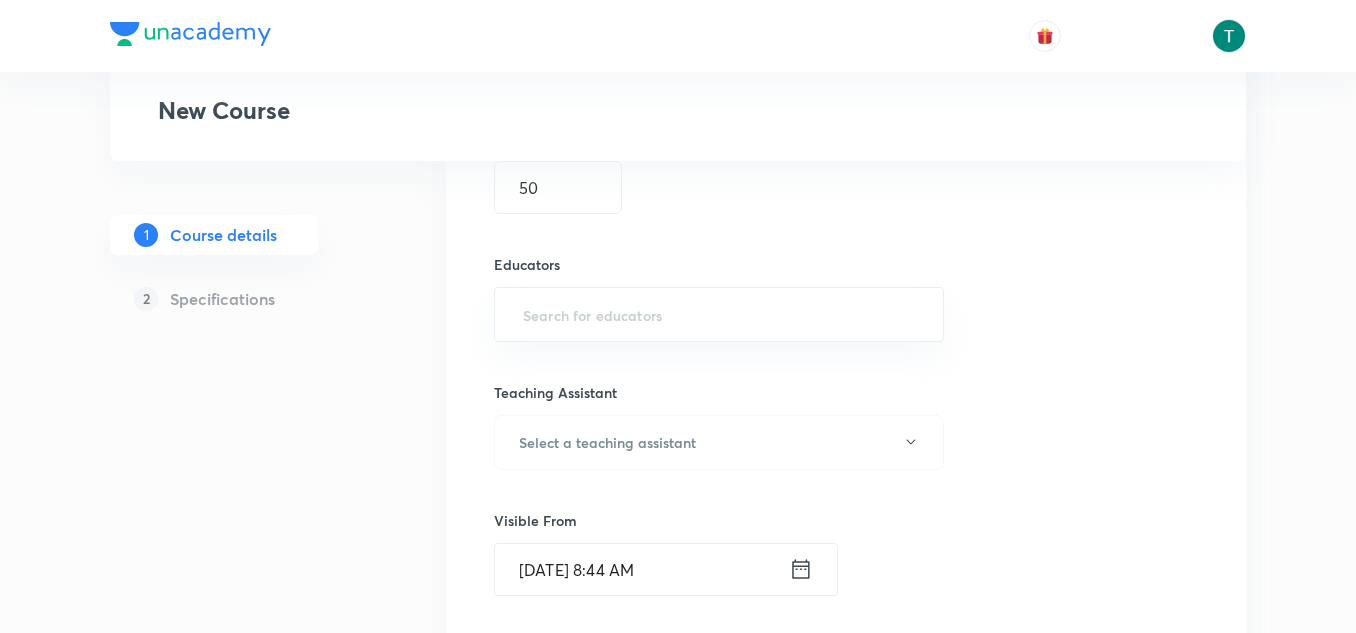 type on "v" 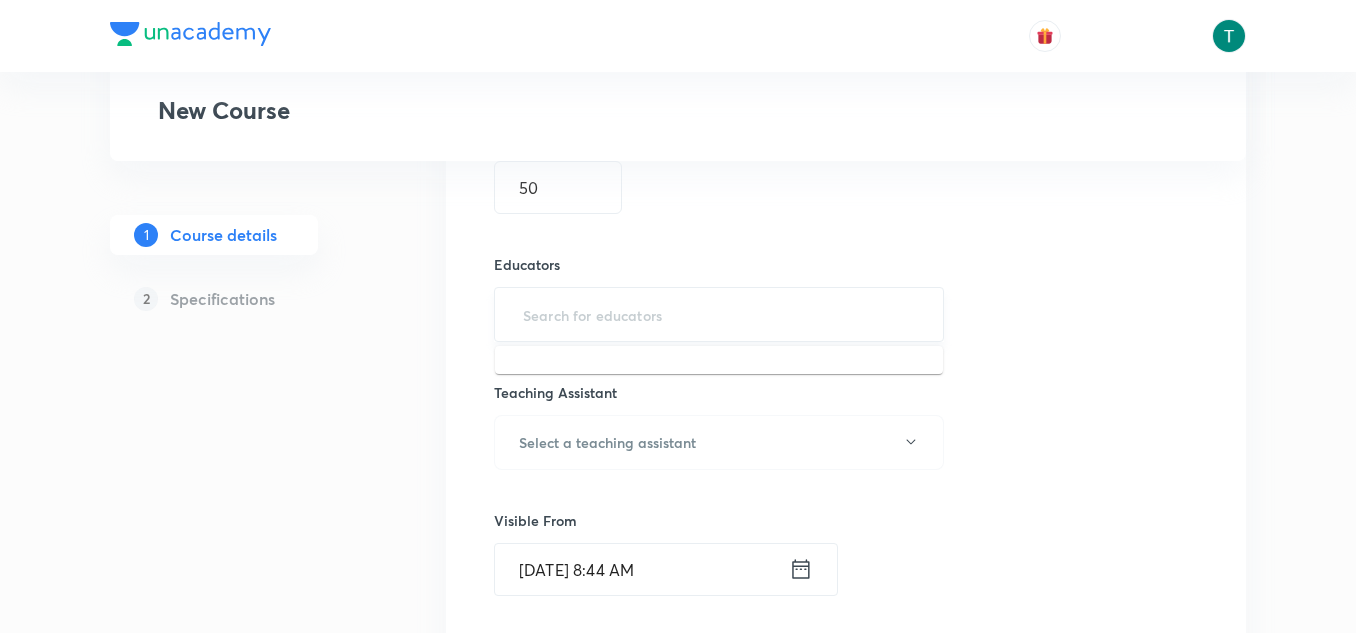 type on "v" 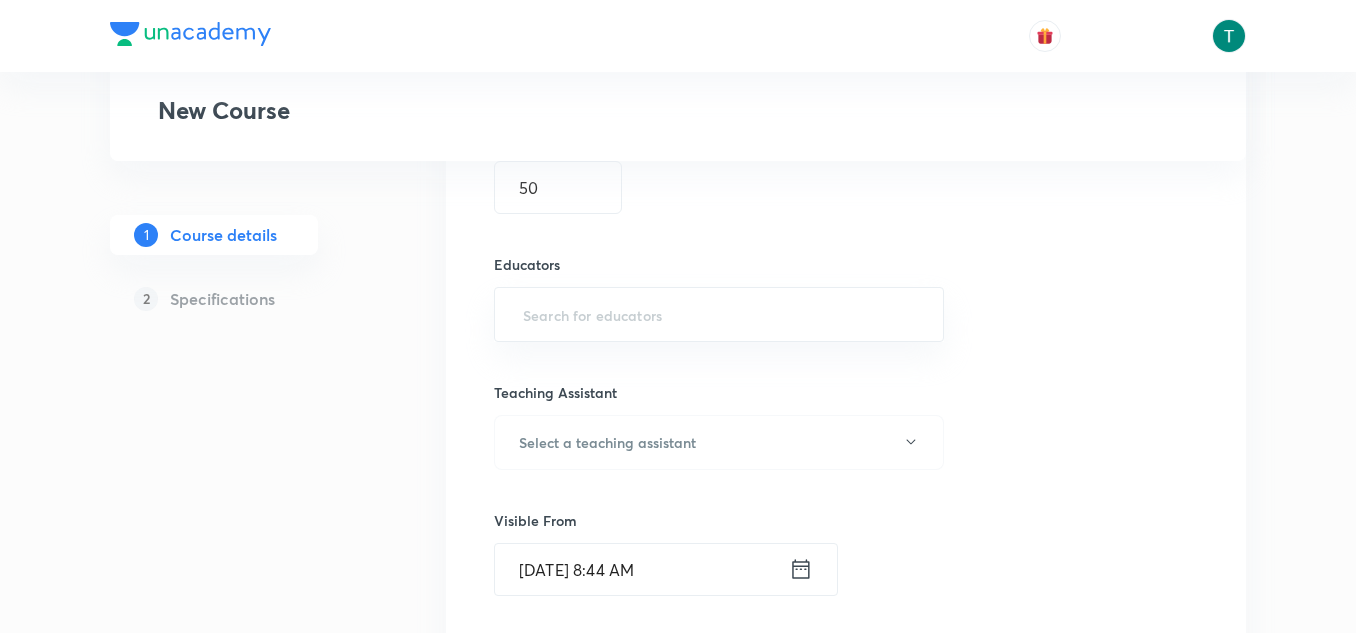 paste on "unacademy-user-Z0NJ498M4NPC" 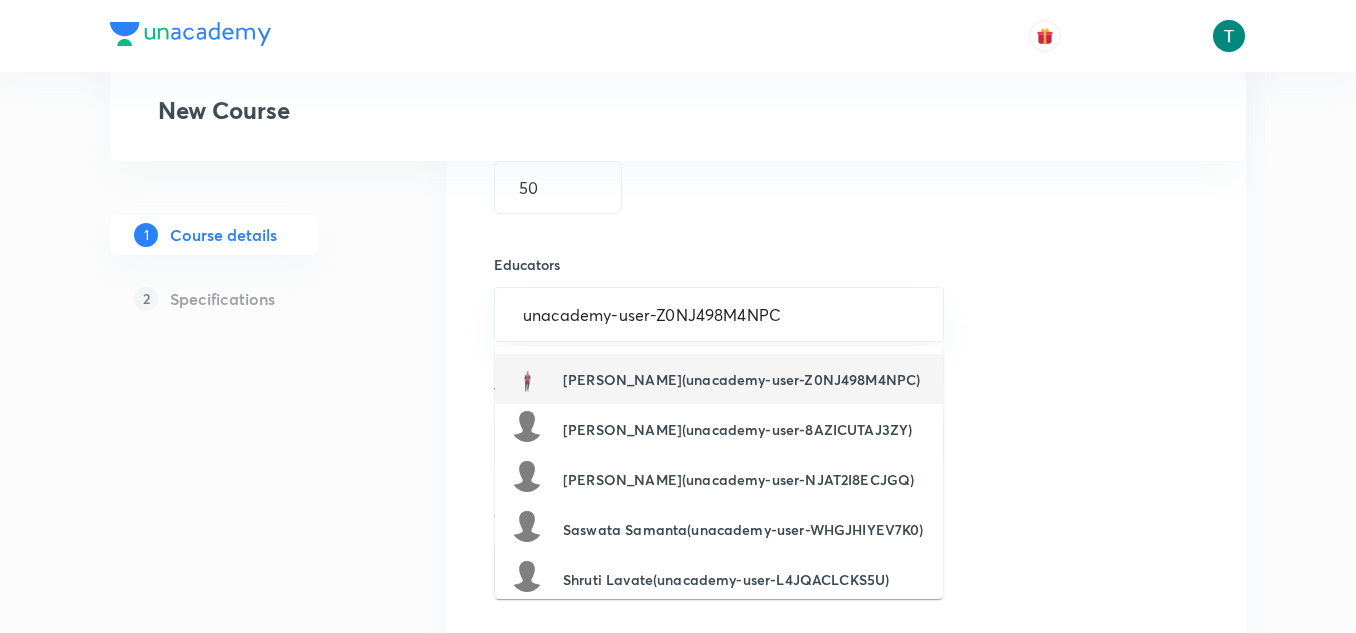 click on "Mayank Pareek(unacademy-user-Z0NJ498M4NPC)" at bounding box center [741, 379] 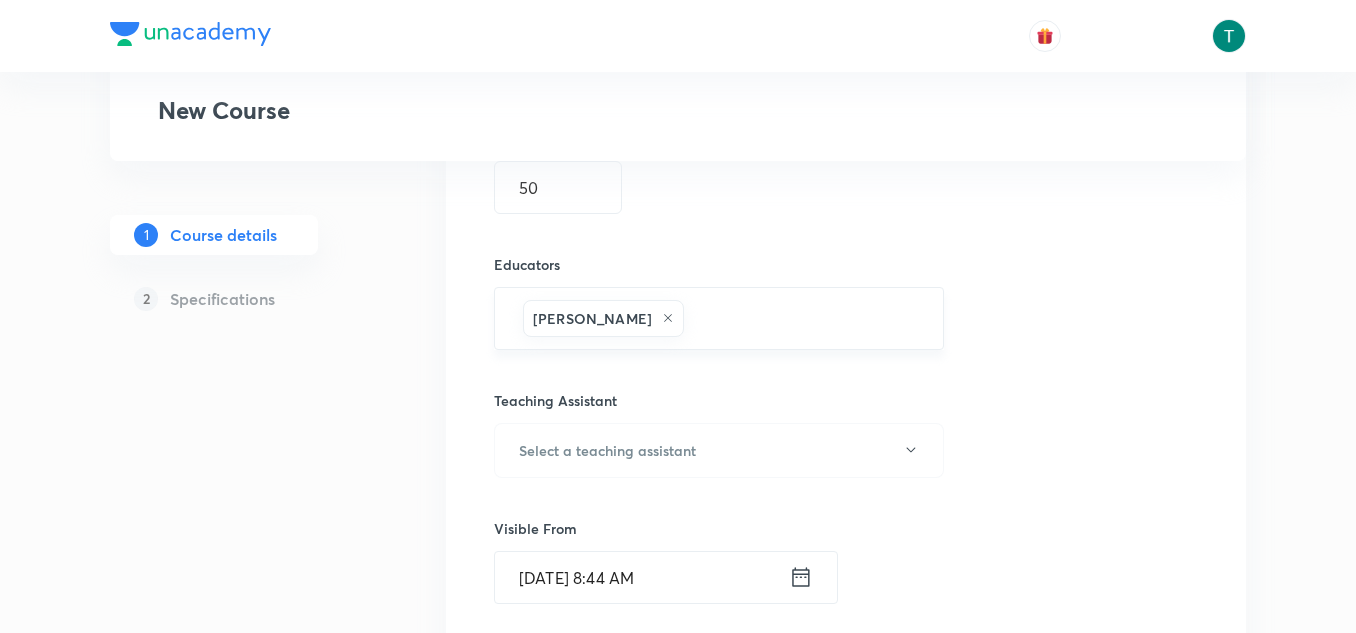 paste on "unacademy-user-SLI26XW4G5R0" 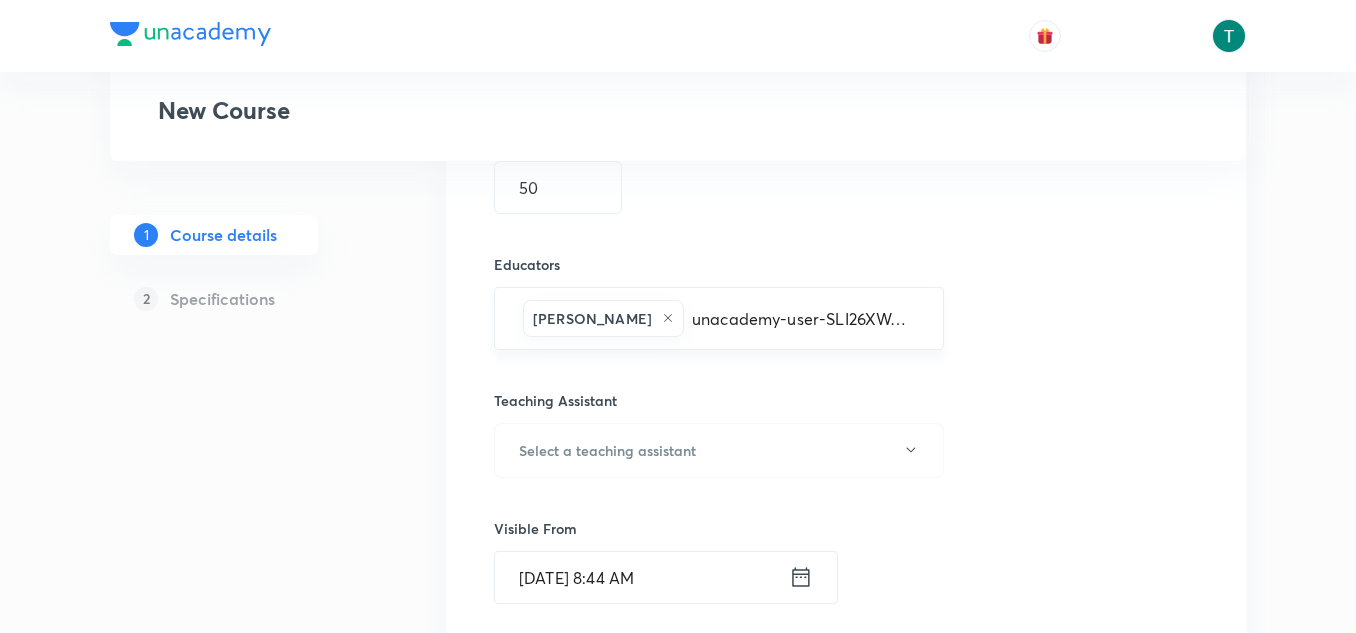 scroll, scrollTop: 0, scrollLeft: 10, axis: horizontal 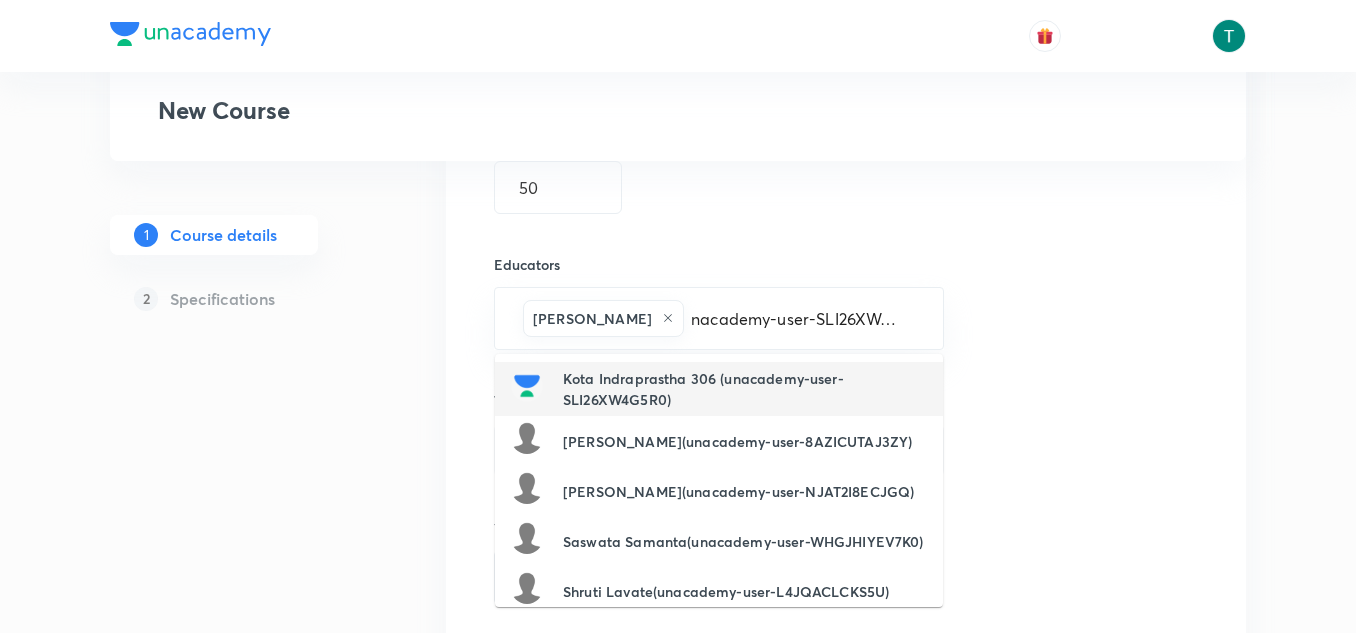 click on "Kota Indraprastha 306 (unacademy-user-SLI26XW4G5R0)" at bounding box center (745, 389) 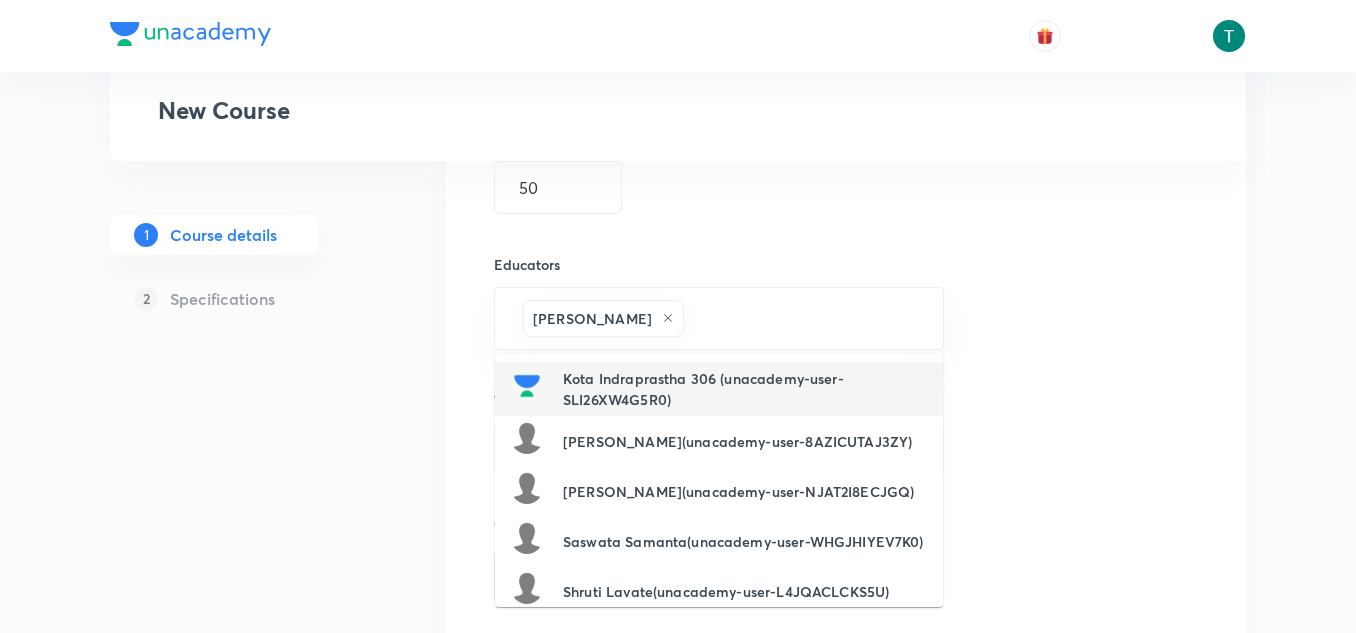 scroll, scrollTop: 0, scrollLeft: 0, axis: both 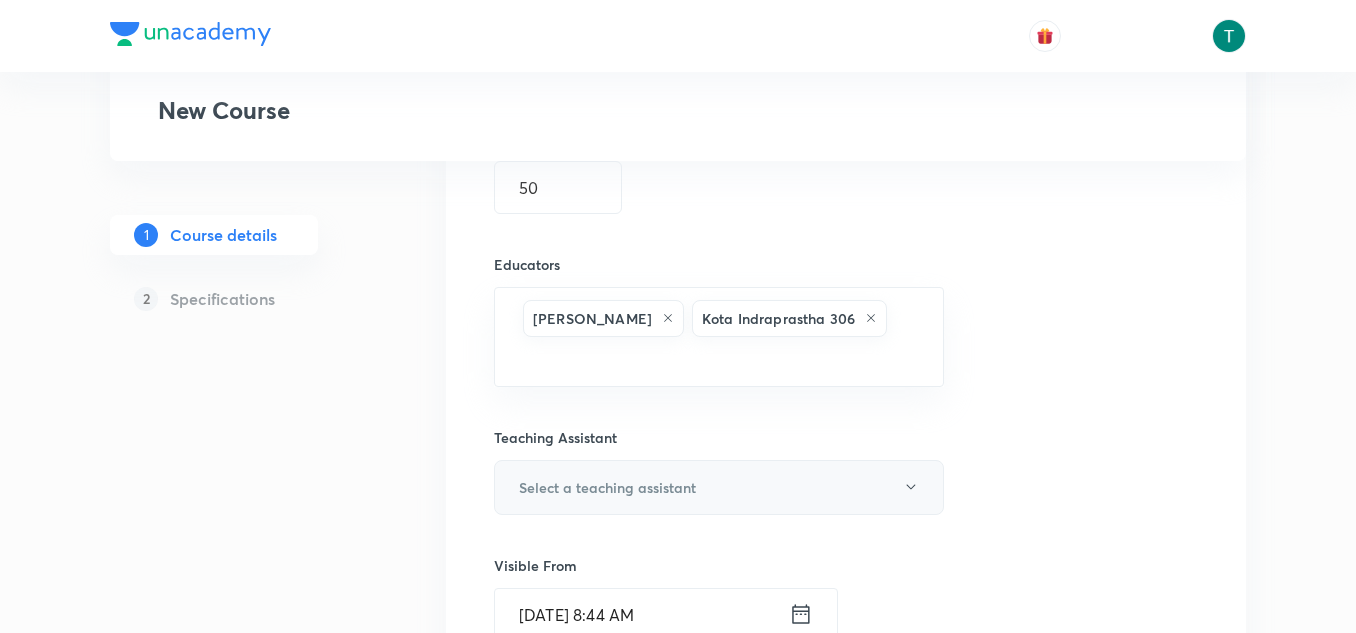 click on "Select a teaching assistant" at bounding box center [719, 487] 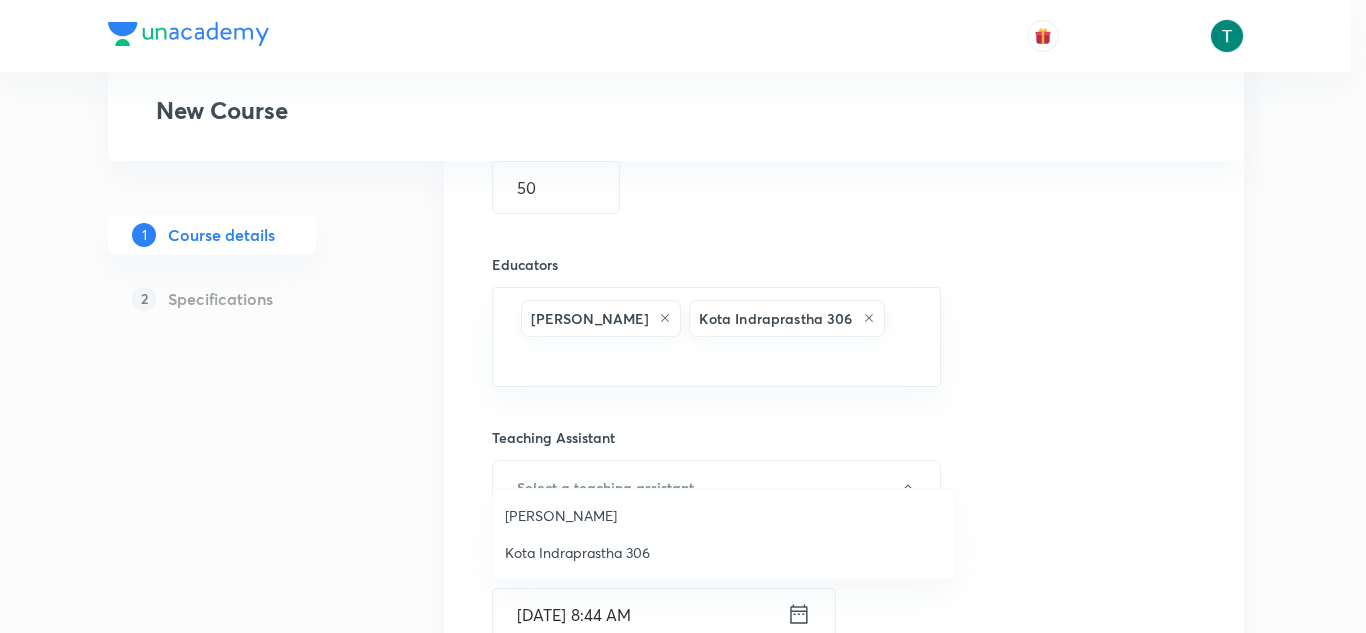 click on "Kota Indraprastha 306" at bounding box center (724, 552) 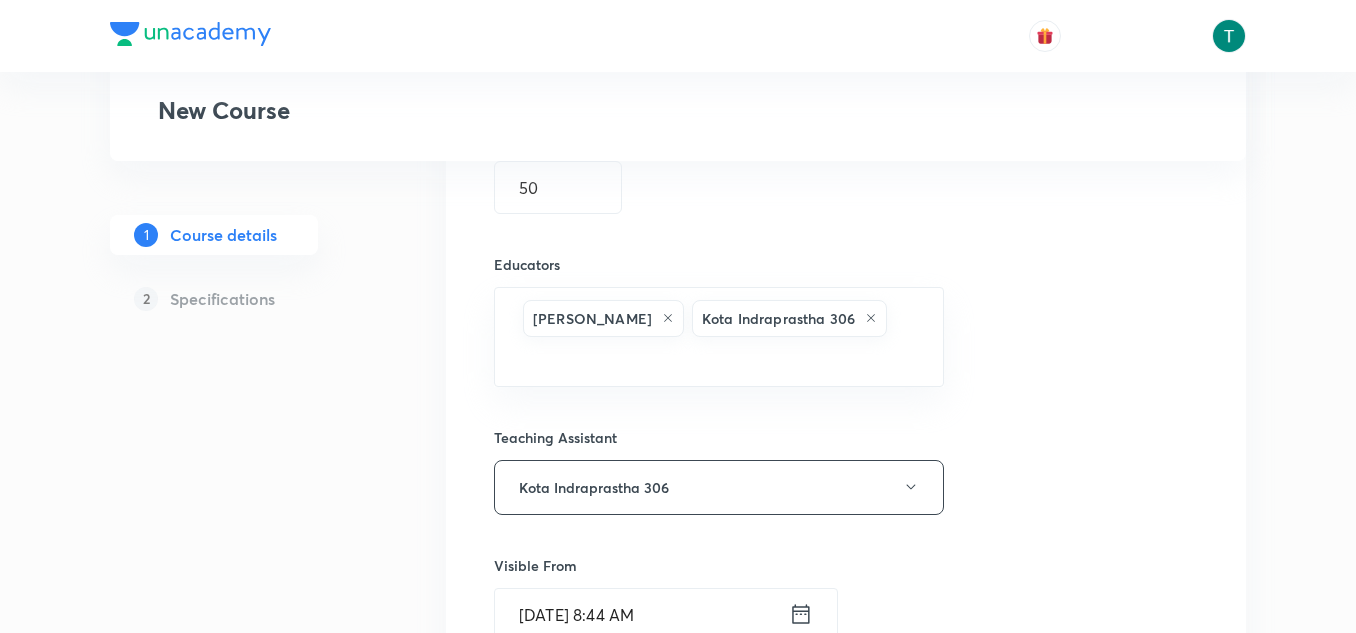 scroll, scrollTop: 1620, scrollLeft: 0, axis: vertical 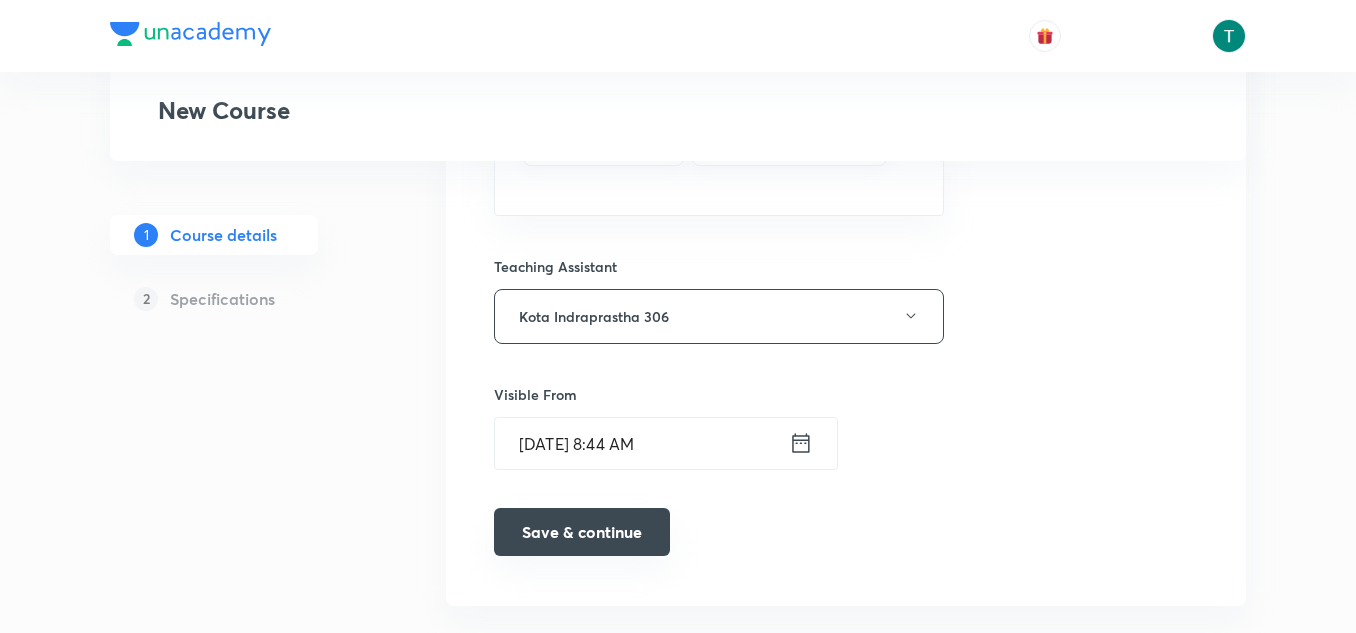click on "Save & continue" at bounding box center [582, 532] 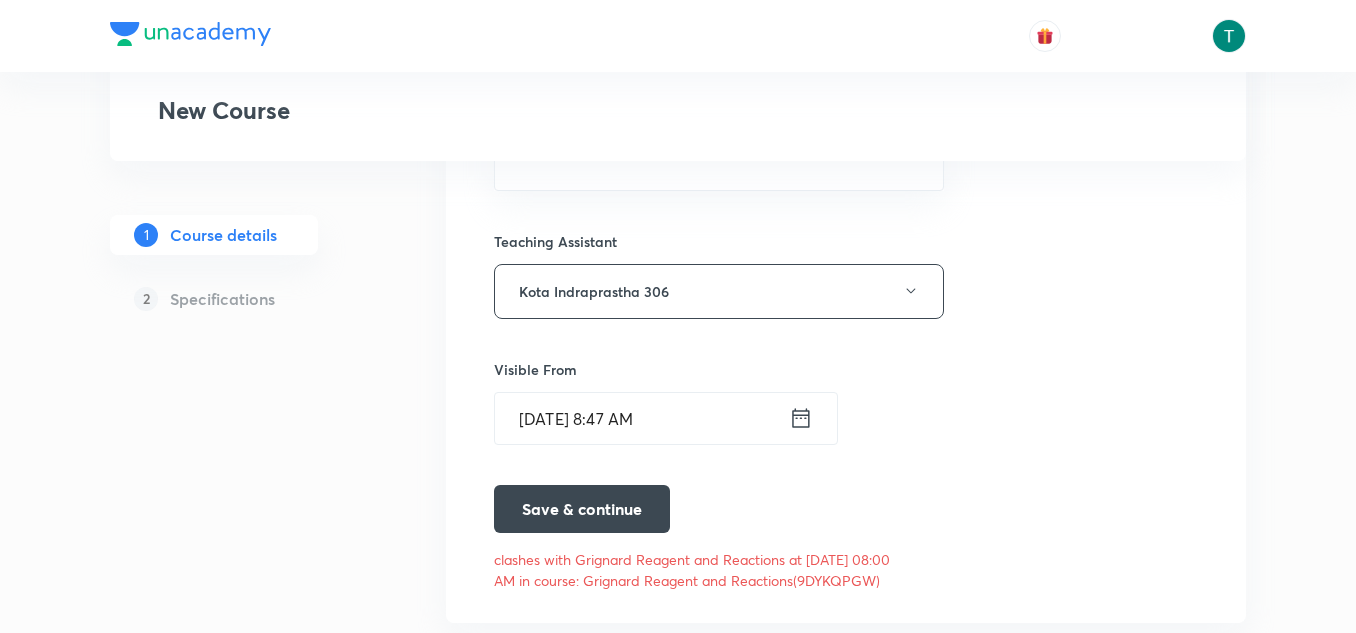 scroll, scrollTop: 1683, scrollLeft: 0, axis: vertical 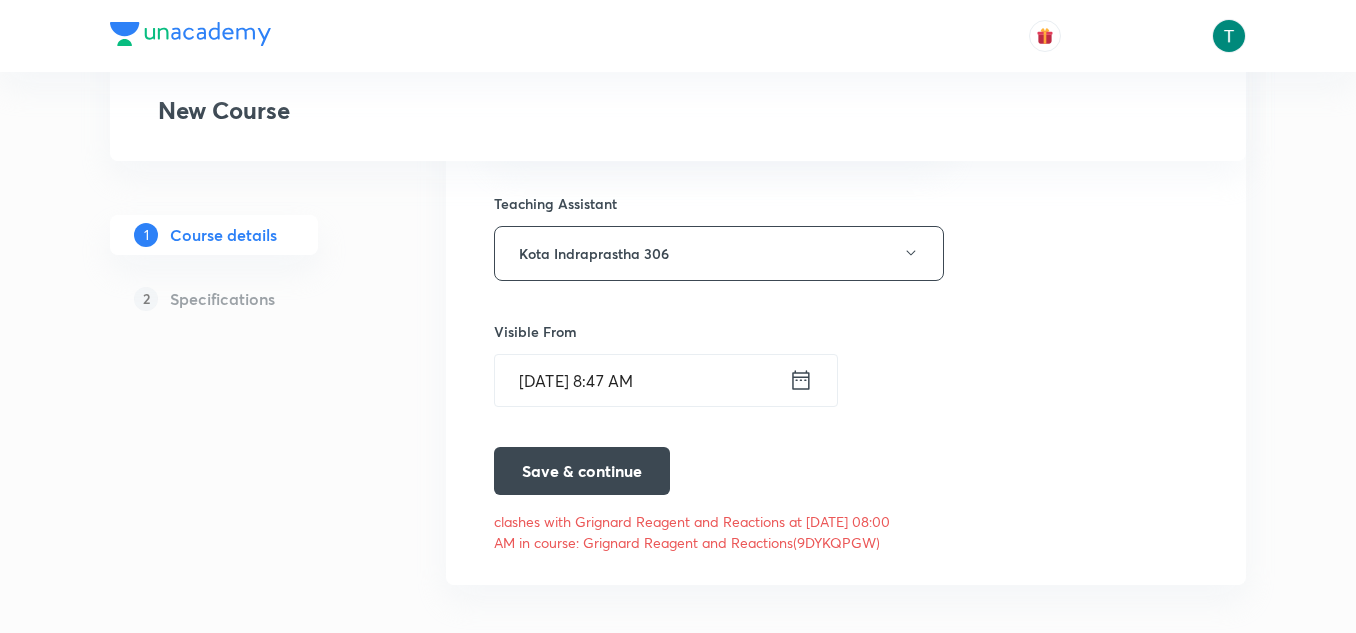click on "Save & continue" at bounding box center (719, 471) 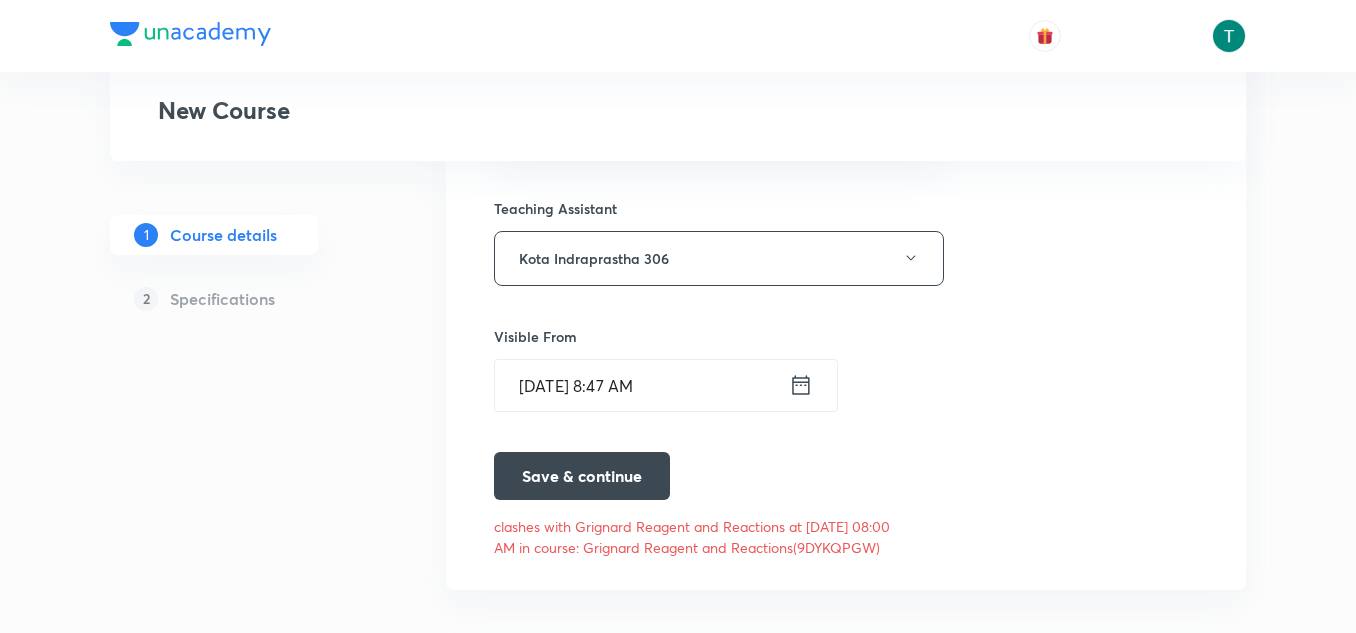 scroll, scrollTop: 1683, scrollLeft: 0, axis: vertical 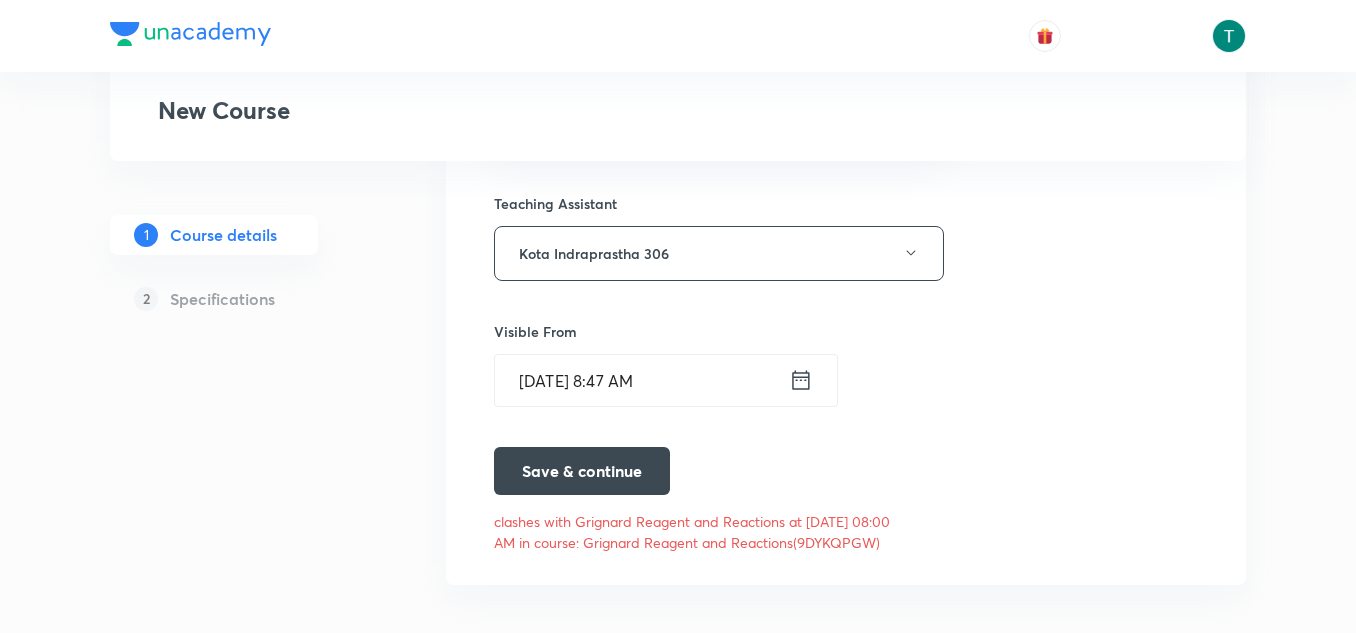 click on "Select a goal IIT JEE ​ Class type Live Recorded Course type Online only Online with external stream Class type Academic classes Class title 29/60 Grignard Reagent n Reactions ​ Class description 175/500 In this class Mayank Pareek Sir, will discuss about the topic - Grignard Reagent n Reactions . This class will help all IIT JEE aspirants in better understanding of the topic. ​ Spoken Language Hinglish Written Content/Slide Language English ​ Schedule for Jul 13, 2025, 8:50 AM ​ Duration (in minutes) 50 ​ Educators Mayank Pareek Kota Indraprastha 306  ​ Teaching Assistant Kota Indraprastha 306  Visible From Jul 13, 2025, 8:47 AM ​ Save & continue  clashes with Grignard Reagent and Reactions at 13 Jul 2025 08:00 AM in course: Grignard Reagent and Reactions(9DYKQPGW)" at bounding box center [846, -393] 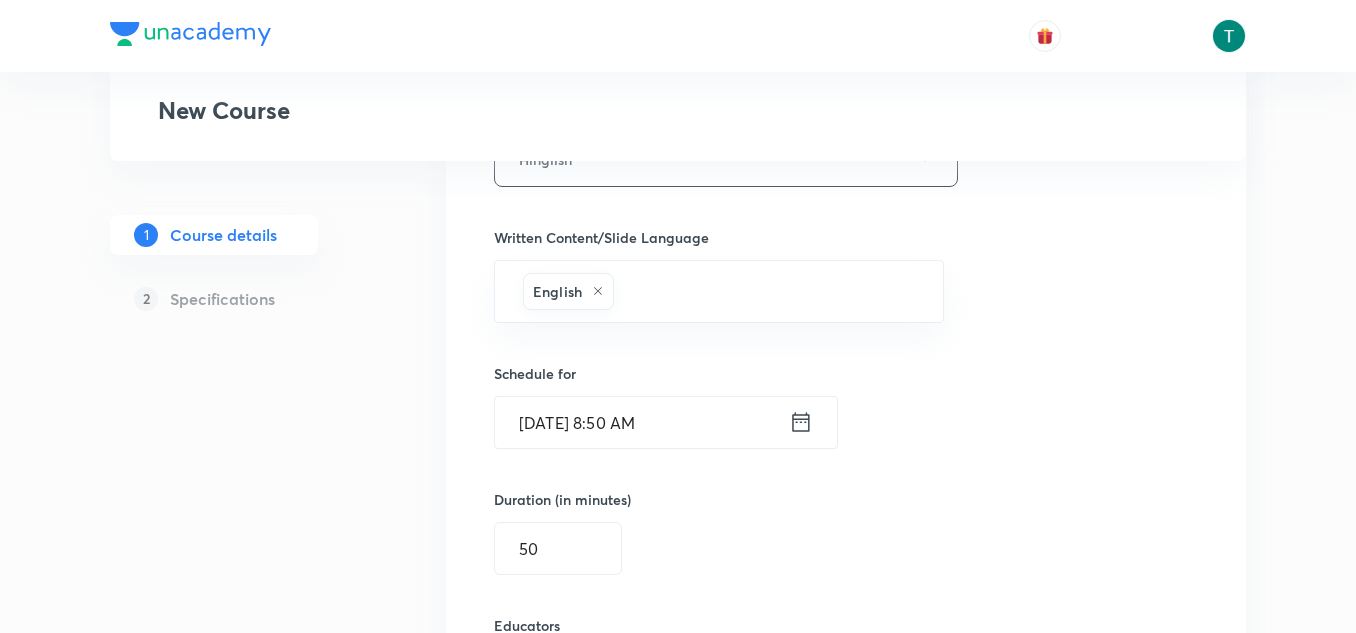 scroll, scrollTop: 1078, scrollLeft: 0, axis: vertical 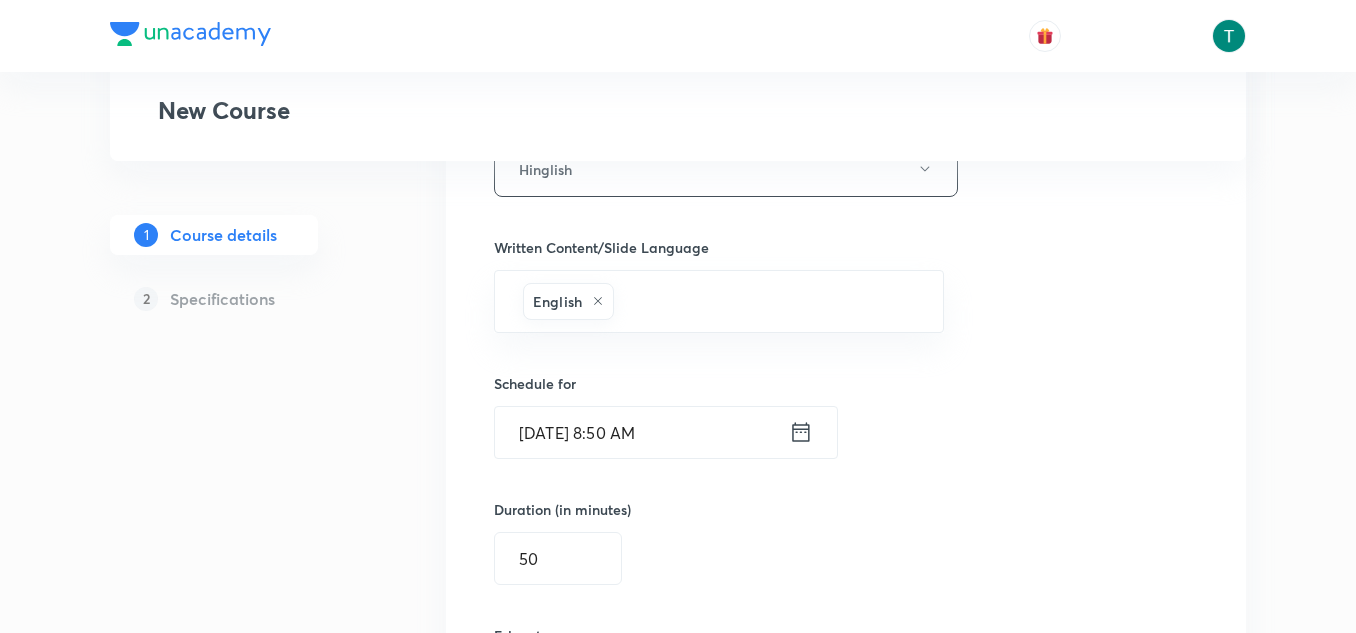 click on "Jul 13, 2025, 8:50 AM" at bounding box center [642, 432] 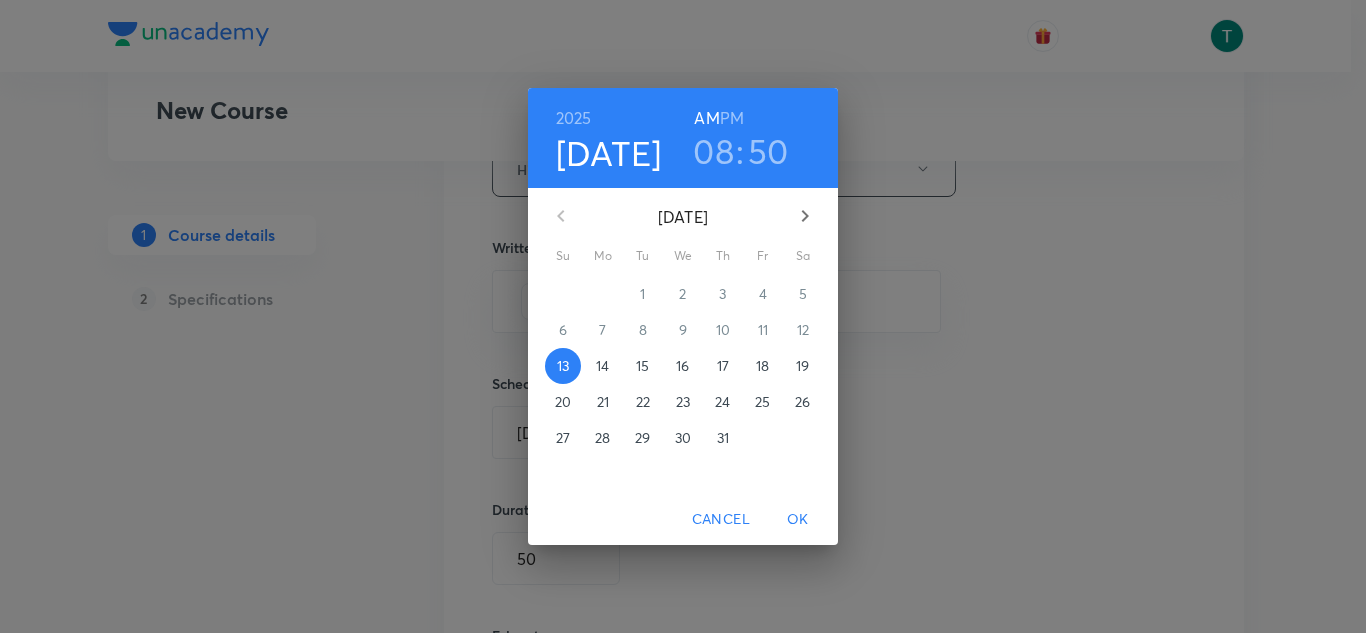 click on "08" at bounding box center (713, 151) 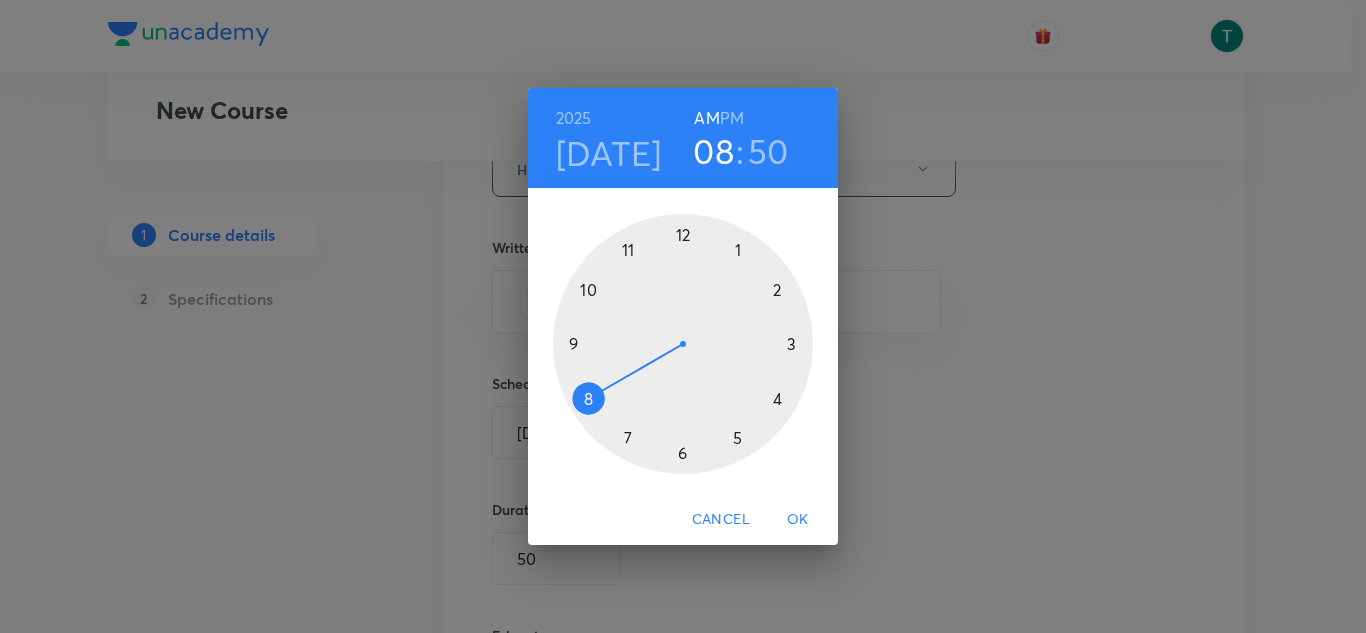 click at bounding box center (683, 344) 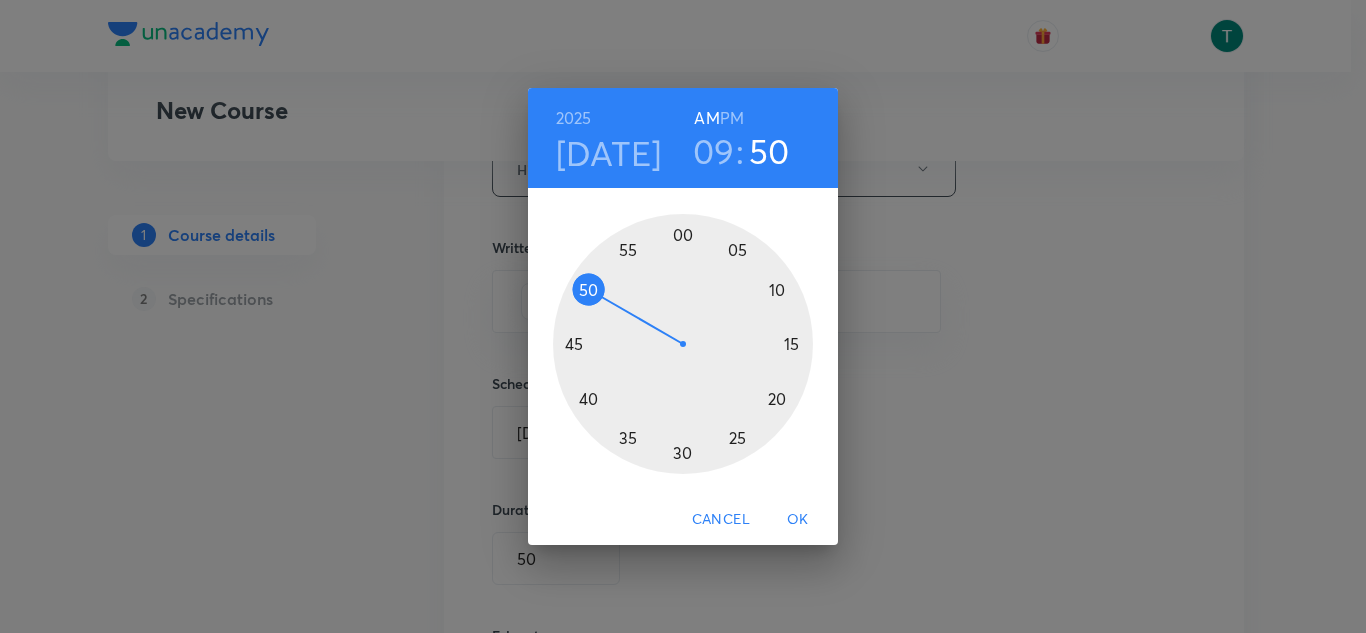 click at bounding box center [683, 344] 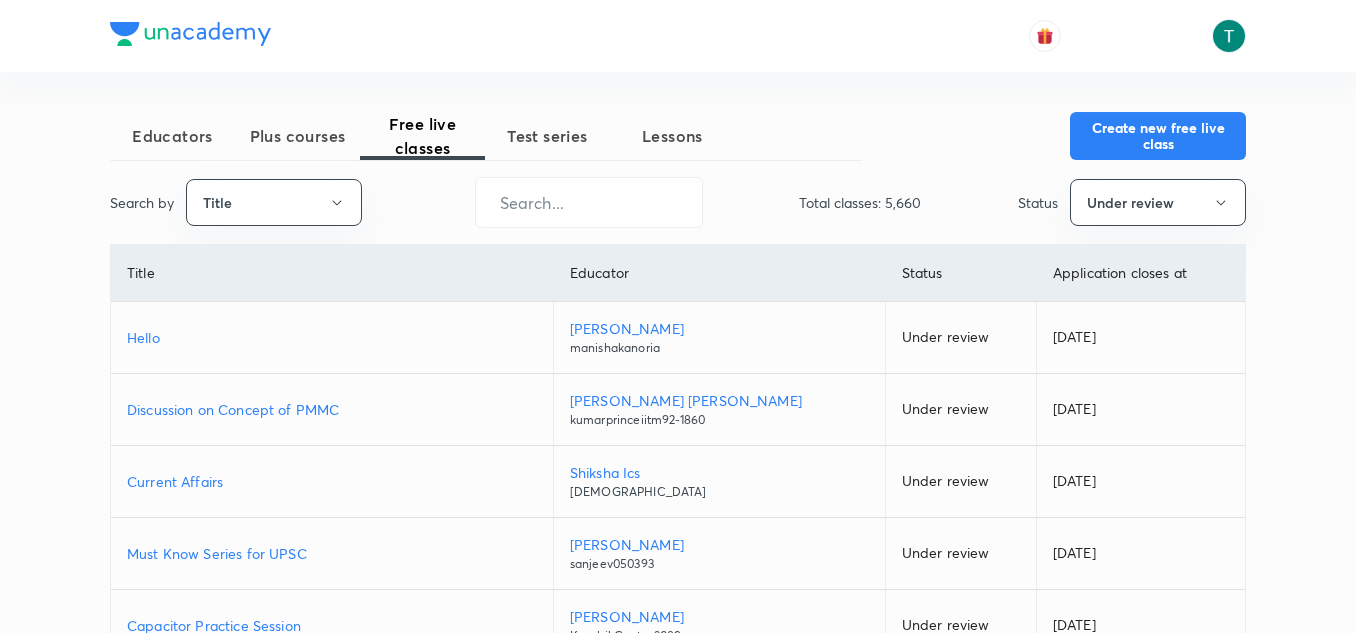 scroll, scrollTop: 0, scrollLeft: 0, axis: both 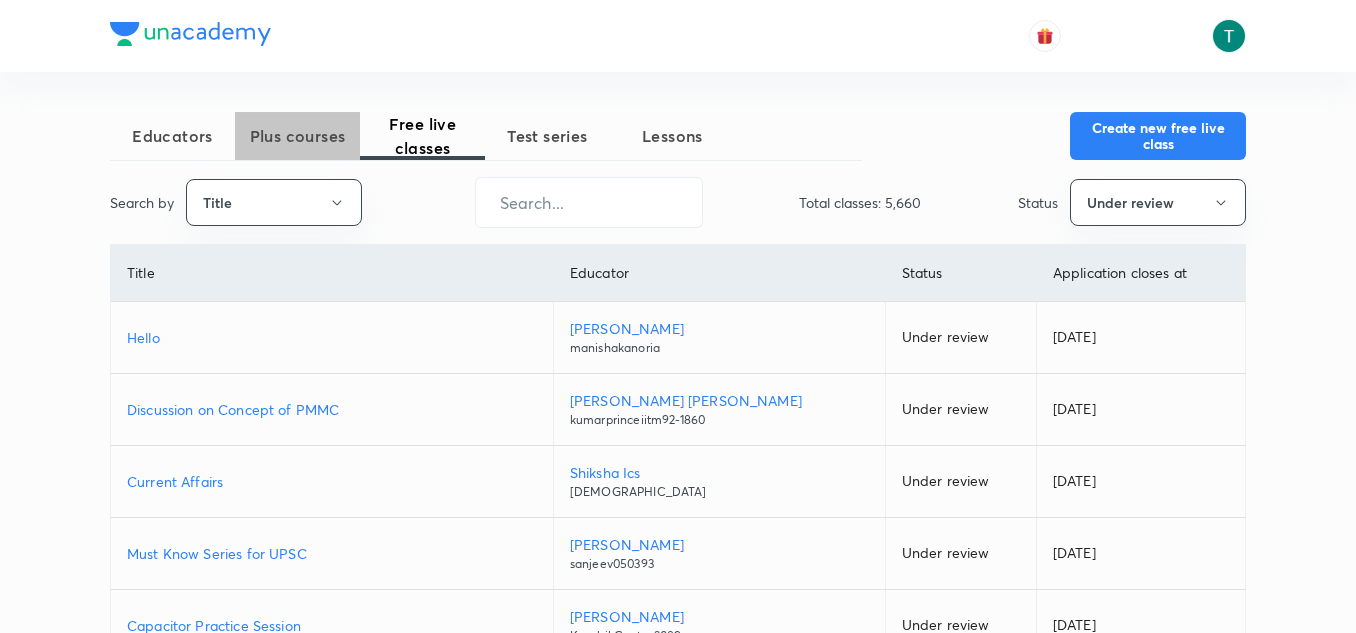 click on "Plus courses" at bounding box center [297, 136] 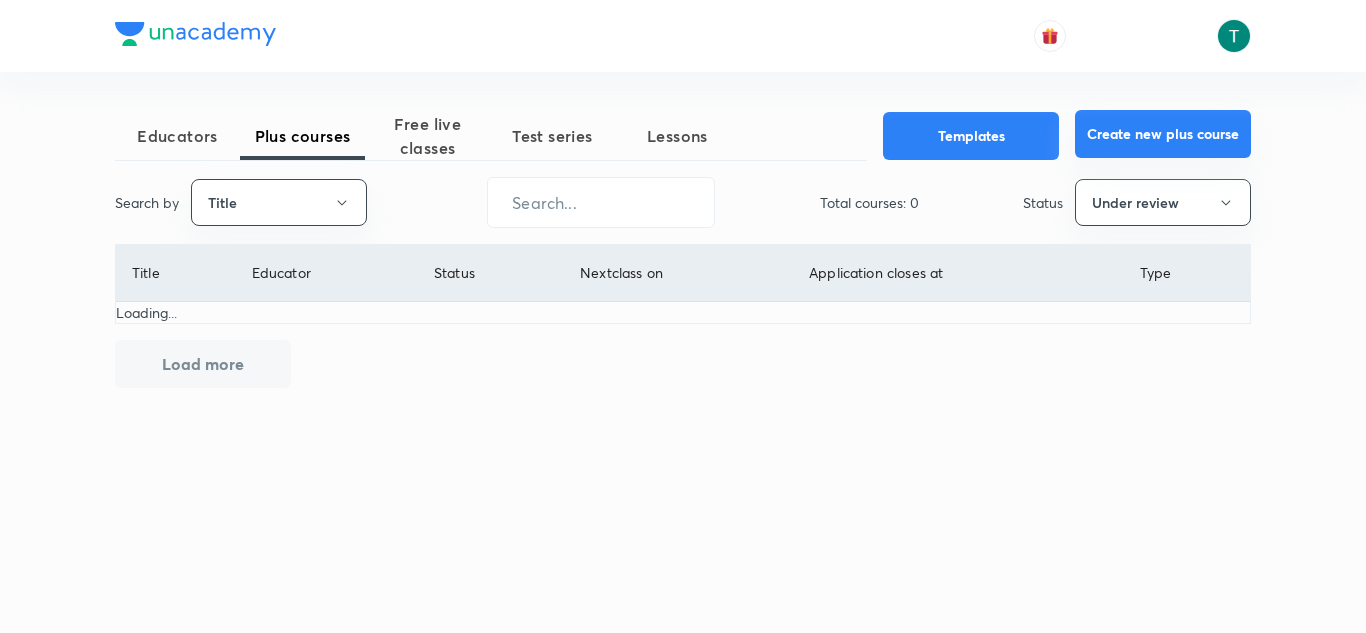 click on "Create new plus course" at bounding box center (1163, 134) 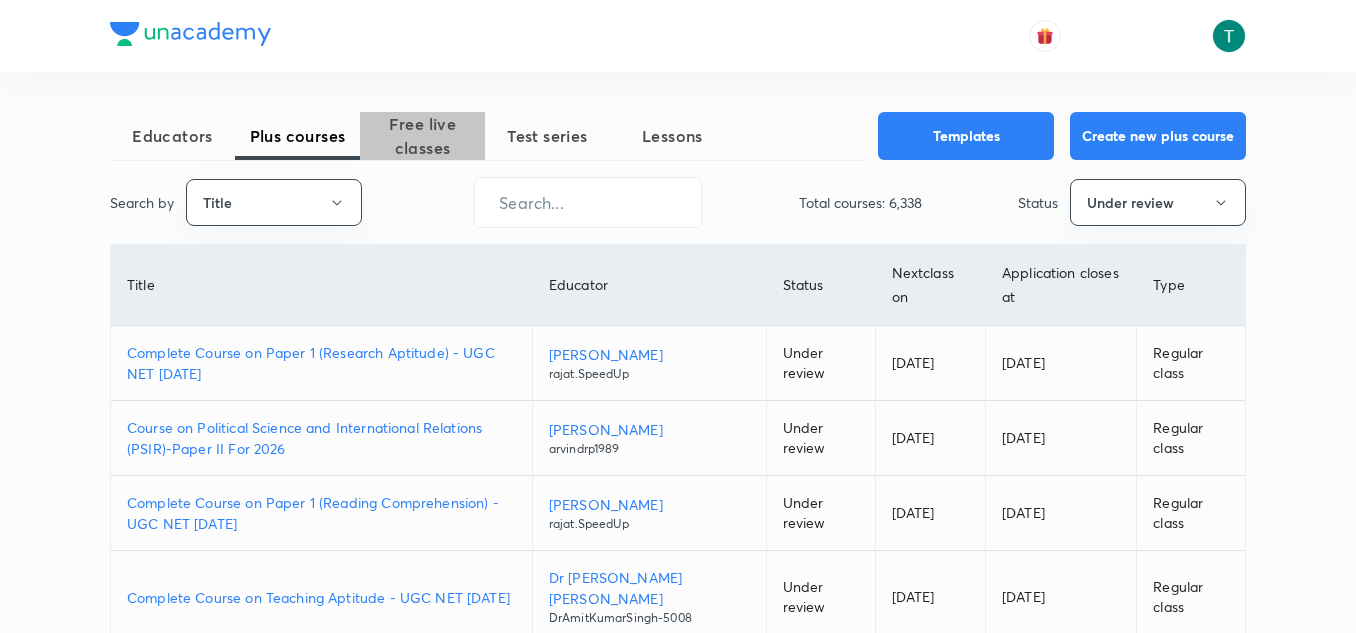 click on "Free live classes" at bounding box center (422, 136) 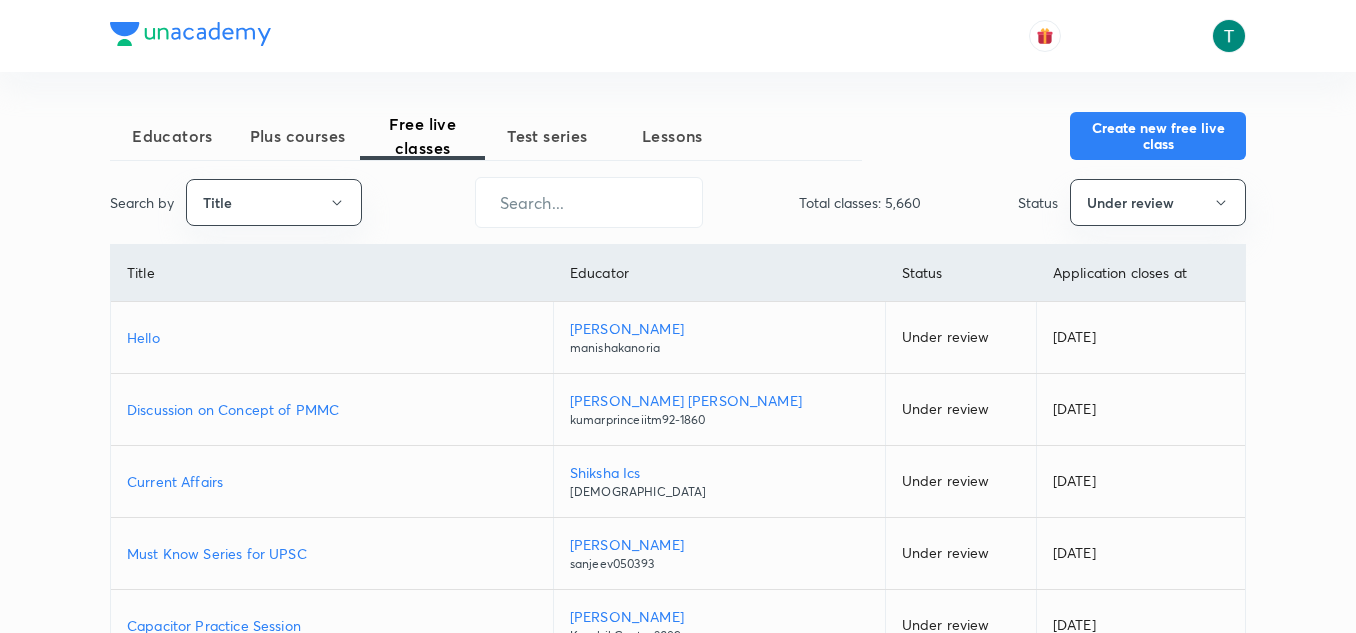 click on "Hello" at bounding box center [332, 337] 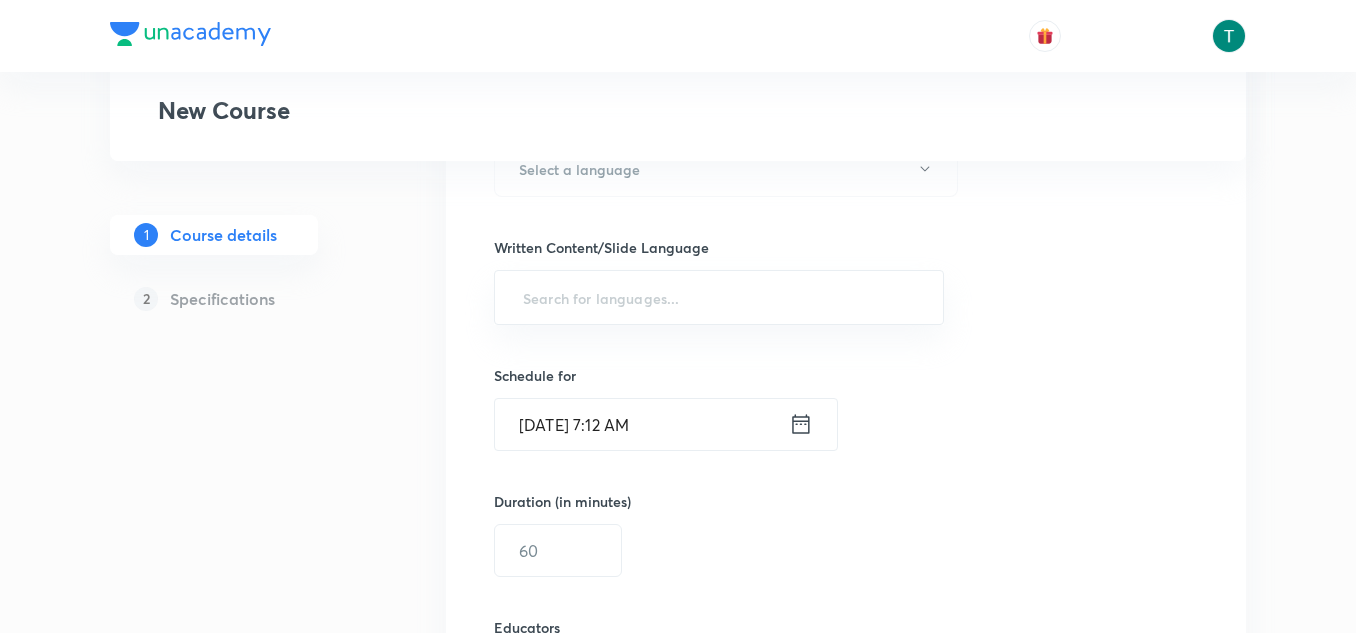 scroll, scrollTop: 1078, scrollLeft: 0, axis: vertical 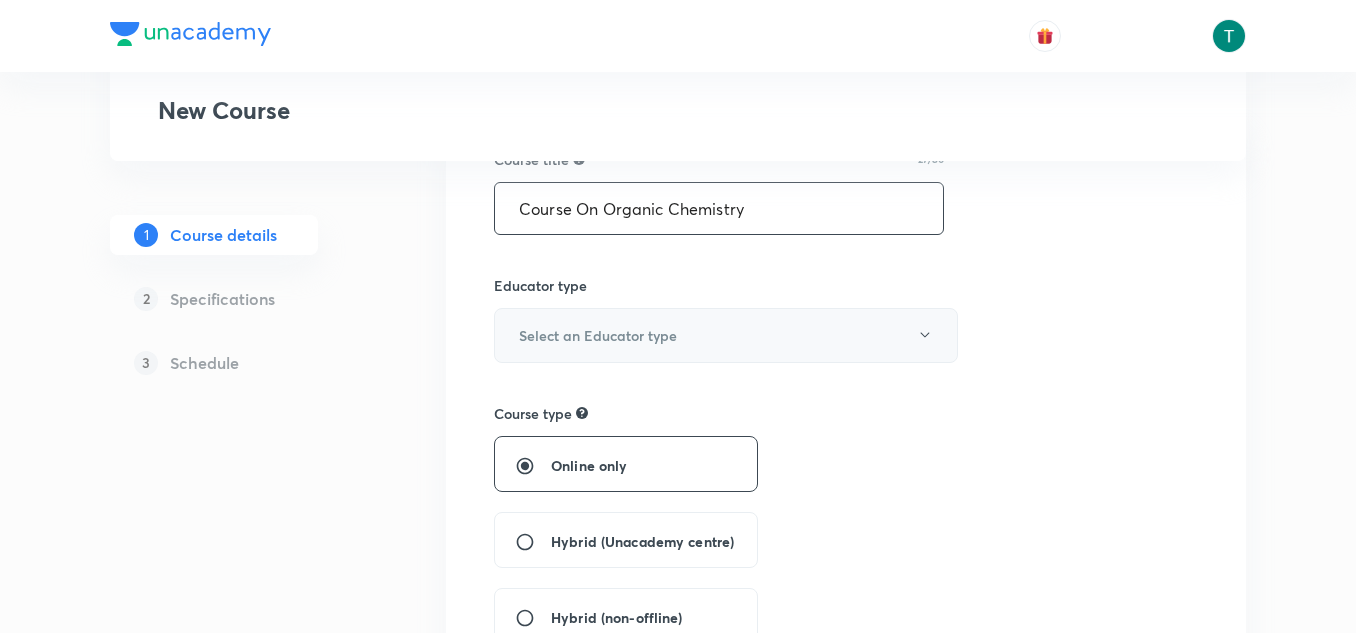type on "Course On Organic Chemistry" 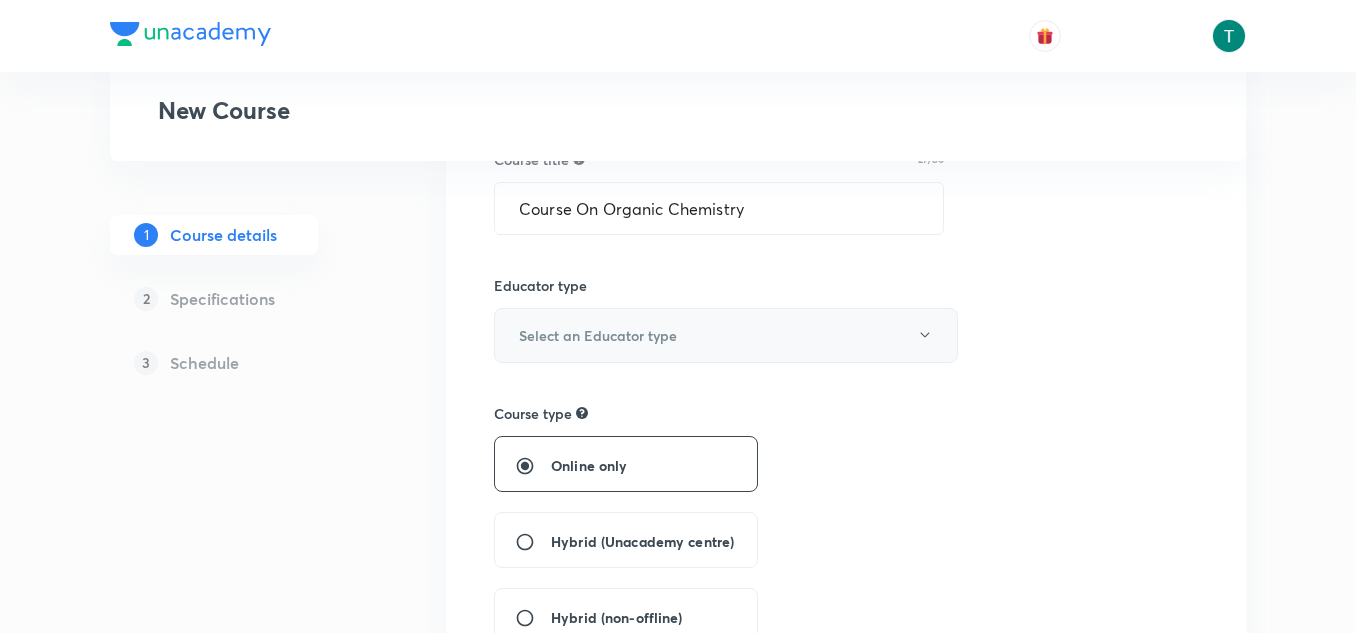 click on "Select an Educator type" at bounding box center [598, 335] 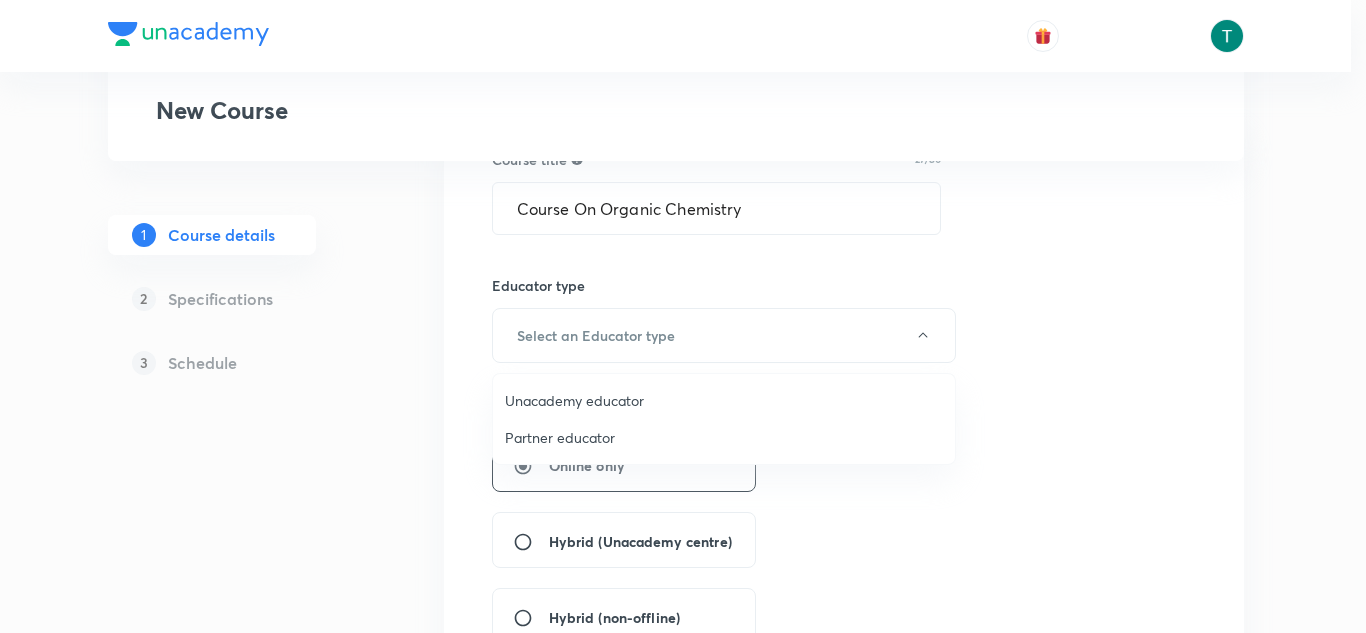 click on "Unacademy educator" at bounding box center [724, 400] 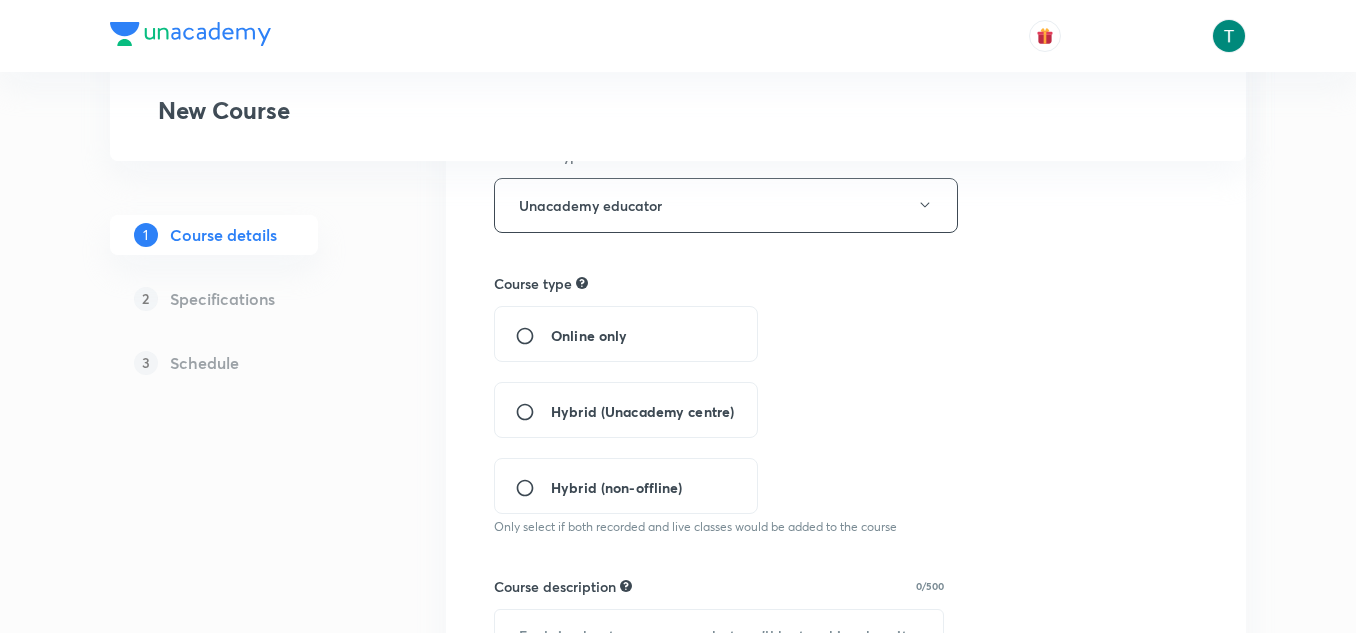 scroll, scrollTop: 327, scrollLeft: 0, axis: vertical 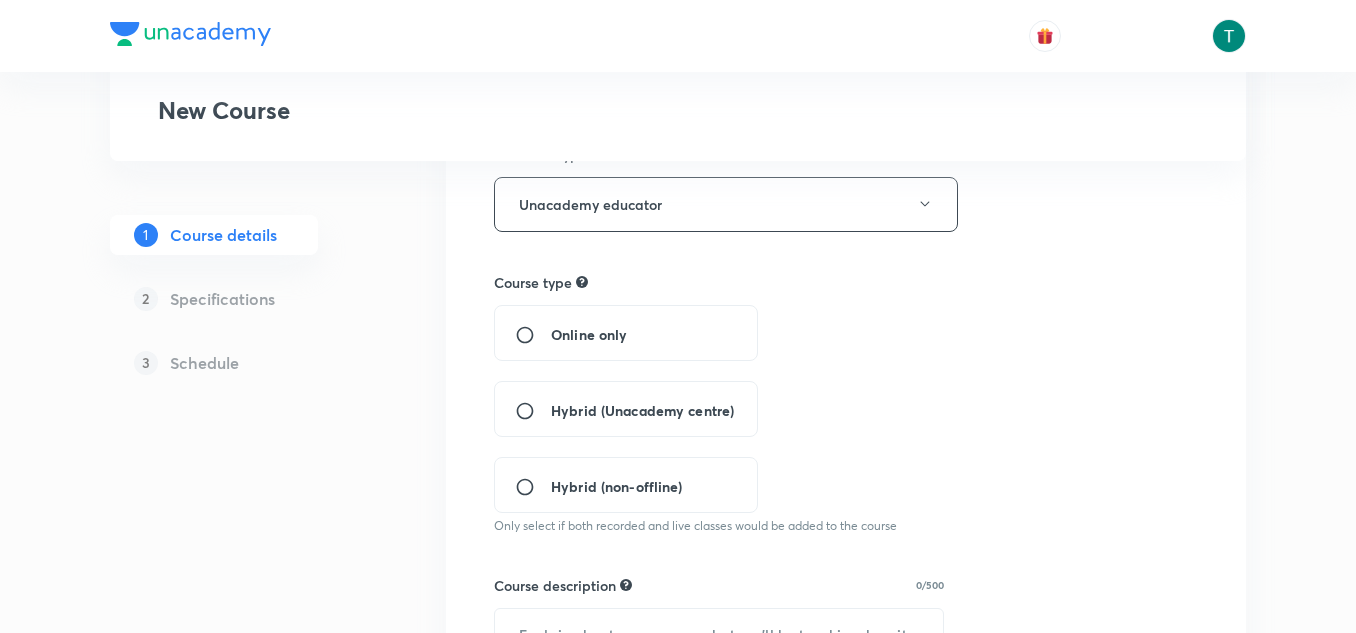 click on "Hybrid (Unacademy centre)" at bounding box center (626, 409) 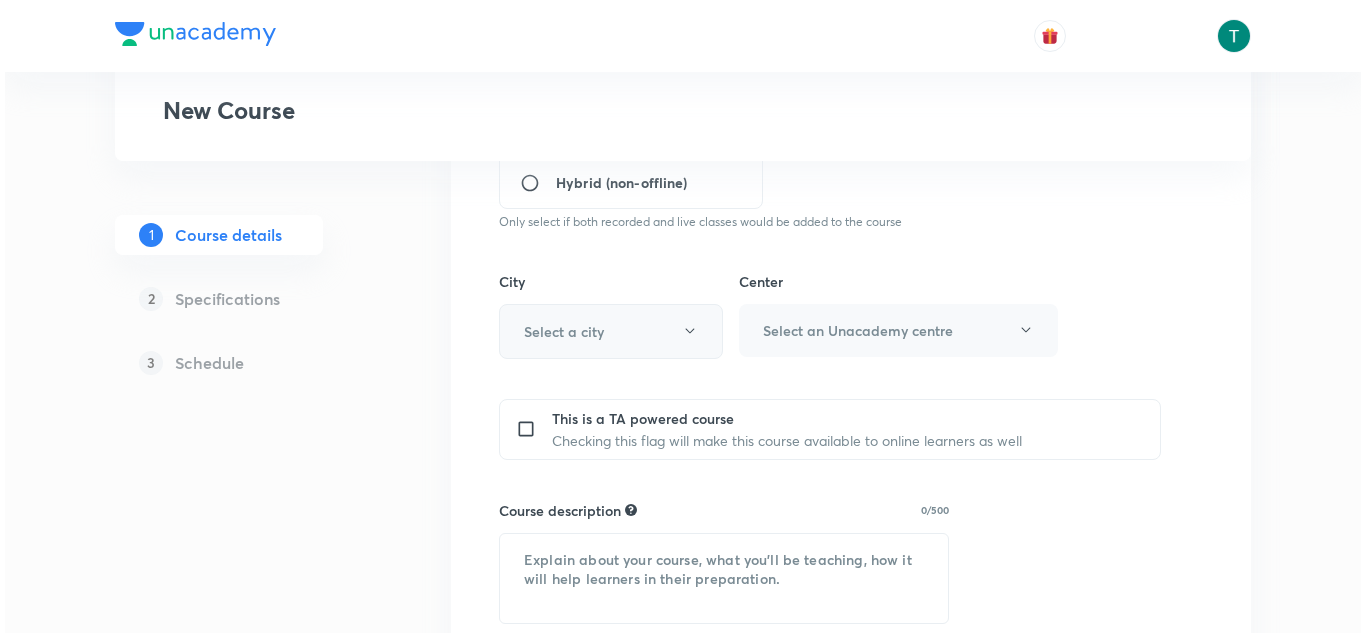 scroll, scrollTop: 644, scrollLeft: 0, axis: vertical 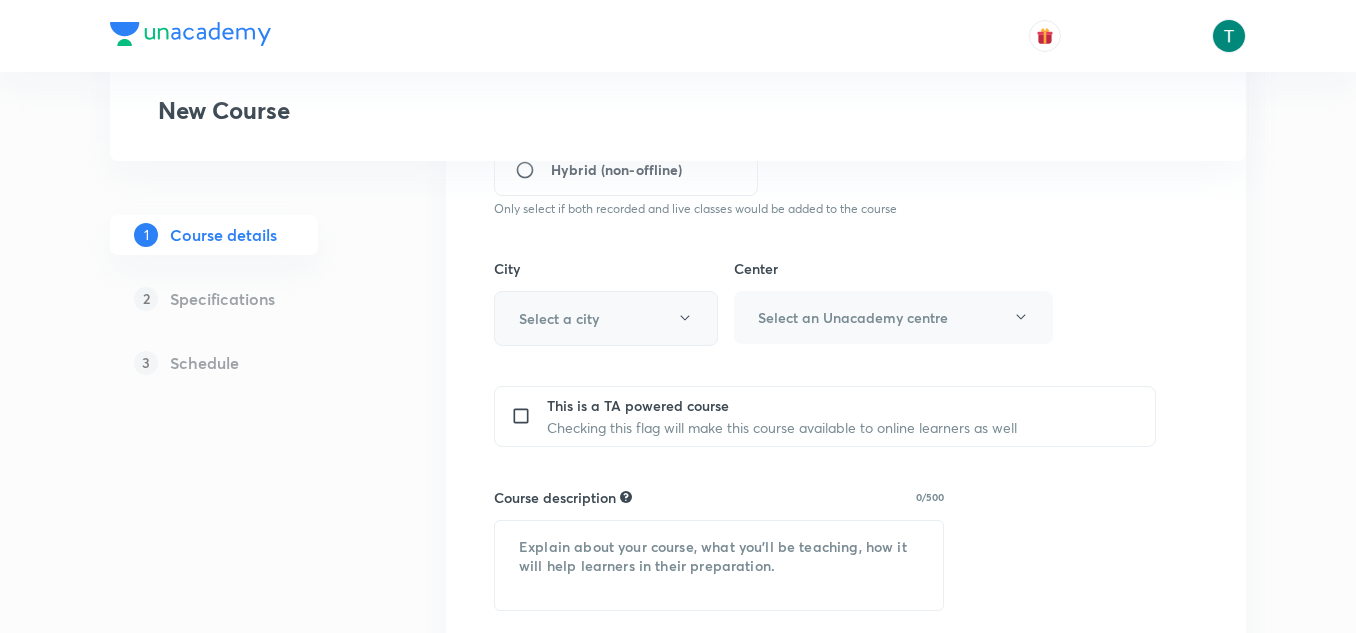 click on "Select a city" at bounding box center [606, 318] 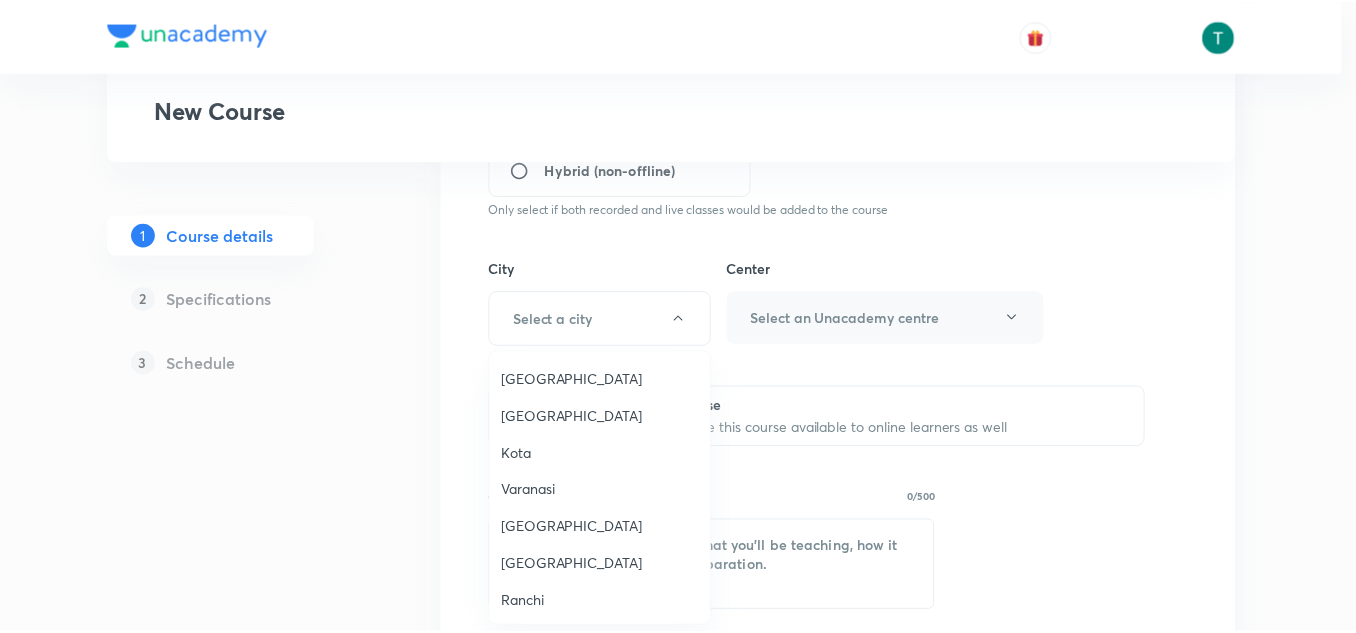 scroll, scrollTop: 1722, scrollLeft: 0, axis: vertical 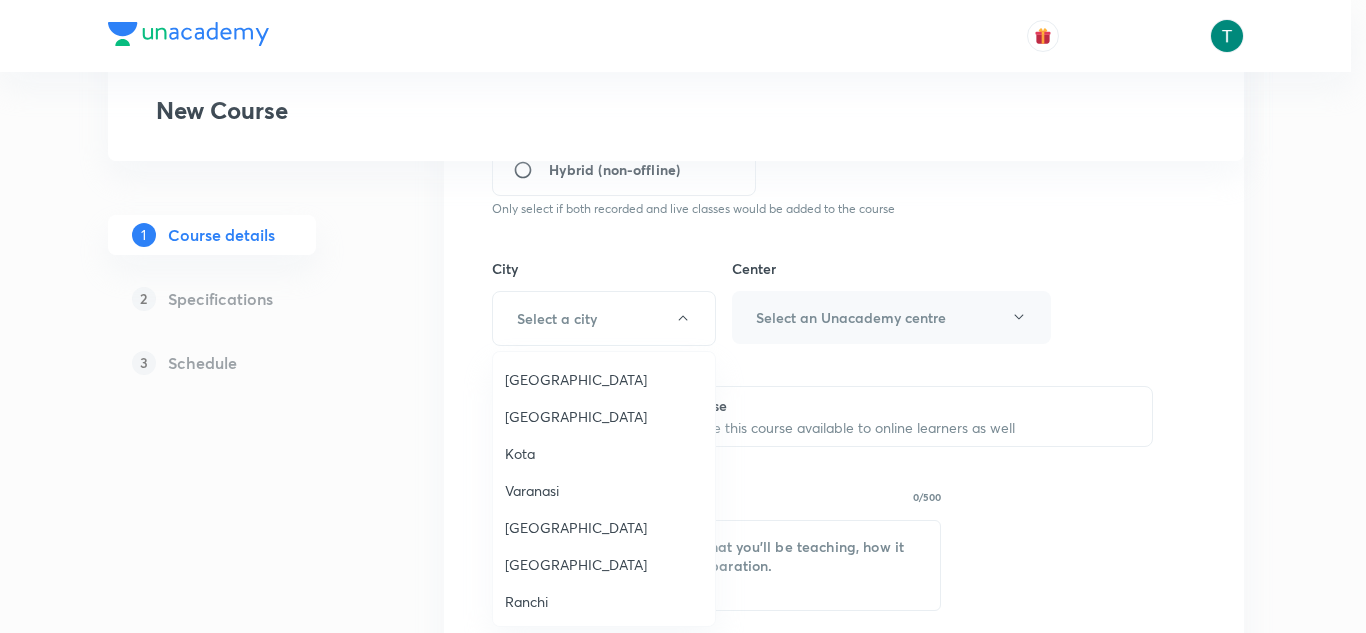 click on "Kota" at bounding box center [604, 453] 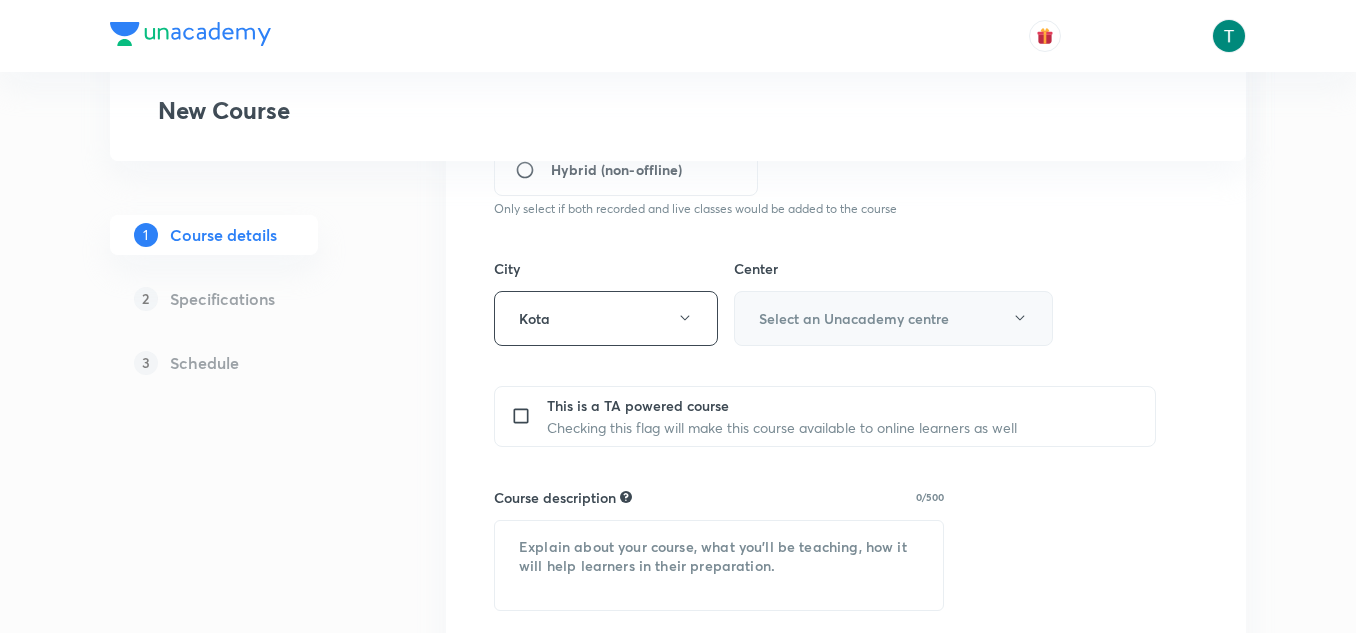 click on "Select an Unacademy centre" at bounding box center [893, 318] 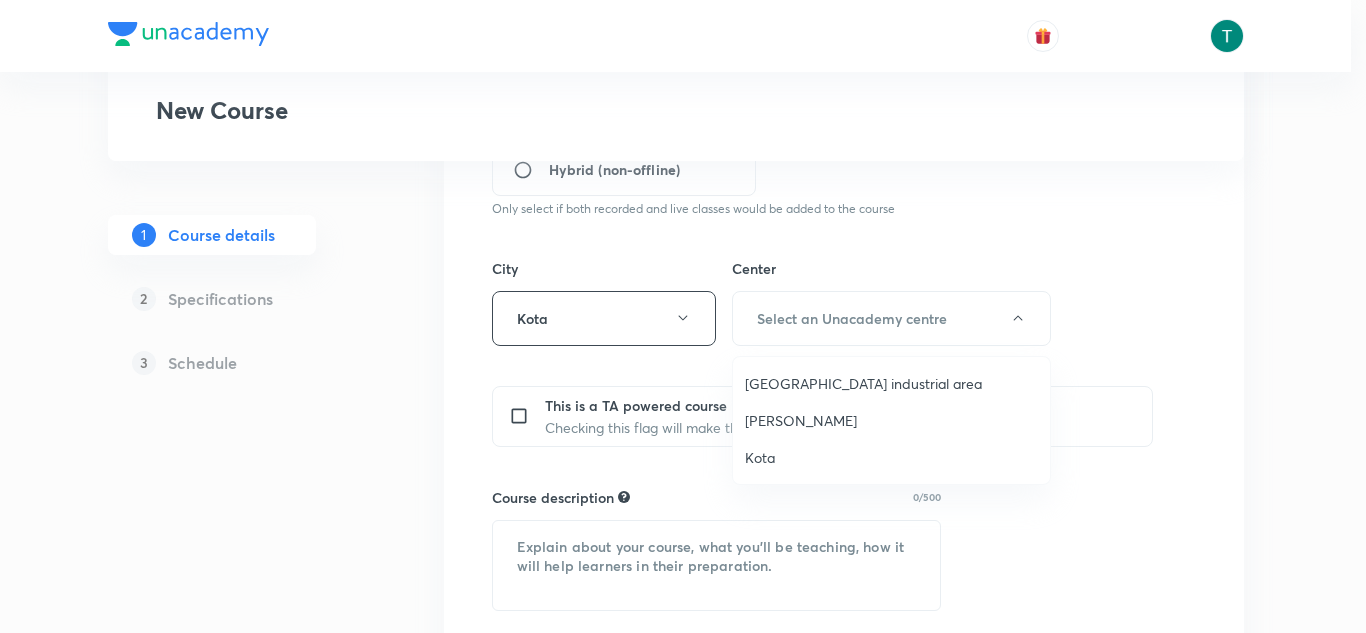 click on "Kota" at bounding box center [891, 457] 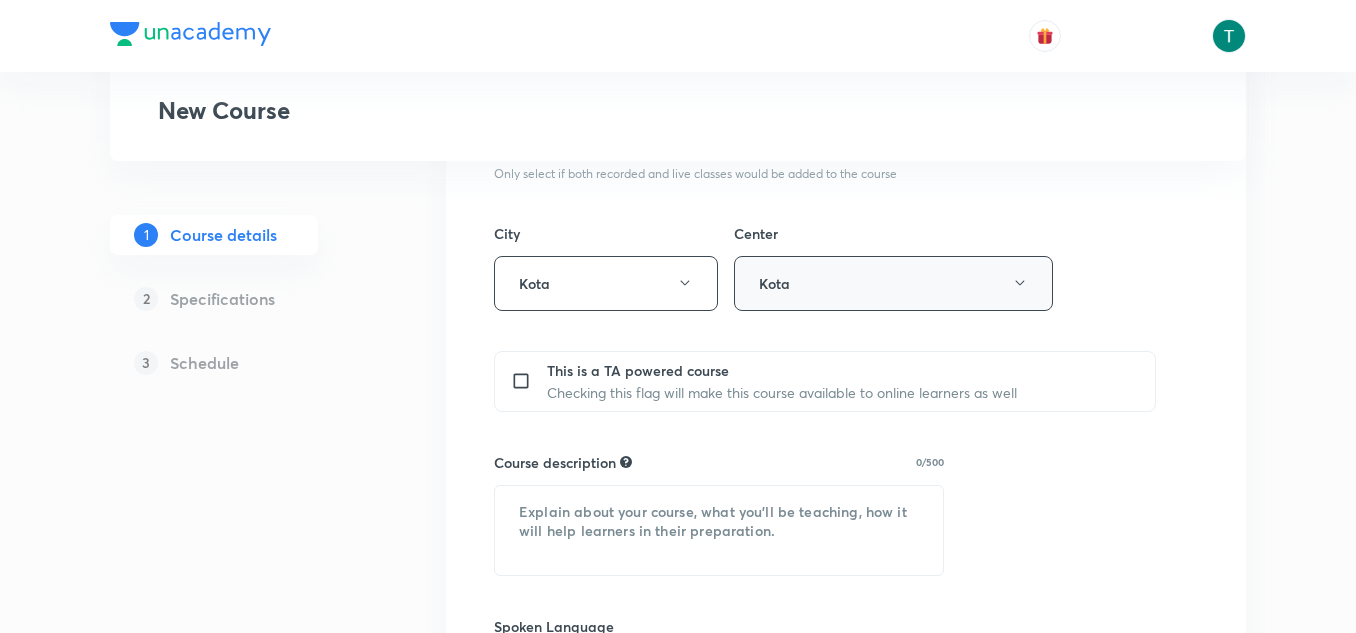scroll, scrollTop: 671, scrollLeft: 0, axis: vertical 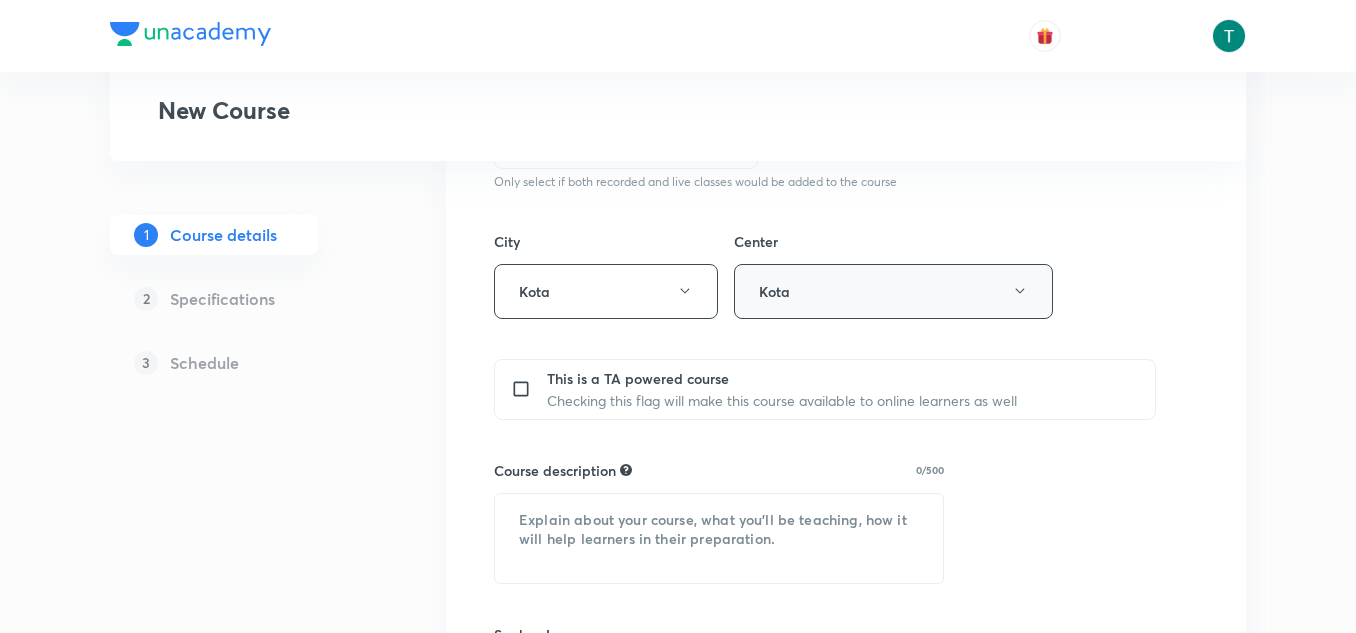 click on "Kota" at bounding box center (893, 291) 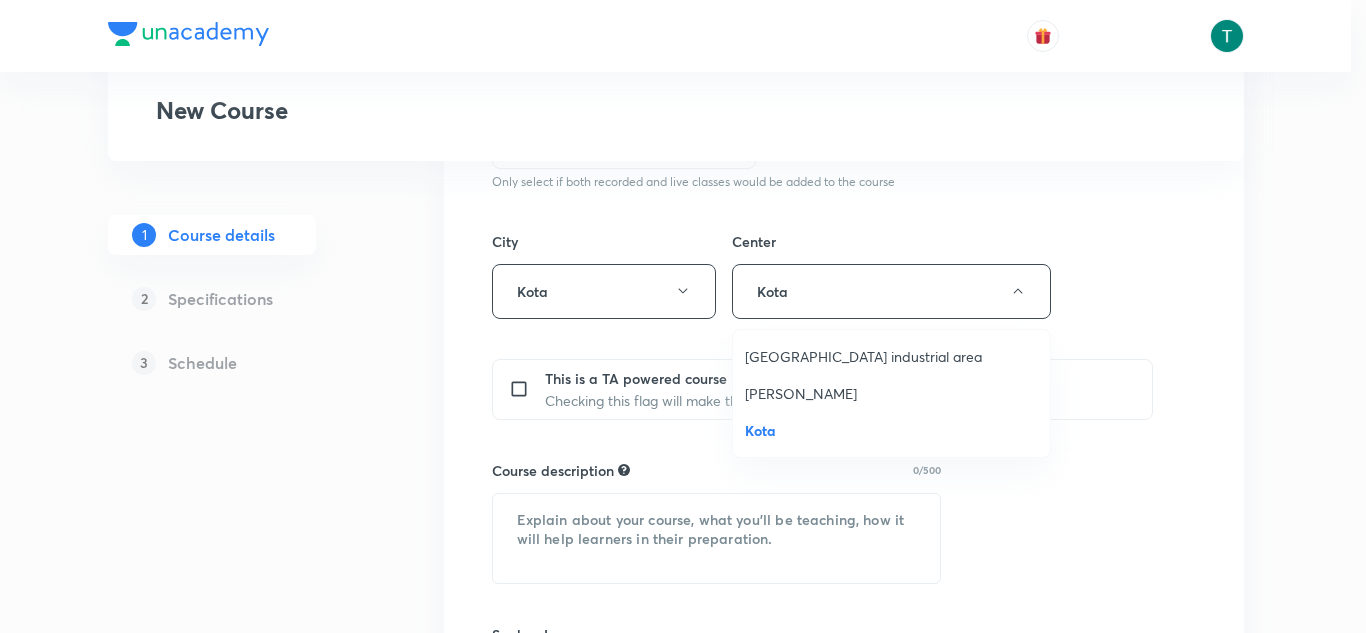 click on "Indraprastha industrial area" at bounding box center (891, 356) 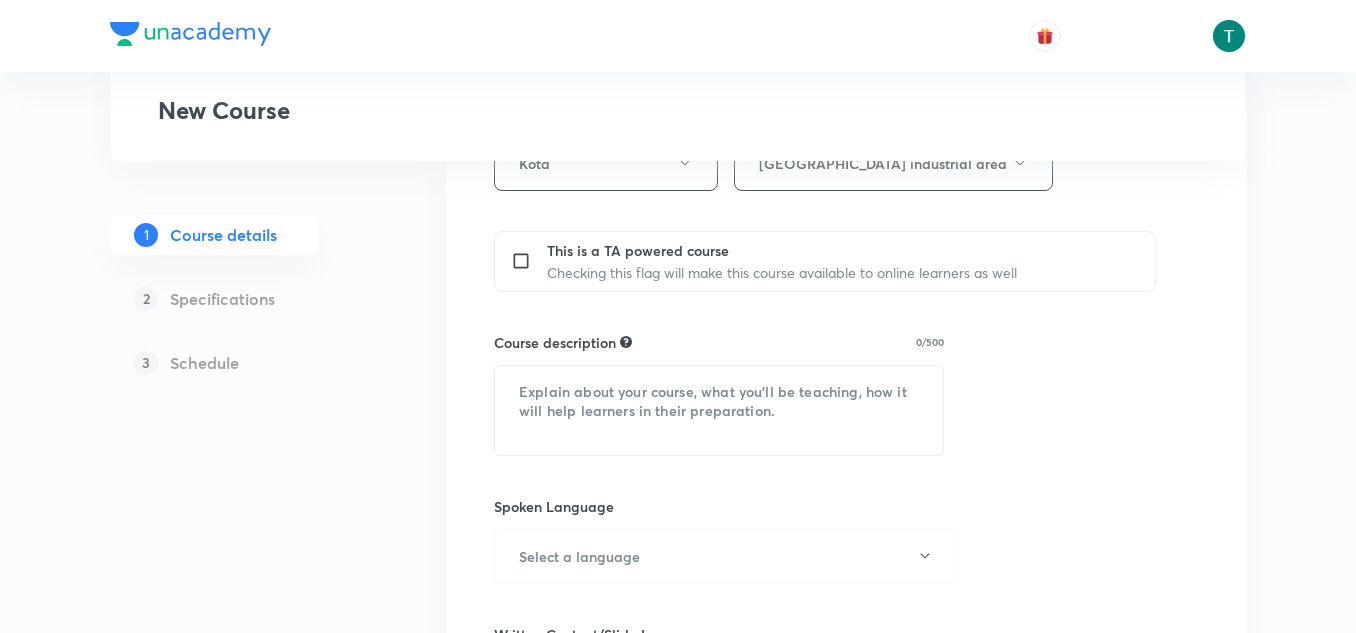 scroll, scrollTop: 805, scrollLeft: 0, axis: vertical 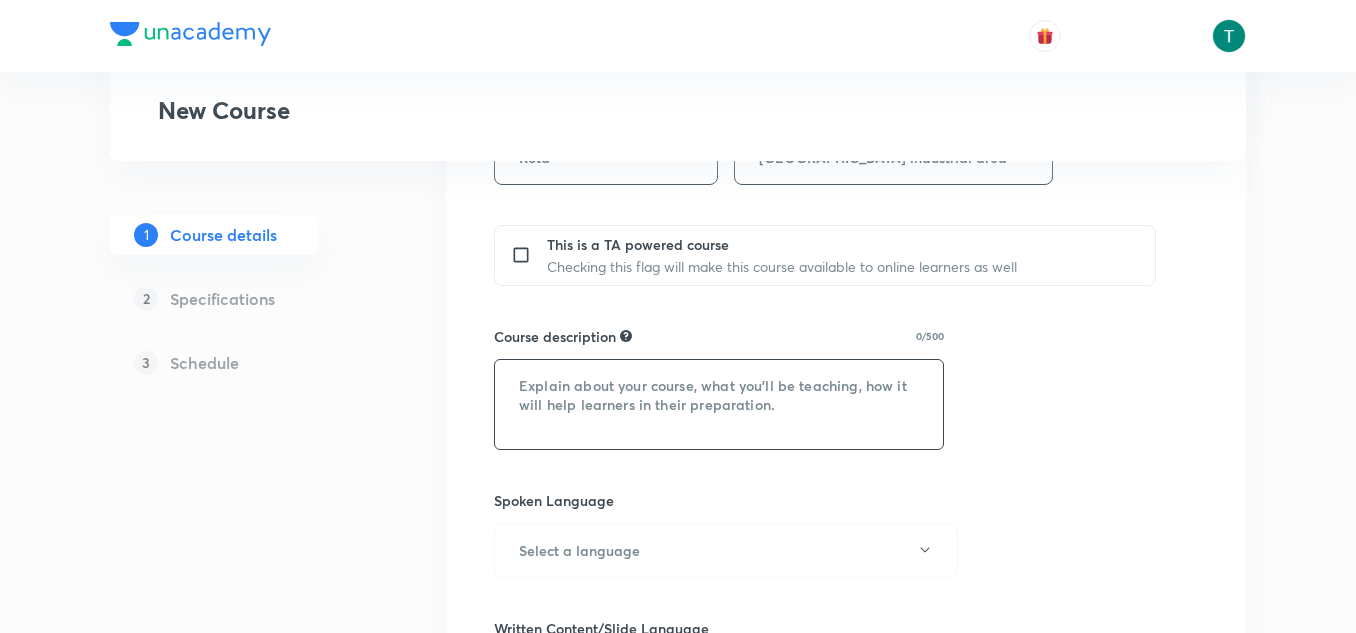 click at bounding box center (719, 404) 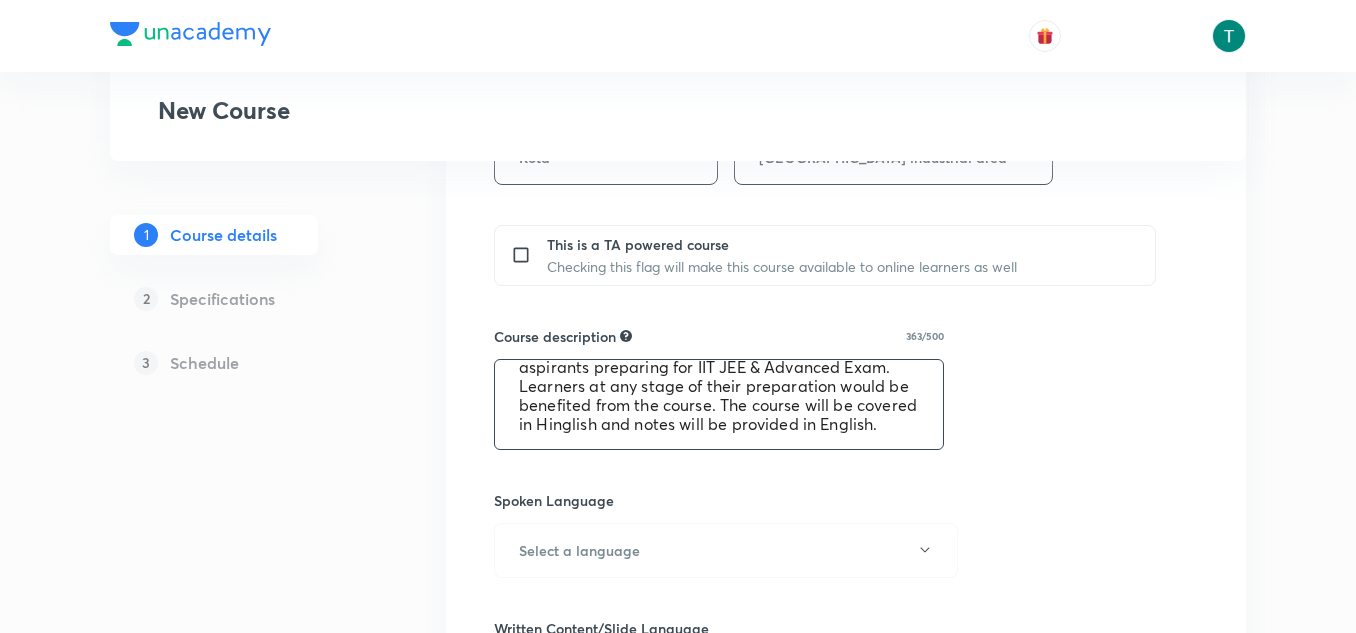 scroll, scrollTop: 0, scrollLeft: 0, axis: both 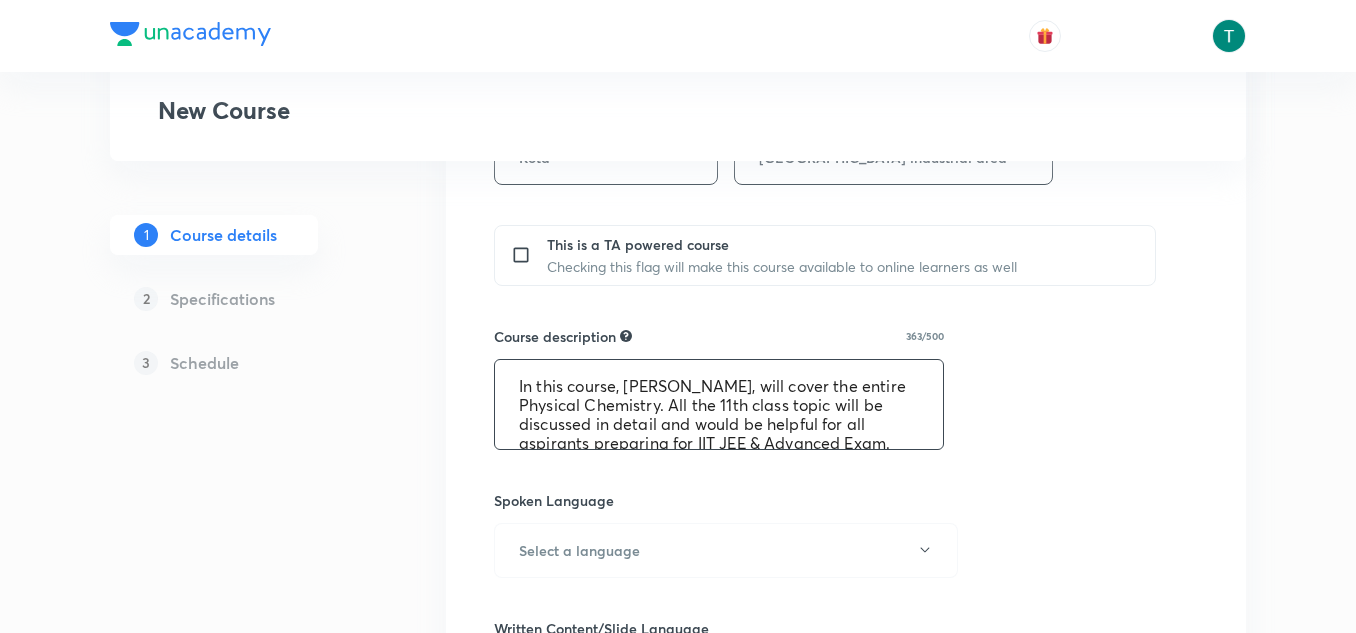 click on "In this course, [PERSON_NAME], will cover the entire Physical Chemistry. All the 11th class topic will be discussed in detail and would be helpful for all aspirants preparing for IIT JEE & Advanced Exam. Learners at any stage of their preparation would be benefited from the course. The course will be covered in Hinglish and notes will be provided in English." at bounding box center (719, 404) 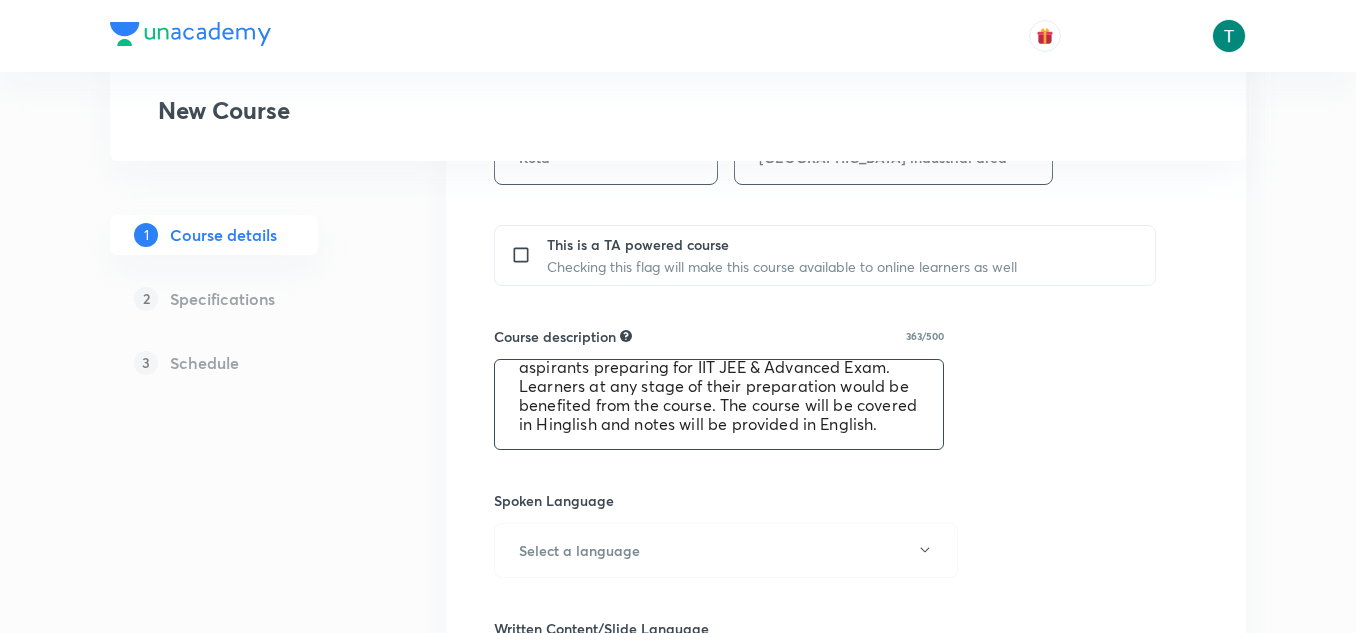 scroll, scrollTop: 0, scrollLeft: 0, axis: both 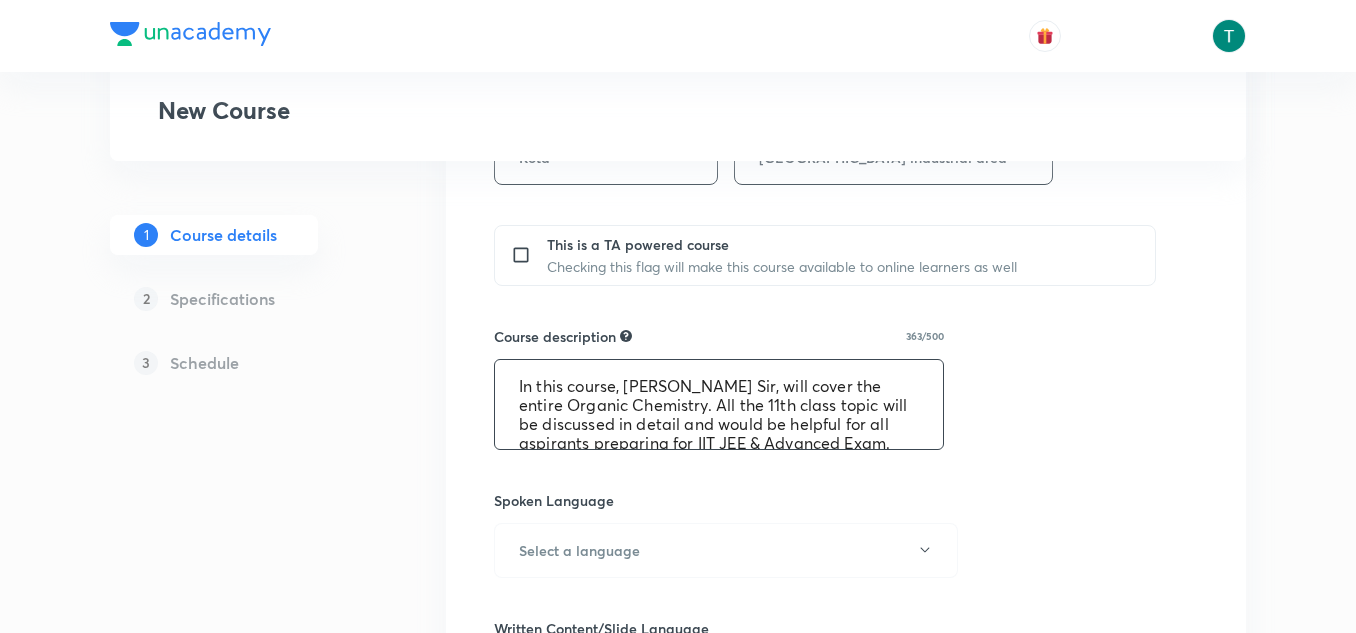 click on "In this course, Mayank Pareek Sir, will cover the entire Organic Chemistry. All the 11th class topic will be discussed in detail and would be helpful for all aspirants preparing for IIT JEE & Advanced Exam. Learners at any stage of their preparation would be benefited from the course. The course will be covered in Hinglish and notes will be provided in English." at bounding box center (719, 404) 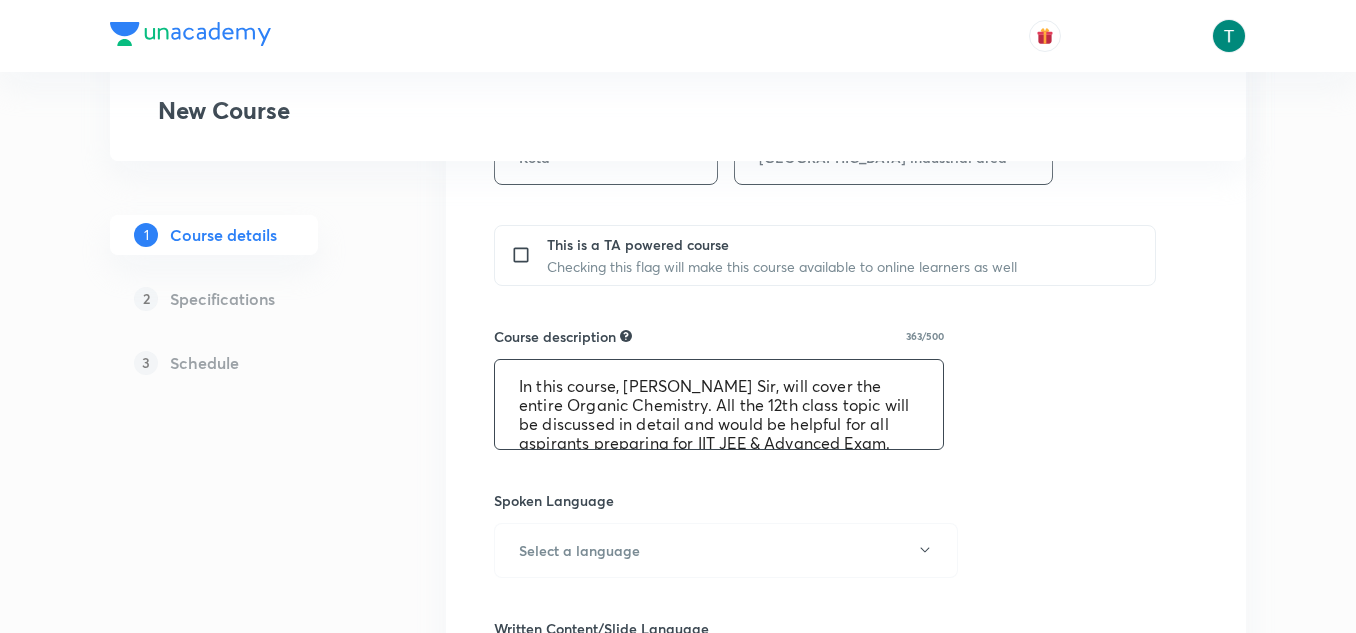 scroll, scrollTop: 95, scrollLeft: 0, axis: vertical 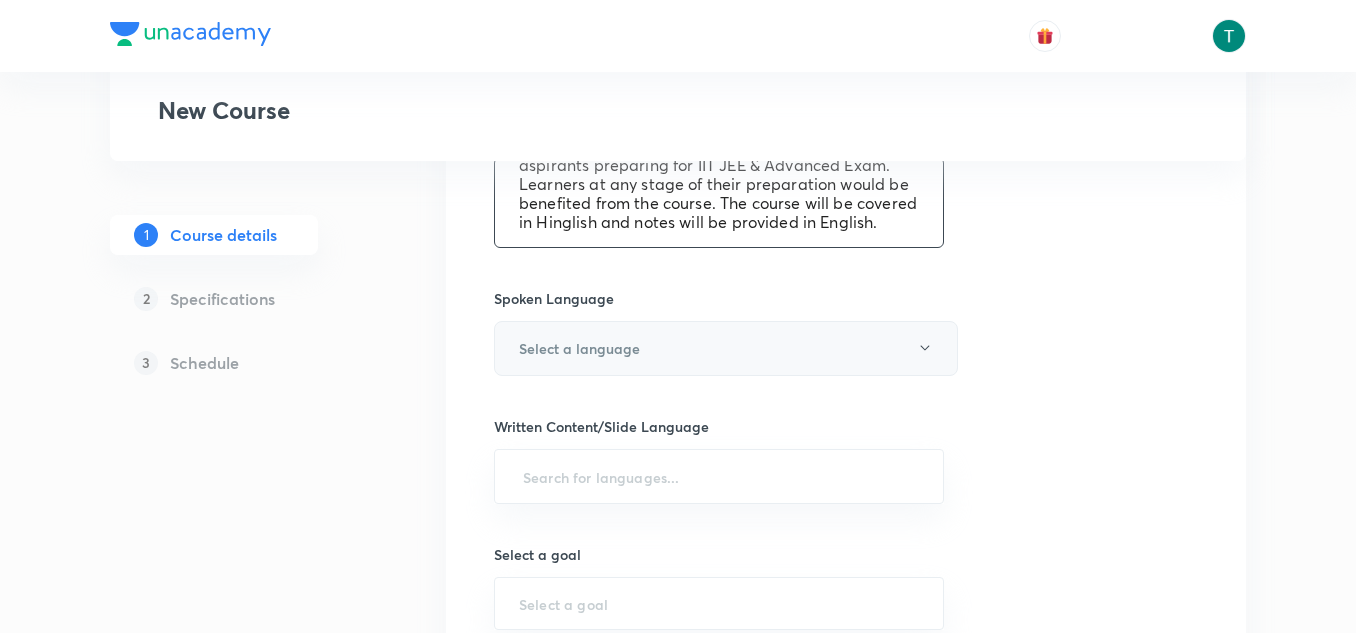 type on "In this course, Mayank Pareek Sir, will cover the entire Organic Chemistry. All the 12th class topic will be discussed in detail and would be helpful for all aspirants preparing for IIT JEE & Advanced Exam. Learners at any stage of their preparation would be benefited from the course. The course will be covered in Hinglish and notes will be provided in English." 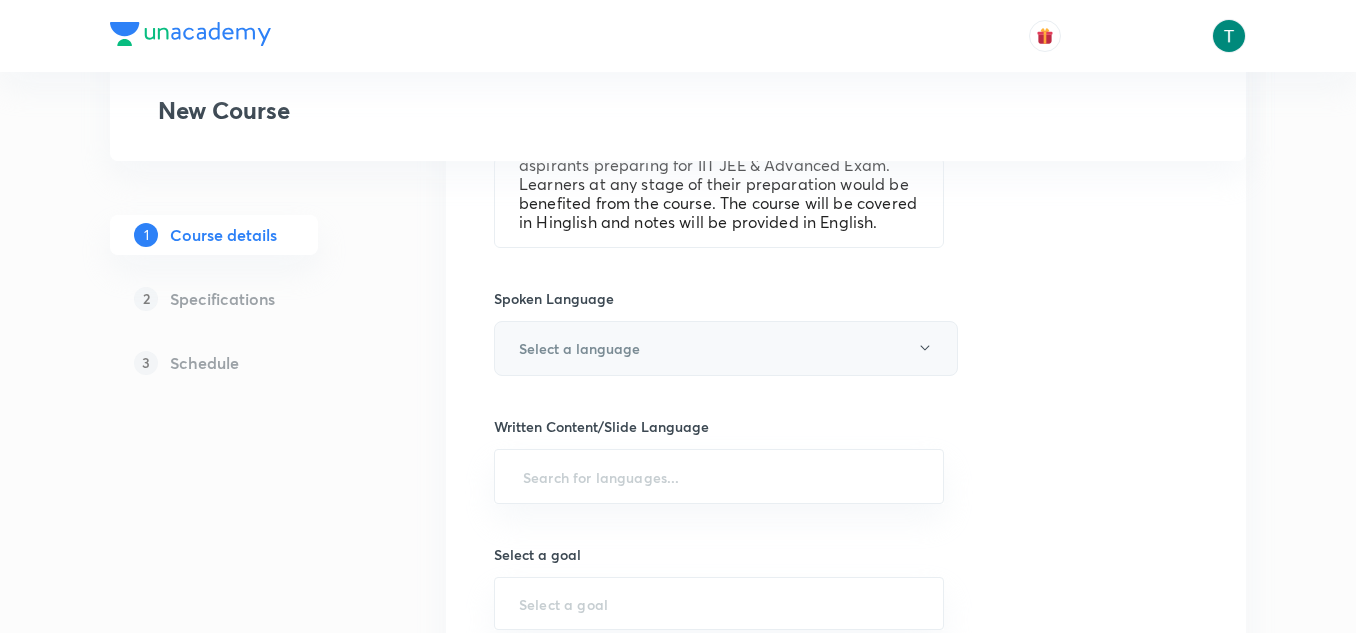 click on "Select a language" at bounding box center (726, 348) 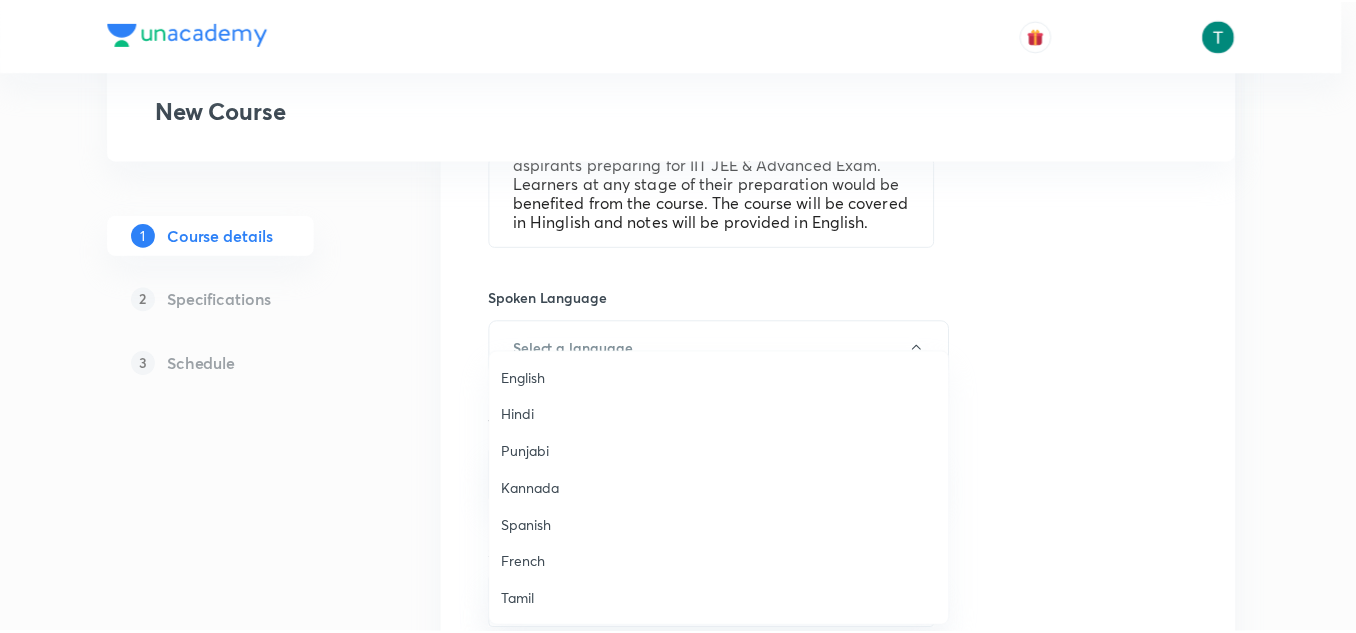 scroll, scrollTop: 593, scrollLeft: 0, axis: vertical 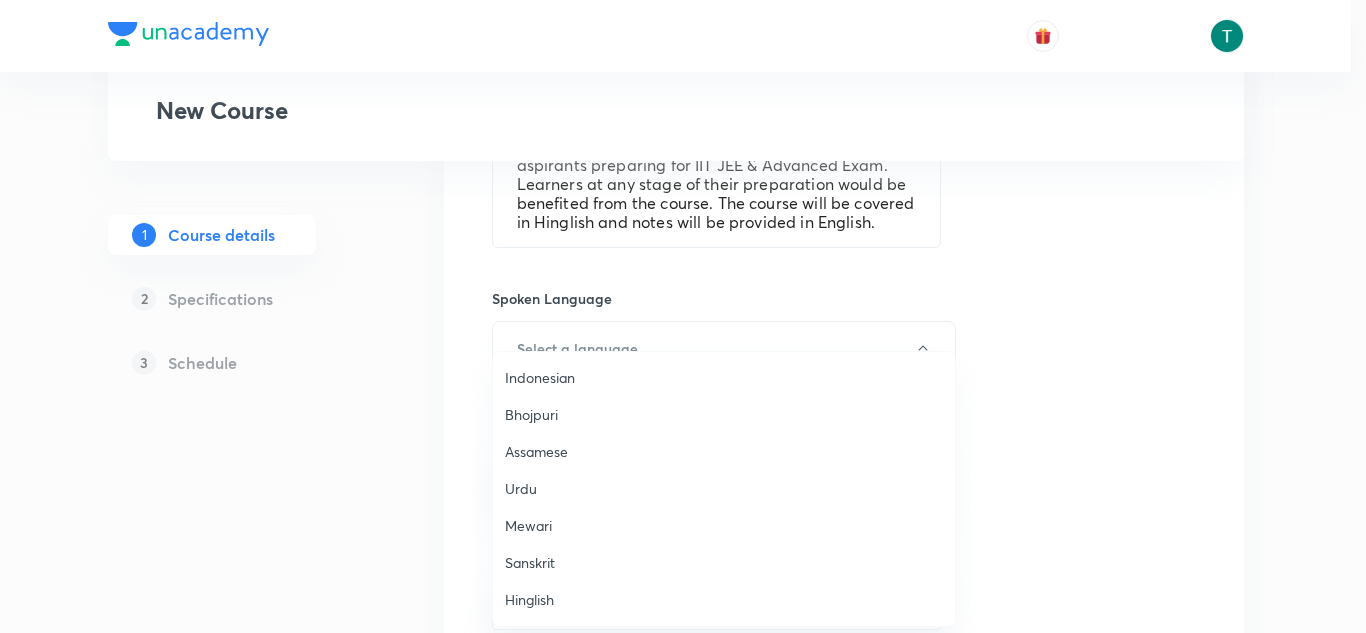 click on "Hinglish" at bounding box center [724, 599] 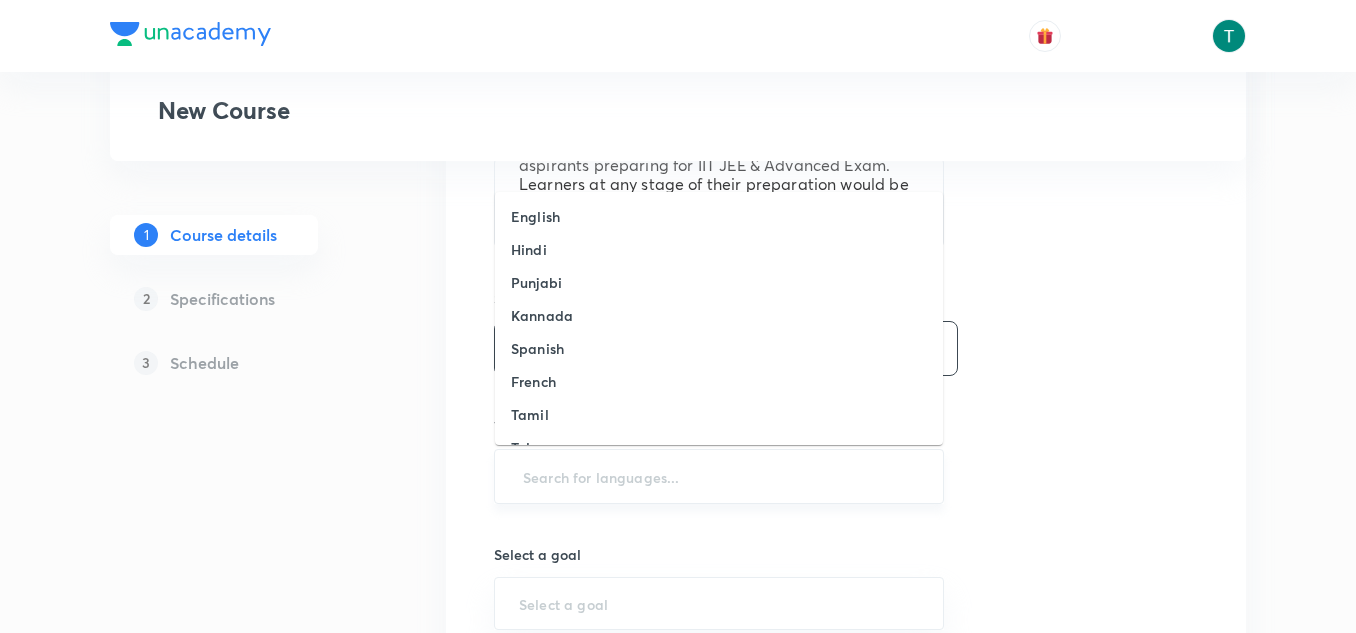 click at bounding box center [719, 476] 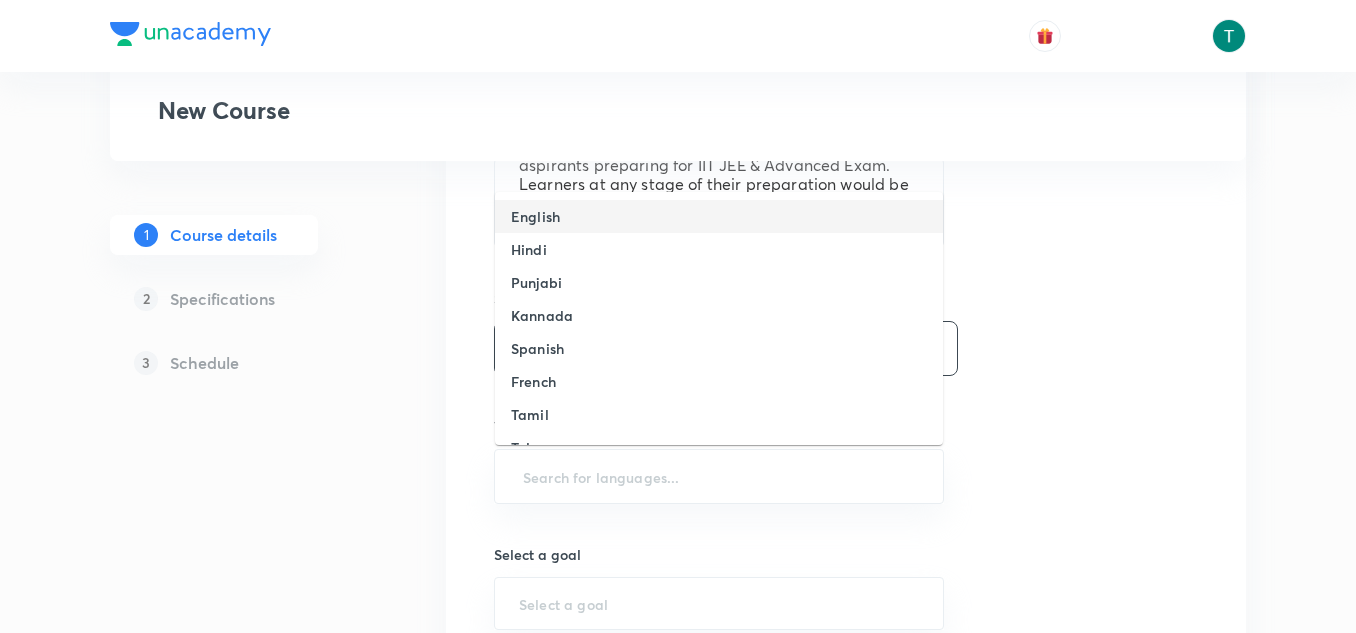 click on "English" at bounding box center (719, 216) 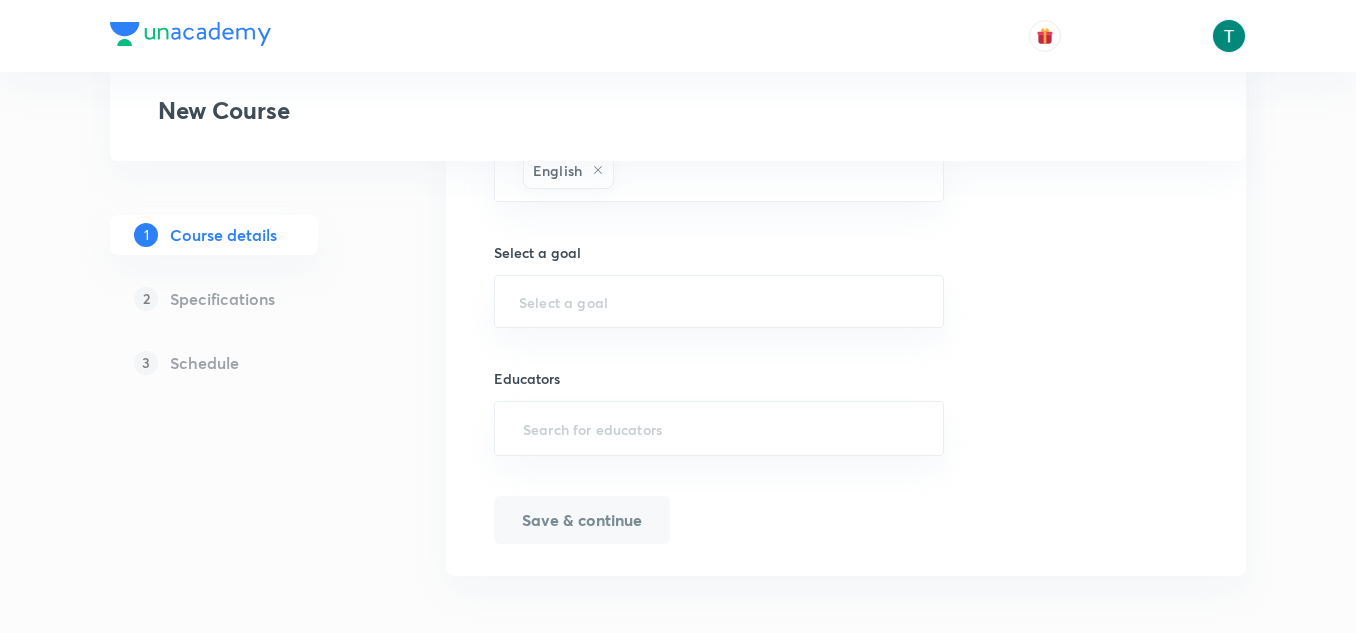 scroll, scrollTop: 1314, scrollLeft: 0, axis: vertical 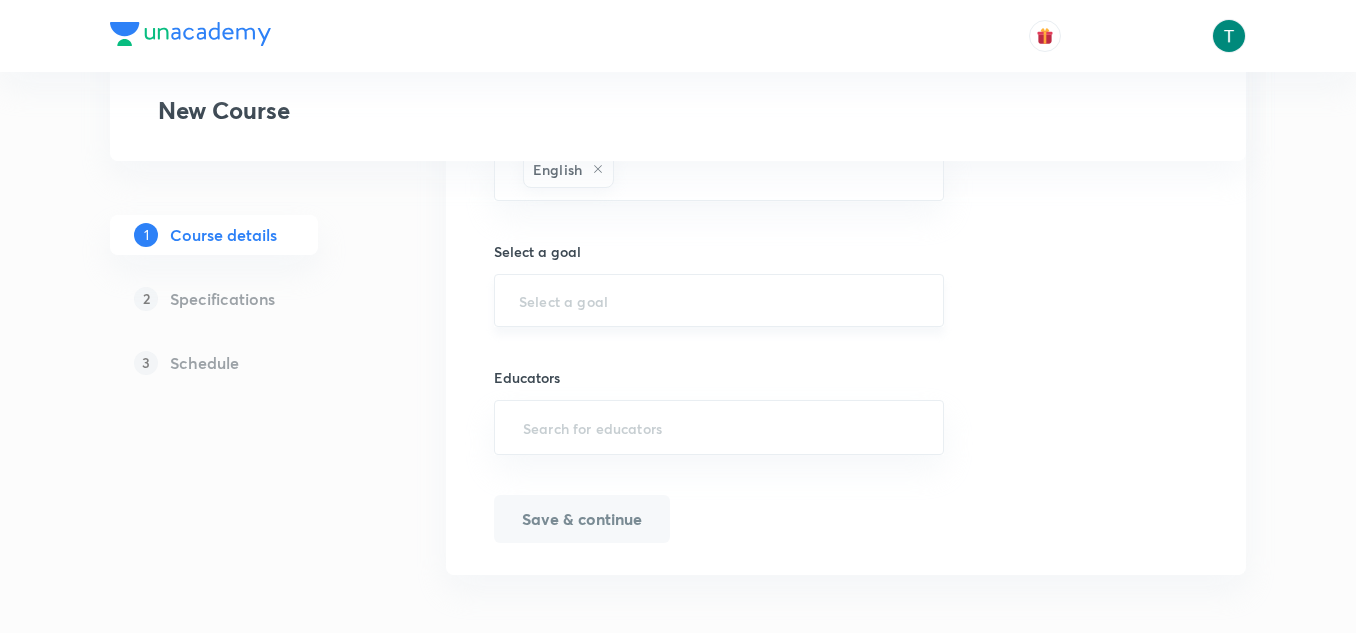 drag, startPoint x: 593, startPoint y: 343, endPoint x: 558, endPoint y: 301, distance: 54.67175 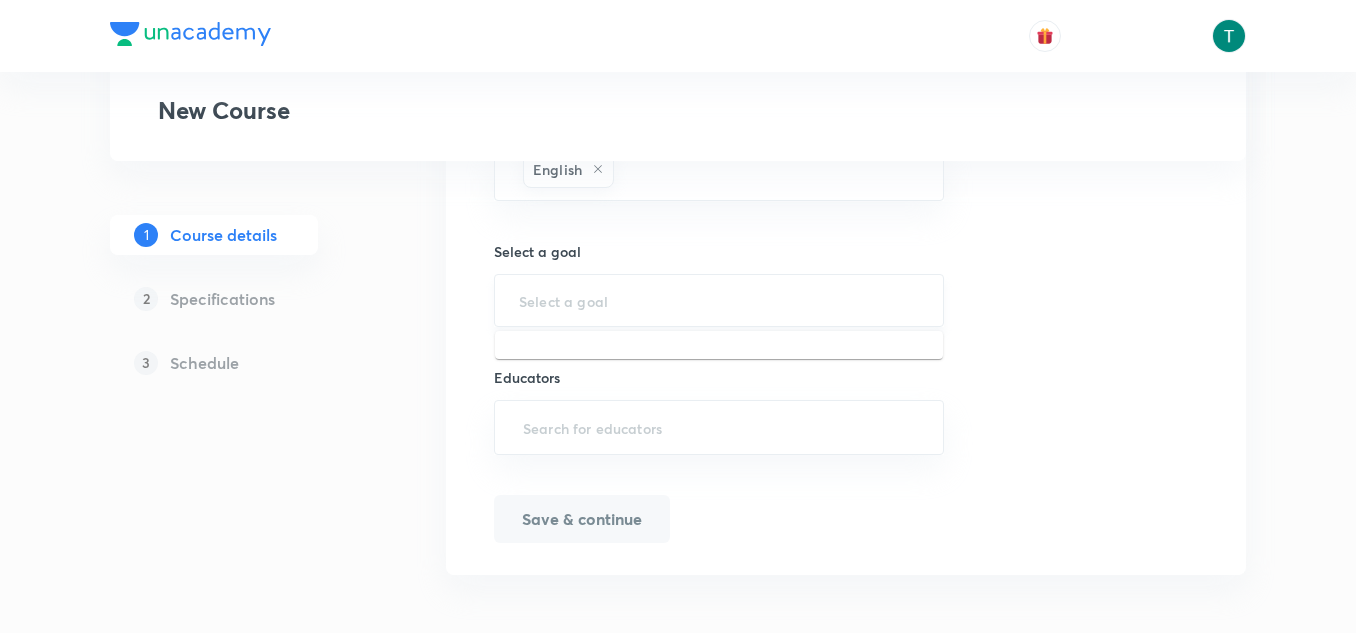 click at bounding box center (719, 300) 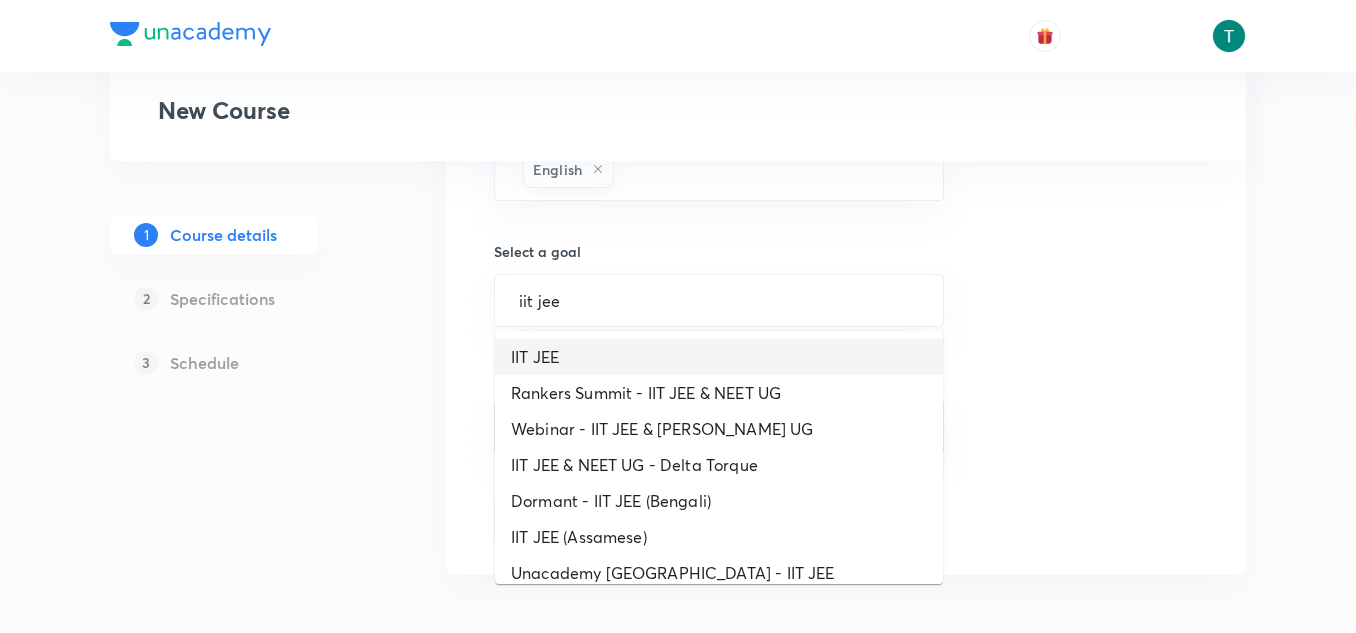 click on "IIT JEE" at bounding box center [719, 357] 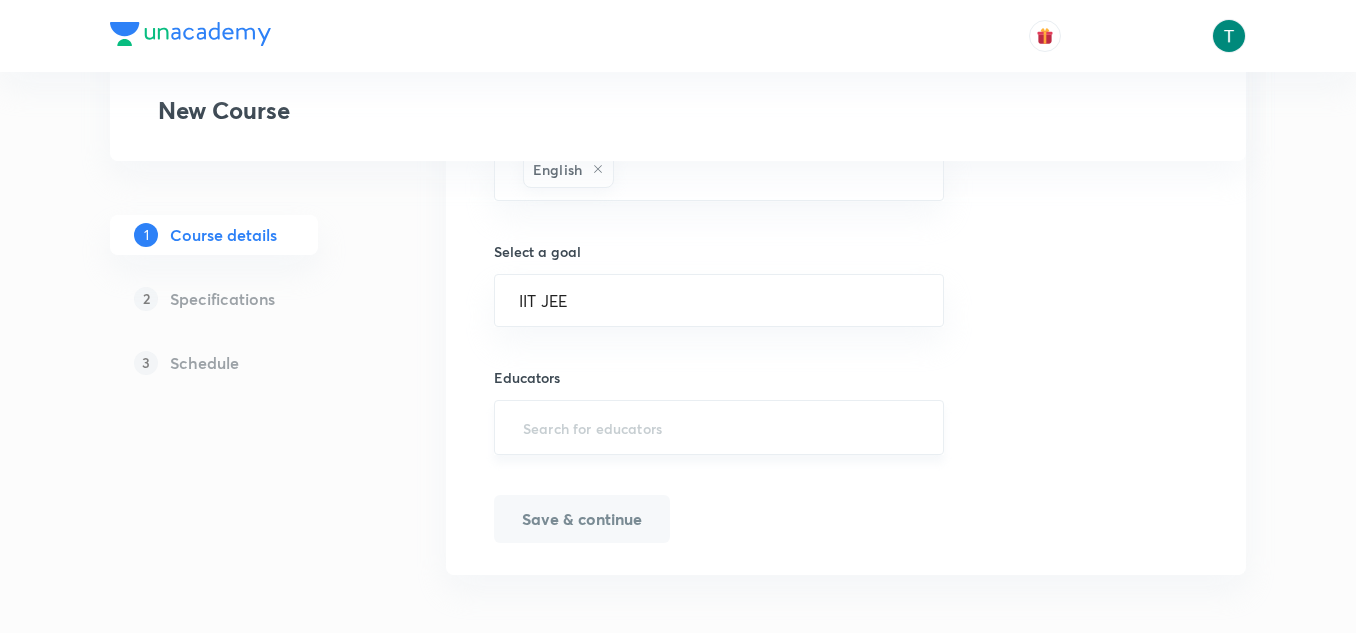 click on "​" at bounding box center [719, 427] 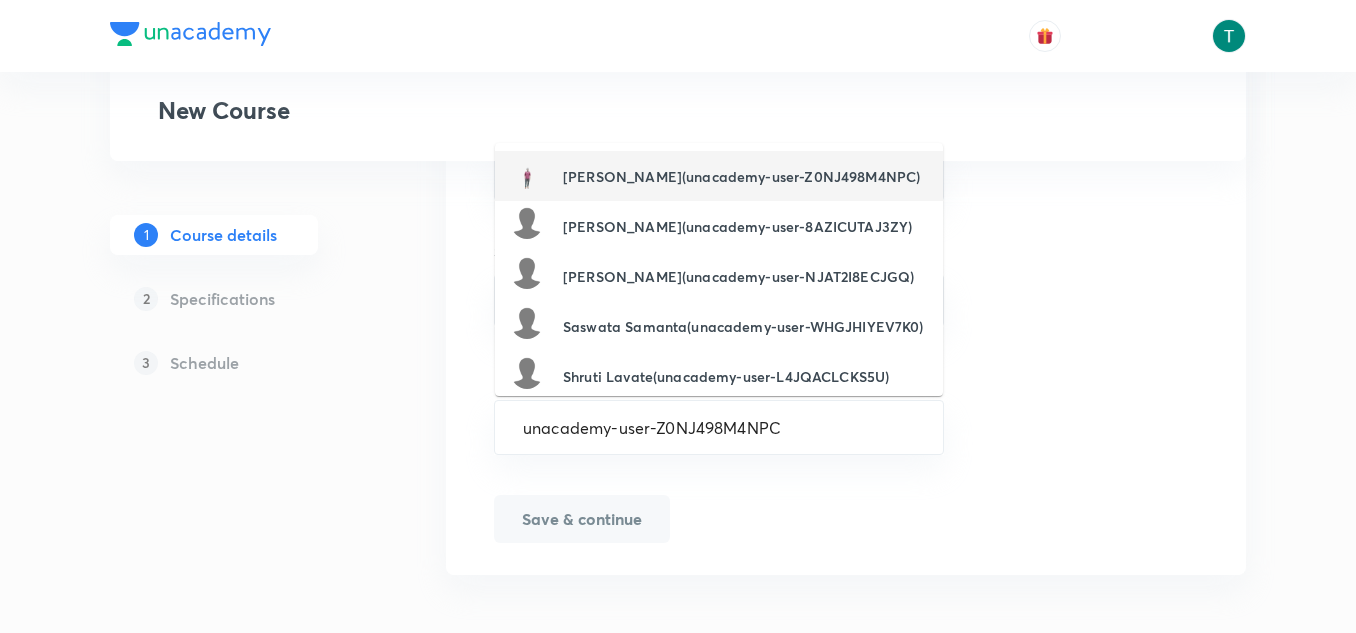 click on "Mayank Pareek(unacademy-user-Z0NJ498M4NPC)" at bounding box center (715, 176) 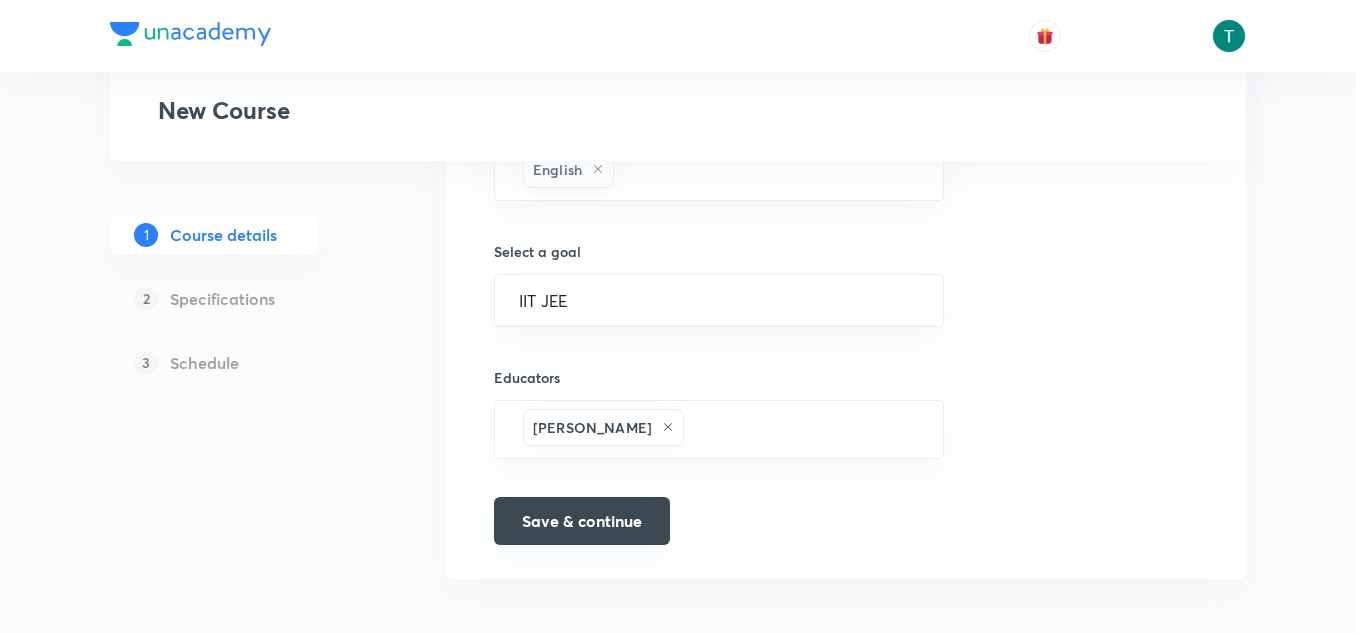 click on "Save & continue" at bounding box center (582, 521) 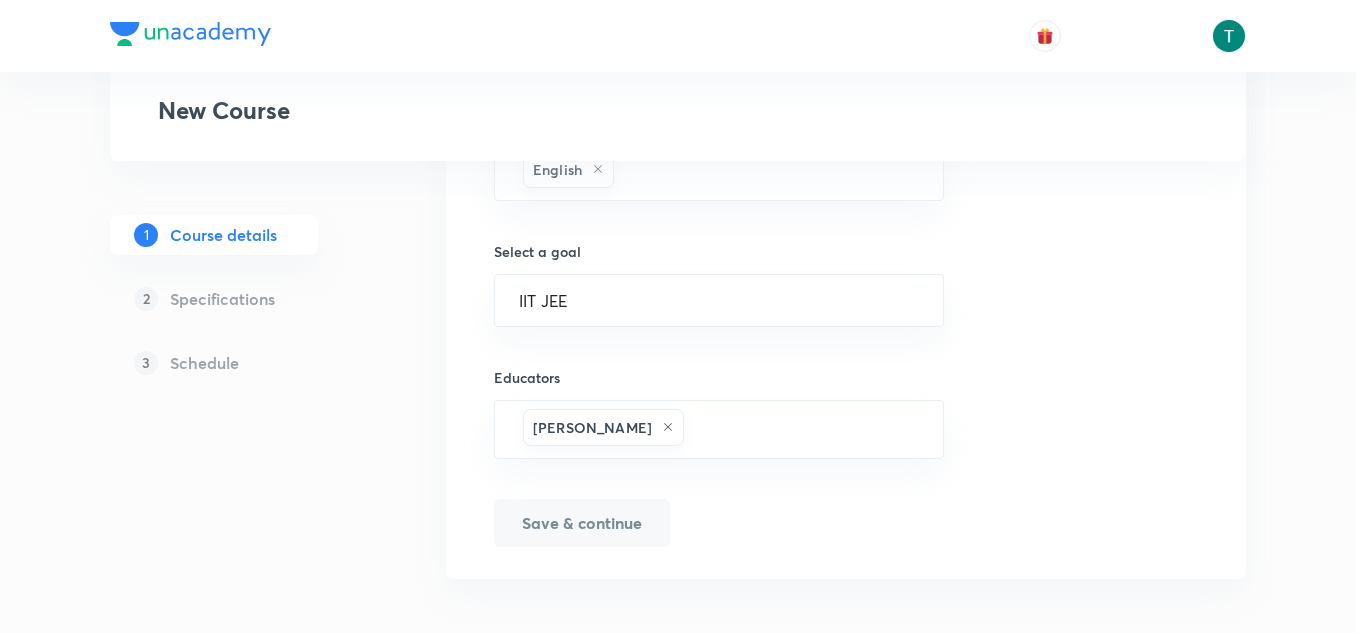 scroll, scrollTop: 1339, scrollLeft: 0, axis: vertical 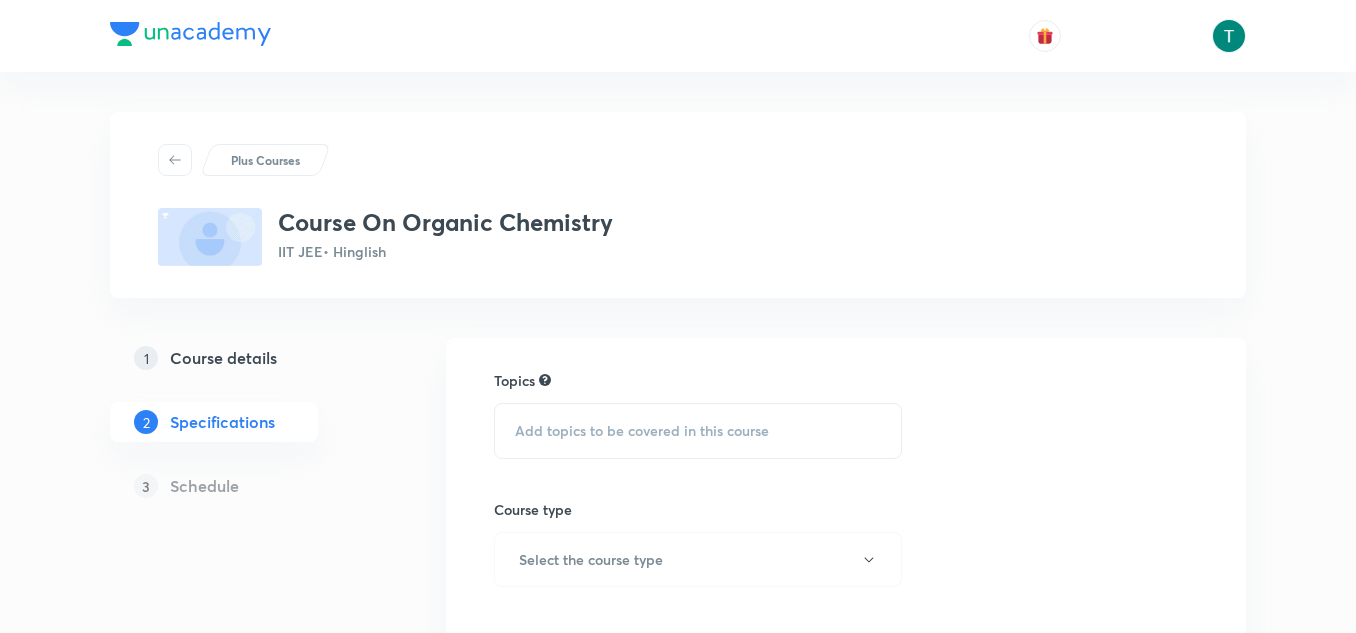 click on "Add topics to be covered in this course" at bounding box center [698, 431] 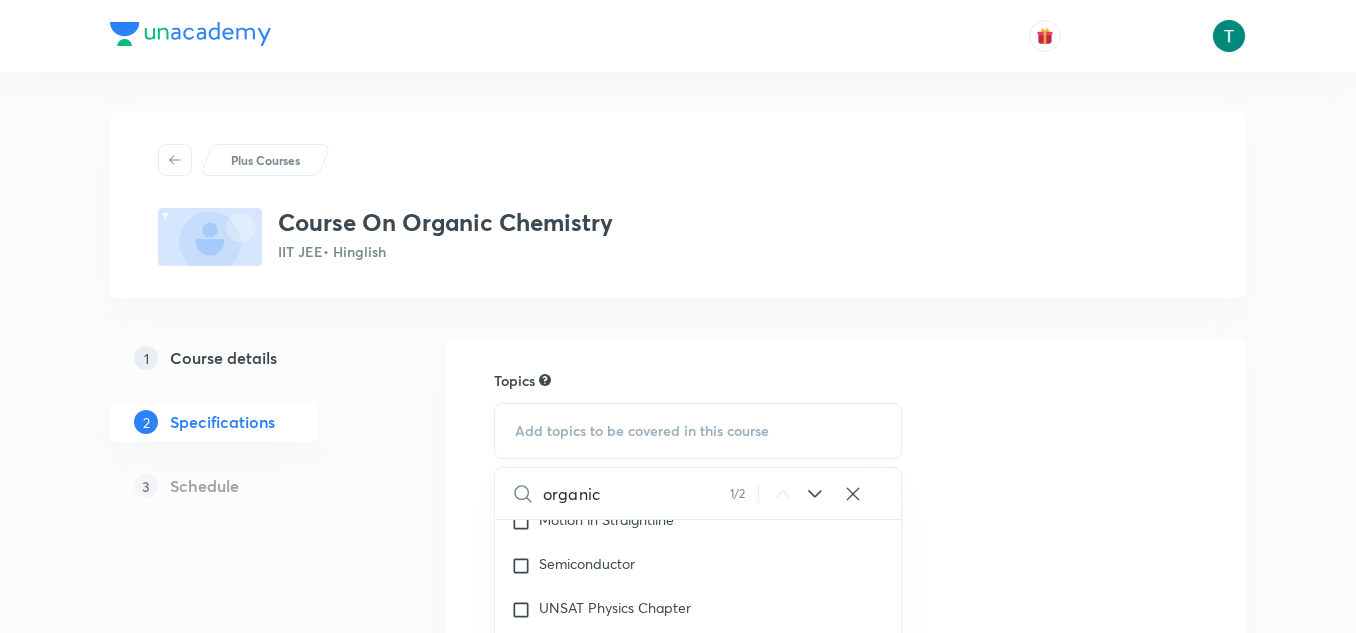 scroll, scrollTop: 1890, scrollLeft: 0, axis: vertical 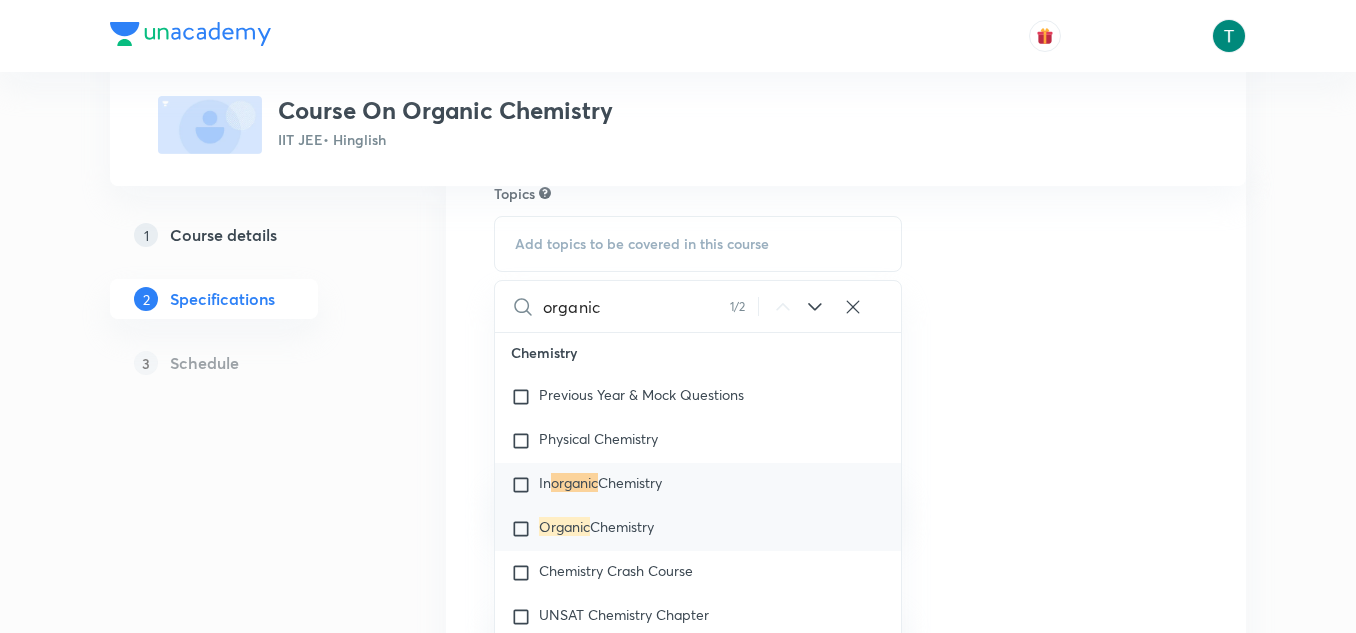 type on "organic" 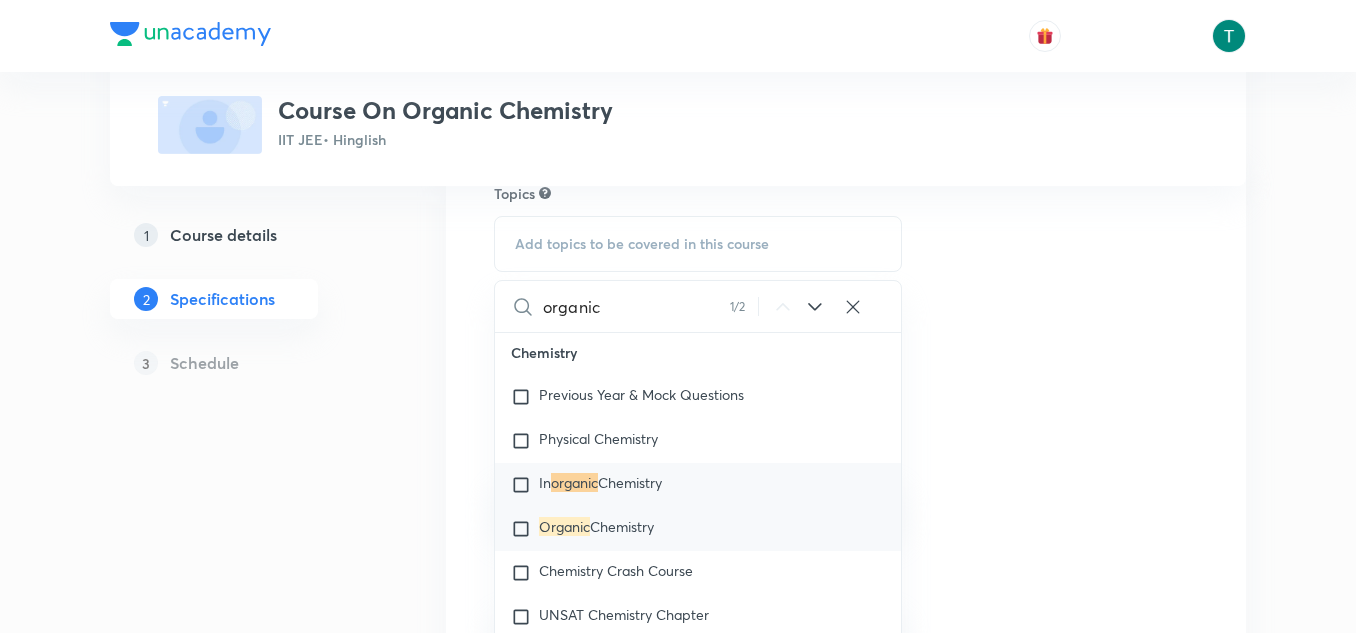 click on "Chemistry" at bounding box center [622, 526] 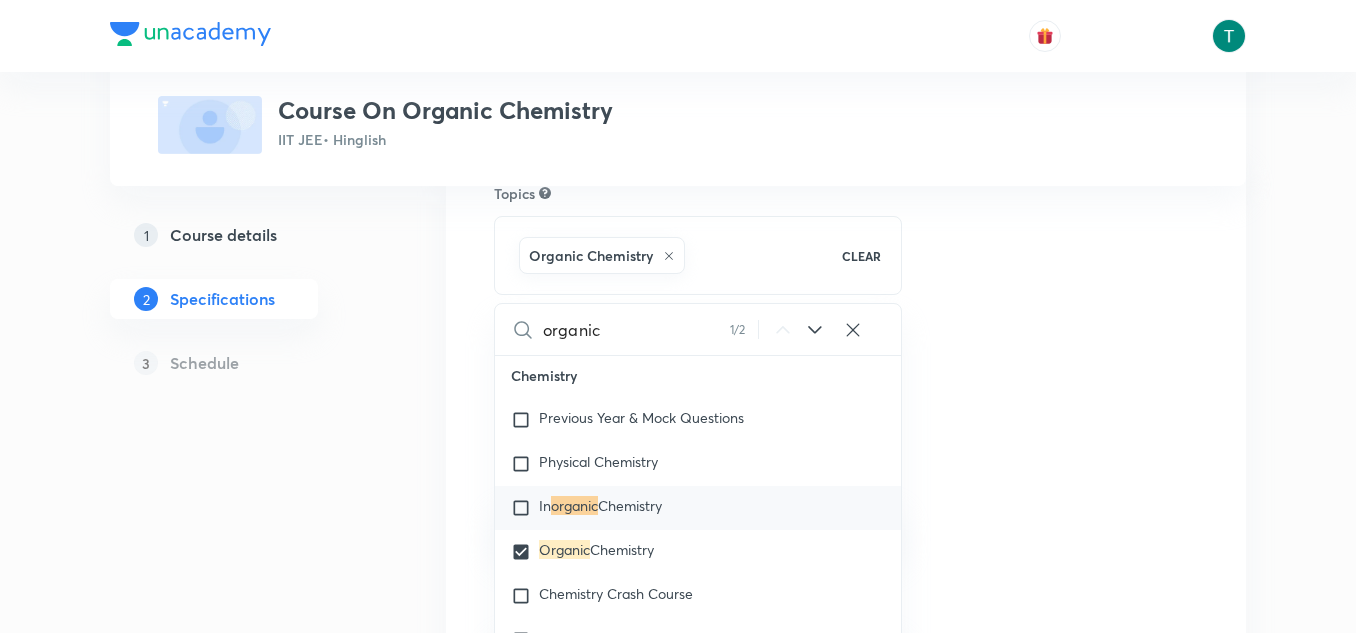 click on "Plus Courses Course On Organic Chemistry IIT JEE  • Hinglish 1 Course details 2 Specifications 3 Schedule Topics Organic Chemistry CLEAR organic 1 / 2 ​ Physics Previous Year & Mock Questions Basics & Laboratory Mechanics Solid & Fluid Mechanics Waves Geometrical & Wave Optics Electricity & Magnetism Thermal Physics Modern Physics Physics Crash Course Basic Mathematics and Vector Newton's Law of Motion and Friction Kinematics-2D Kinematics-1D and Calculus Current Electricity Capacitance Electrostatics Magnetic Effect of Current and Magnetism Center of Mass and Collision Error Rotational Motion Circular Motion Work, Power & Energy Wave Optics and Electromagnetic Waves Electromagnetic Induction and Alternating Current Unit and Dimension Principle of Communication Newton's Law of Motion 1D Motion Modern Physics - 1 Modern Physics - 2 Geometrical Optics Basic Math Elasticity, Thermal Expansion, Calorimetry and Heat Transfer KTG and Thermodynamics Fluid Mechanics Wave on String Sound Wave Gravitation Chemistry" at bounding box center [678, 490] 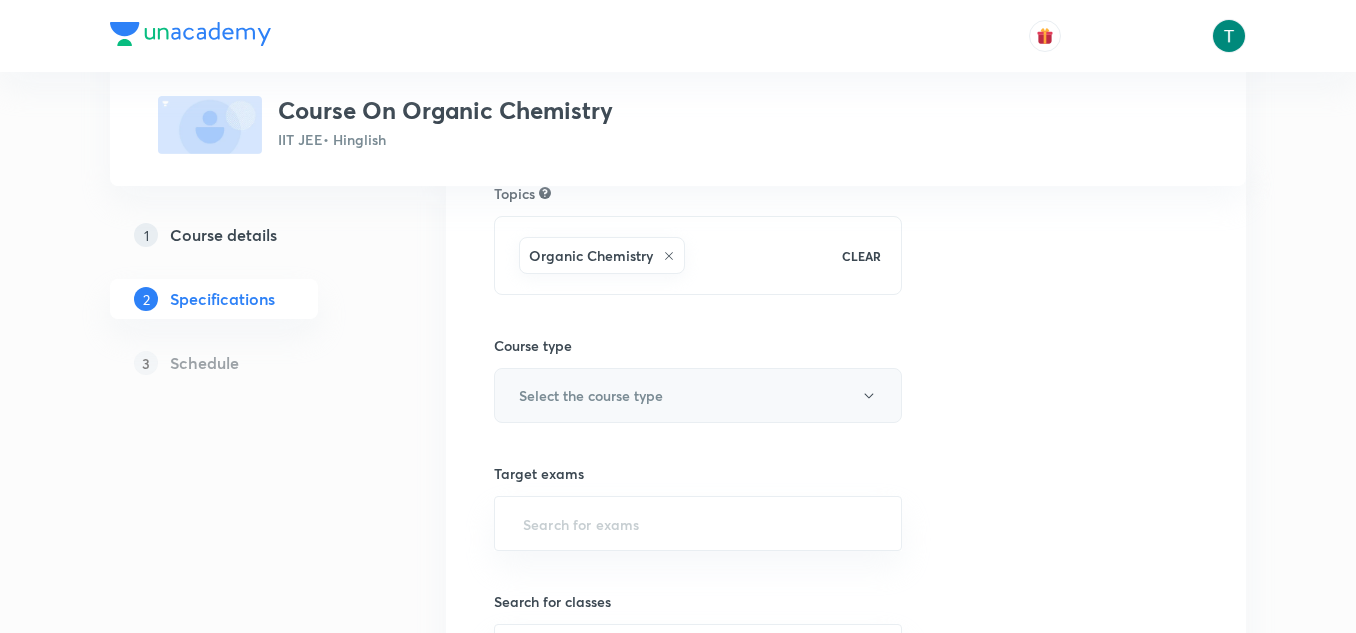 click on "Select the course type" at bounding box center [591, 395] 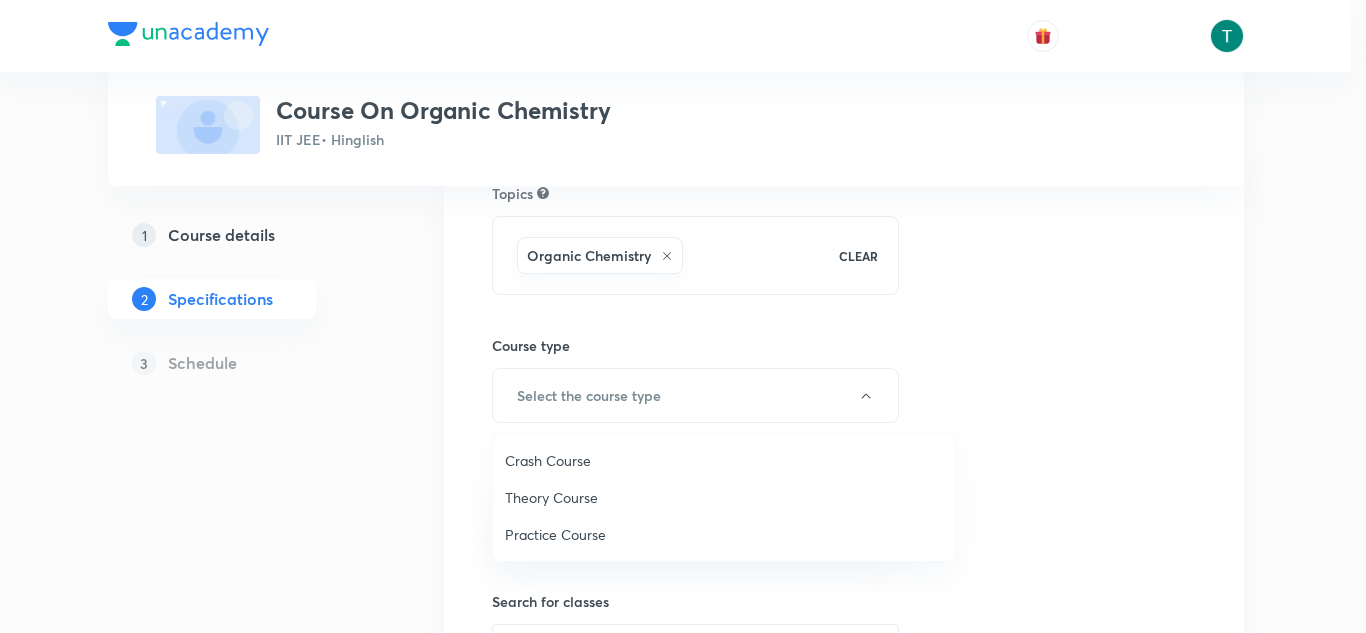 click on "Theory Course" at bounding box center [724, 497] 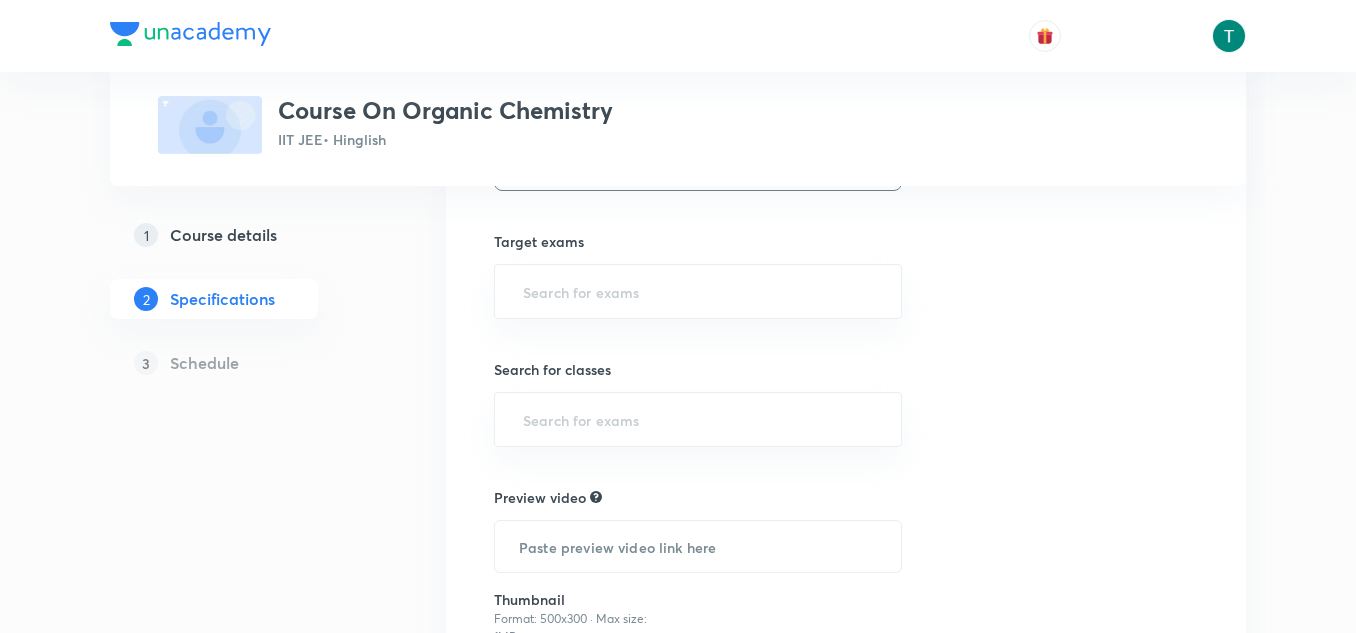 scroll, scrollTop: 418, scrollLeft: 0, axis: vertical 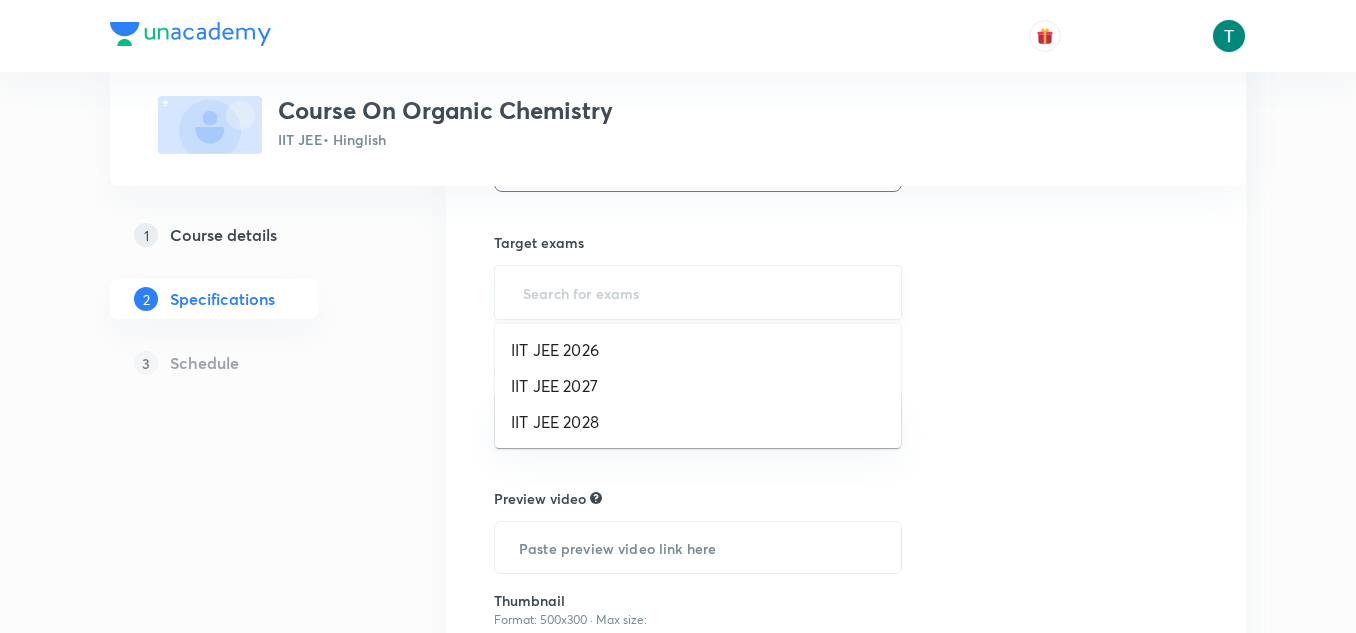click at bounding box center (698, 292) 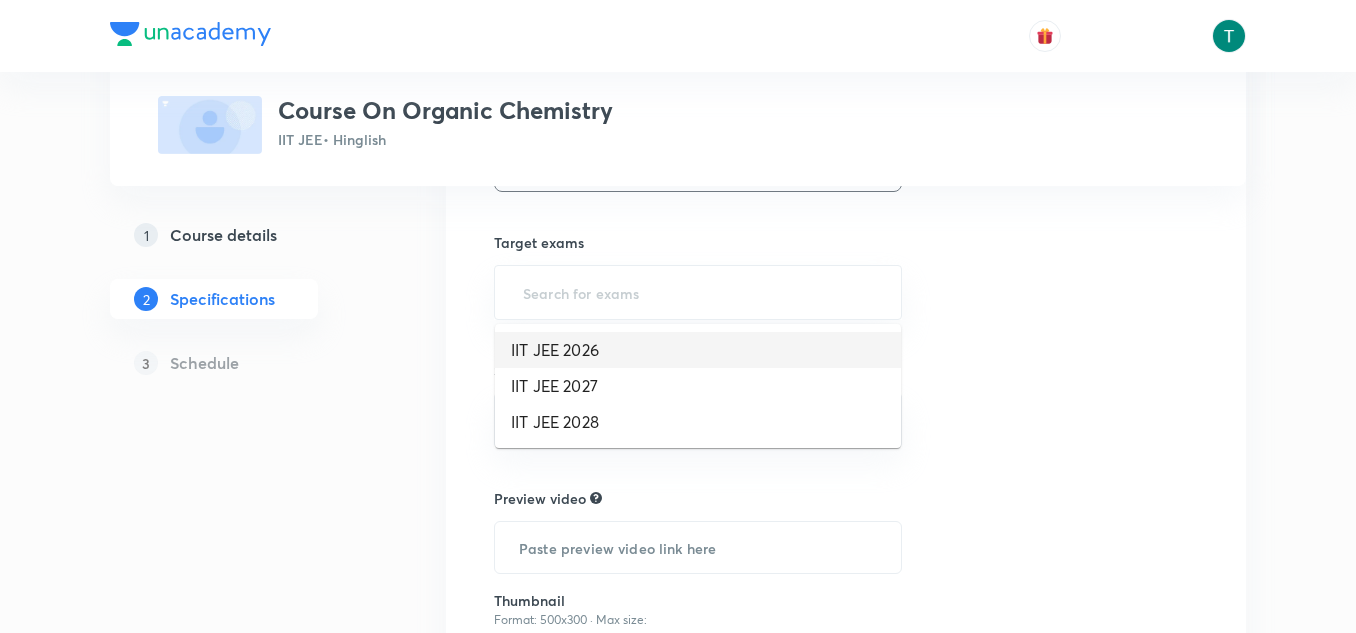 click on "IIT JEE 2026" at bounding box center [698, 350] 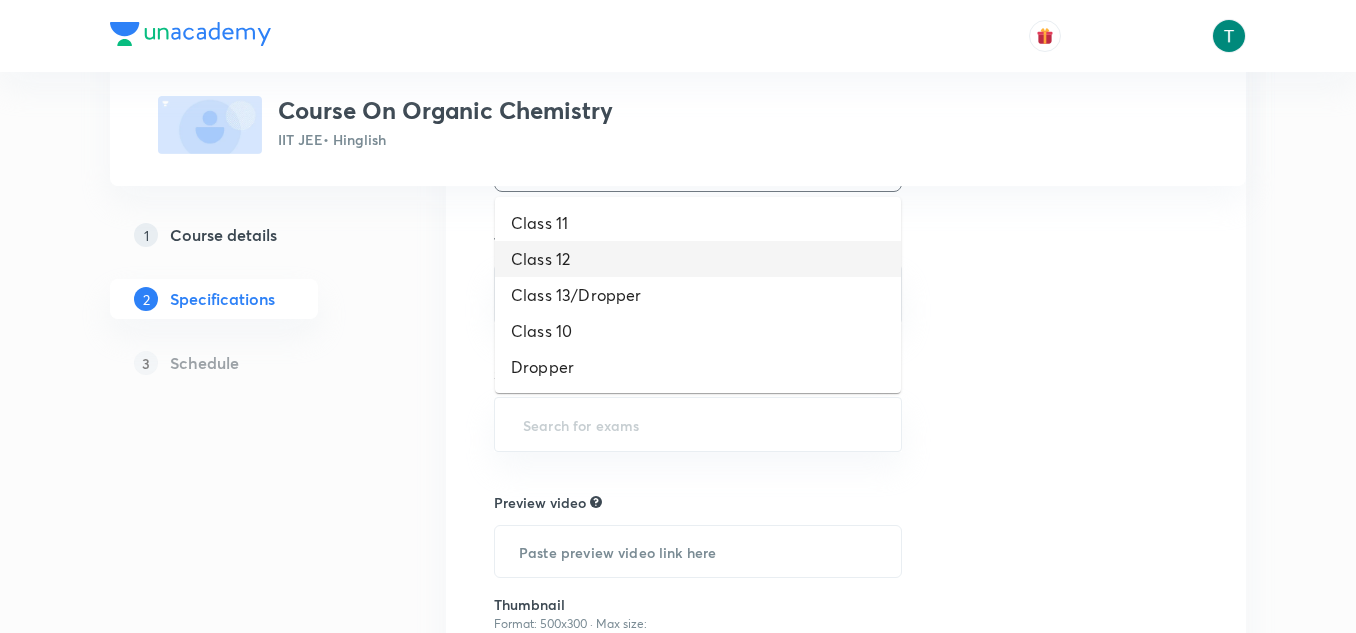 drag, startPoint x: 570, startPoint y: 421, endPoint x: 577, endPoint y: 256, distance: 165.14842 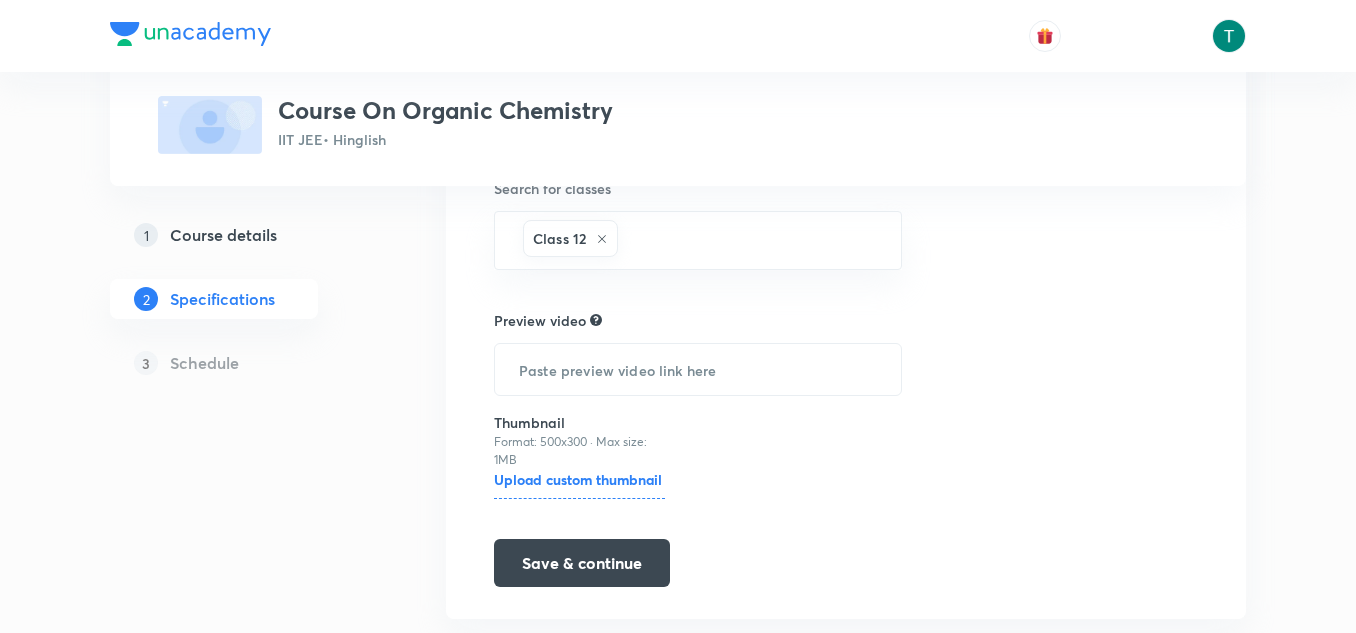 scroll, scrollTop: 612, scrollLeft: 0, axis: vertical 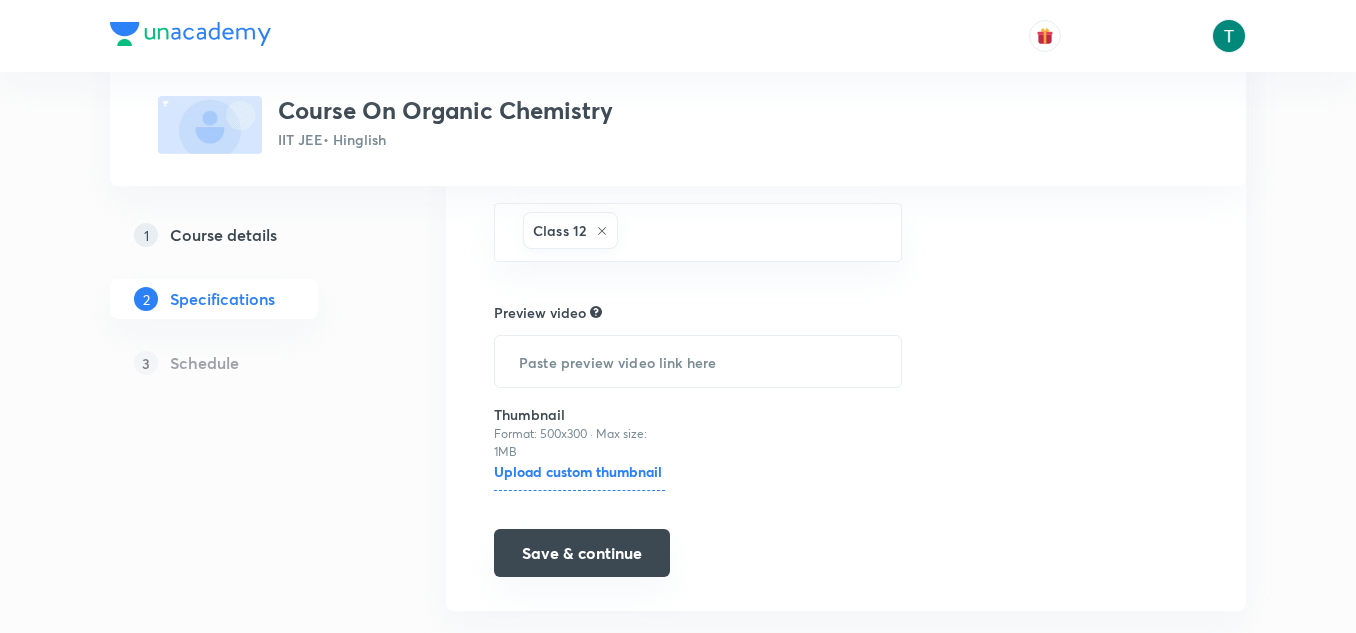 click on "Save & continue" at bounding box center (582, 553) 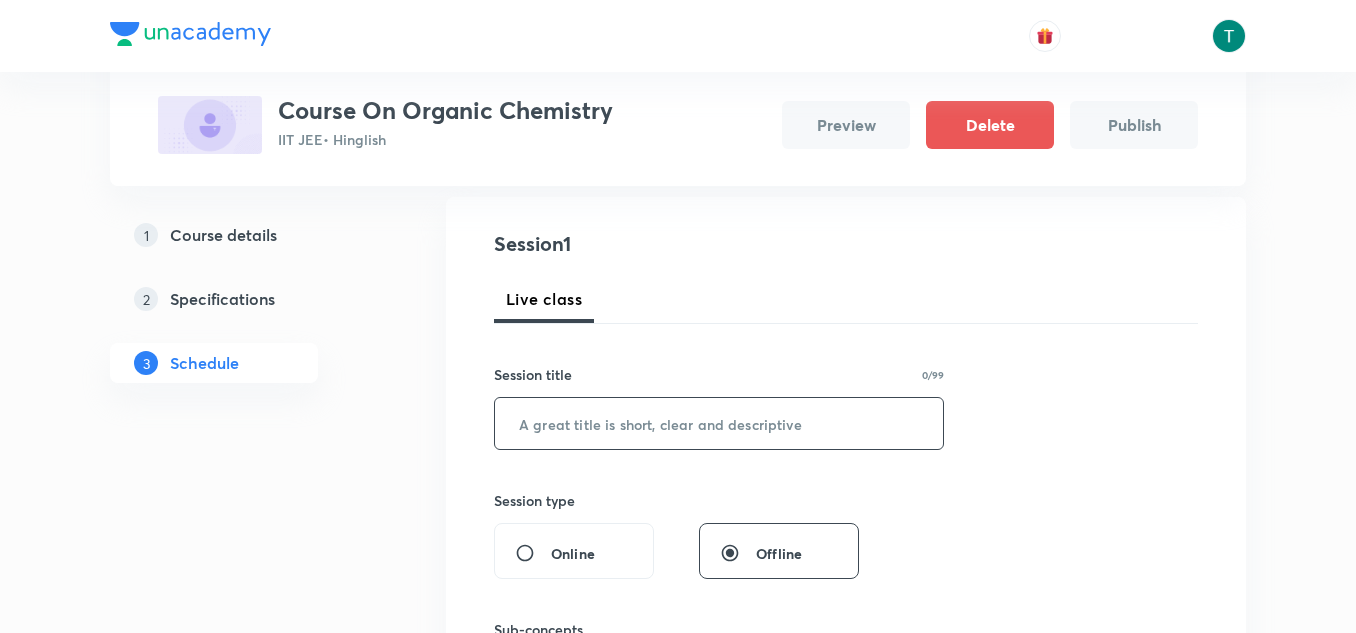 scroll, scrollTop: 204, scrollLeft: 0, axis: vertical 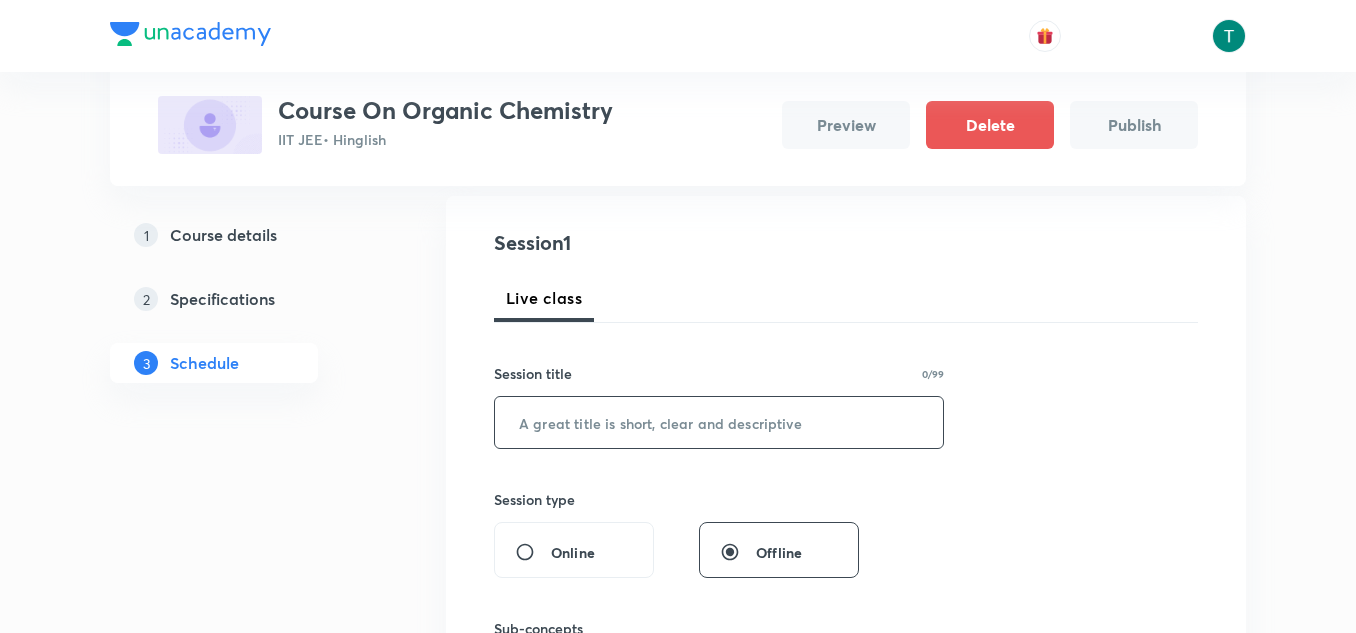 click at bounding box center [719, 422] 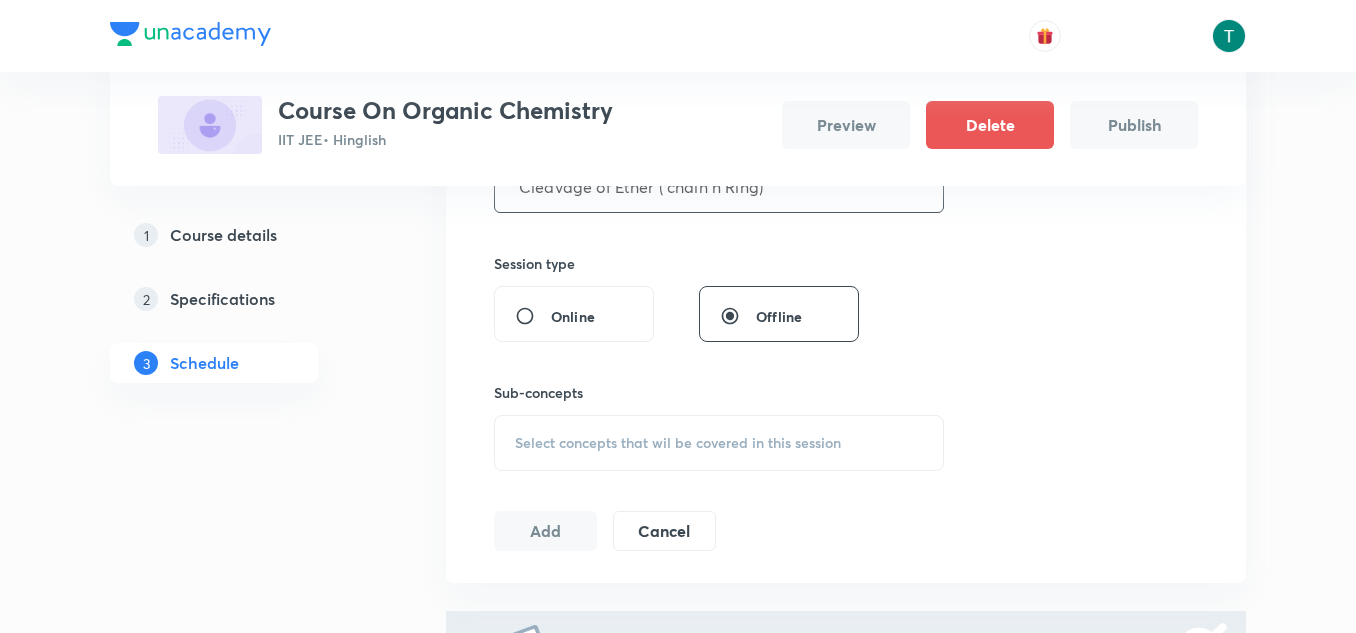 type on "Cleavage of Ether ( chain n Ring)" 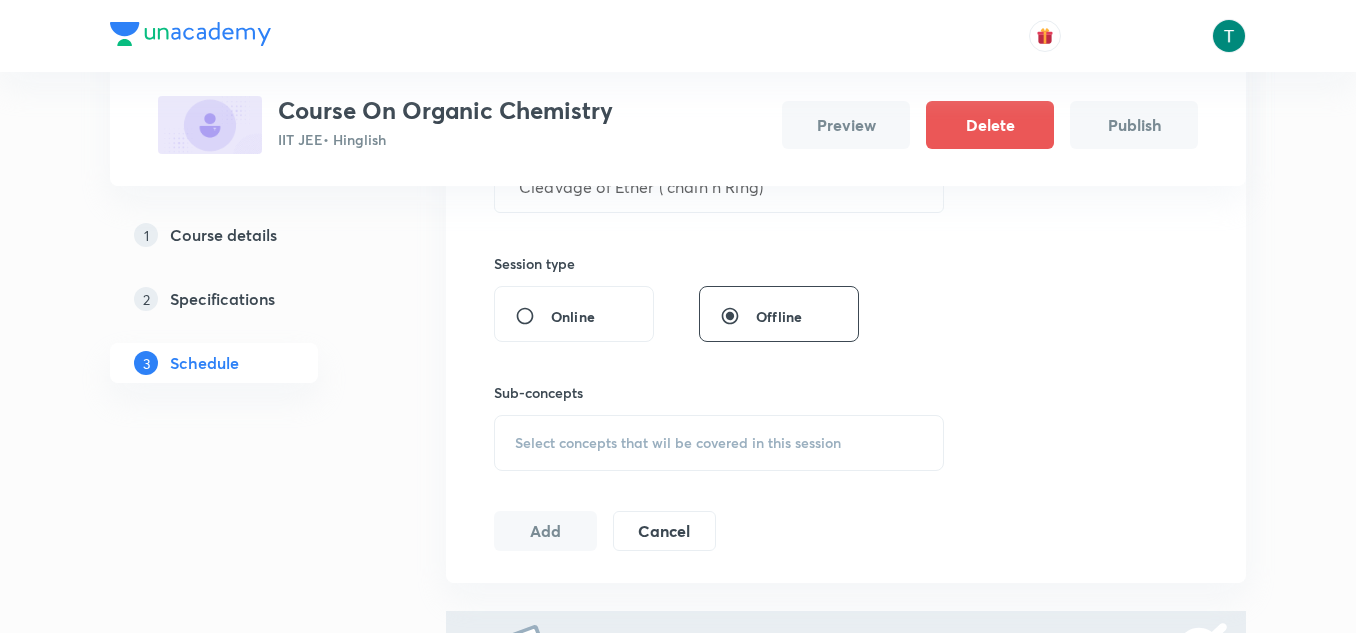 click on "Select concepts that wil be covered in this session" at bounding box center [719, 443] 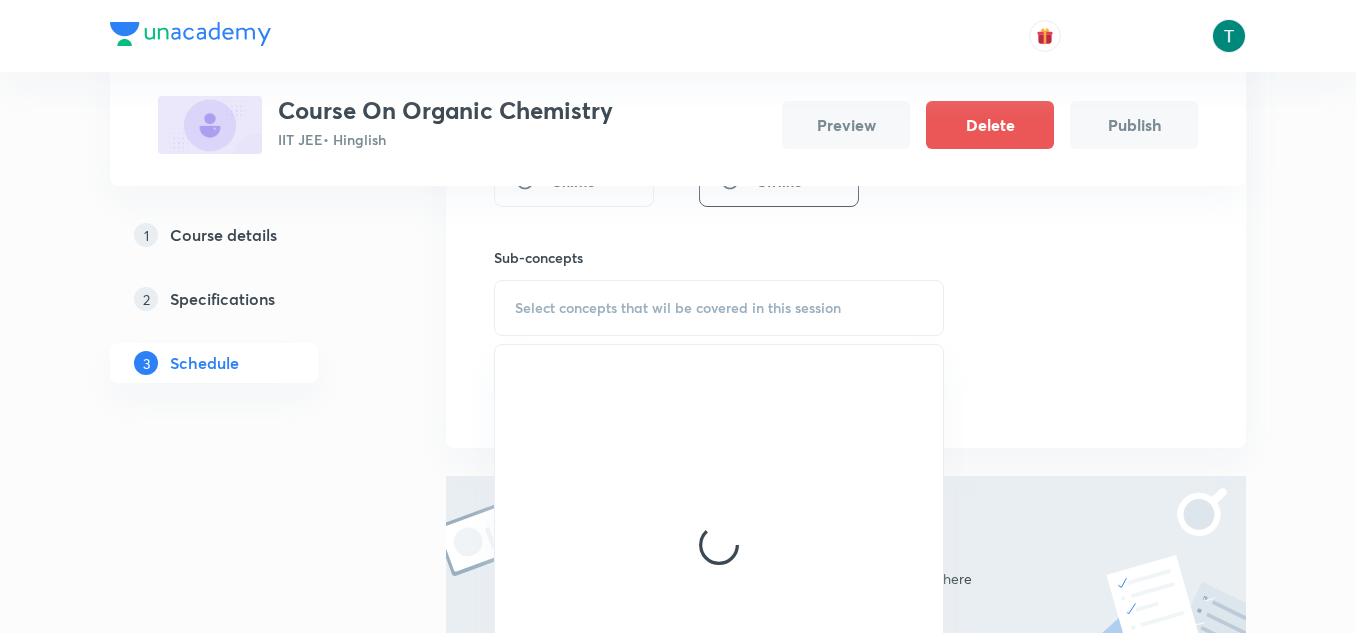 scroll, scrollTop: 576, scrollLeft: 0, axis: vertical 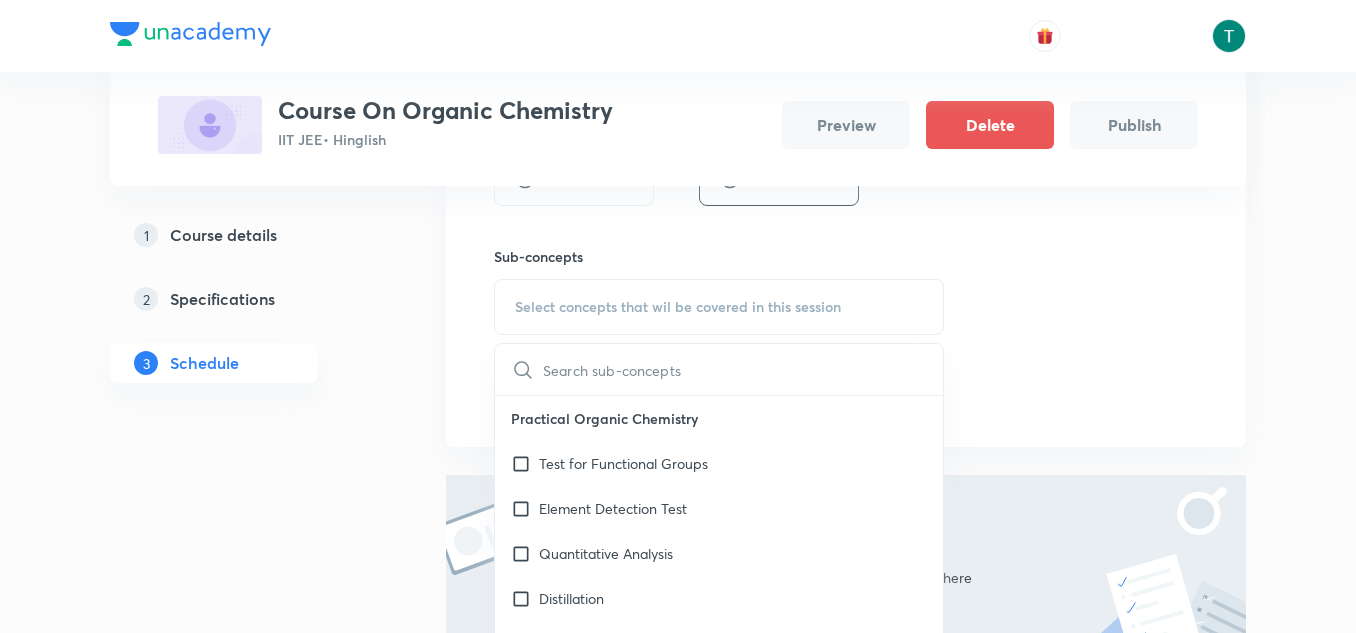 click on "Test for Functional Groups" at bounding box center [623, 463] 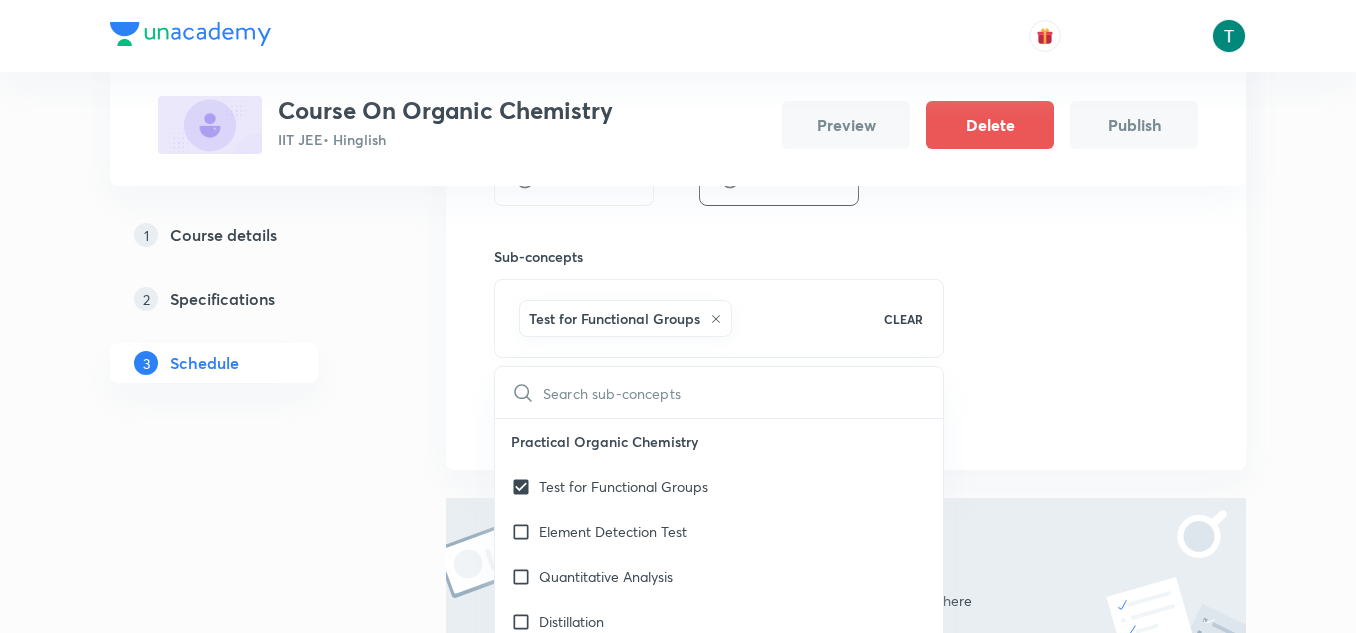 click on "Session  1 Live class Session title 33/99 Cleavage of Ether ( chain n Ring) ​   Session type Online Offline Sub-concepts Test for Functional Groups CLEAR ​ Practical Organic Chemistry Test for Functional Groups Element Detection Test Quantitative Analysis Distillation IUPAC Naming of Organic Compounds Classification Of Organic Compounds Naming Of Saturated Hydrocarbons Naming Of Unsaturated Hydrocarbons Naming Of Cyclic Hydrocarbons Naming Of Compounds Containing Functional Groups Naming Of Aromatic Compounds Degree Of Unsaturation Structural Isomerism Basics of Molecule Presentation IUPAC Naming General Organic Chemistry  Existence Of Carbenes Introduction: How Radicals  Form And How They React Reactions And Their Mechanisms Development Of The Science Of  Organic Chemistry  Formation Of Carbenes Homolytic Bond Dissociation Energies (ΔH°) Atomic Structure Acid–Base Reactions Reactions Of Alkanes With Halogens Lewis Acids And Bases The Structural Theory Of Organic Chemistry Types Of Carbenes Alcohols" at bounding box center [846, 147] 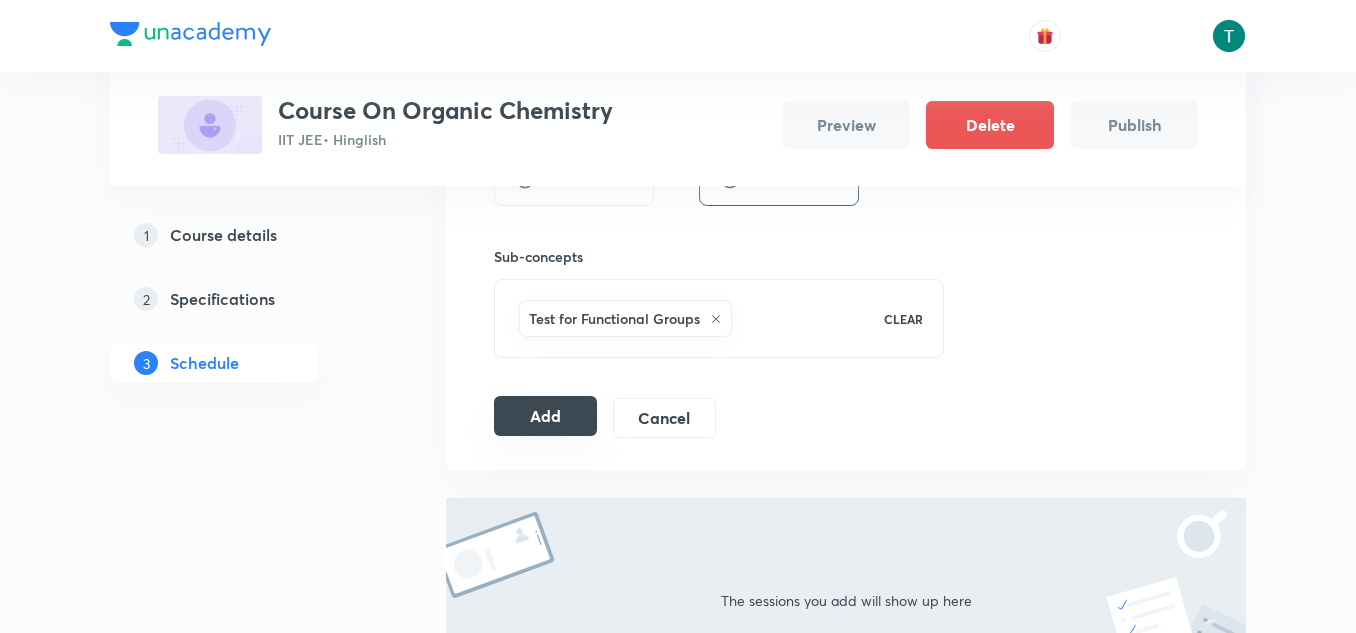 click on "Add" at bounding box center [545, 416] 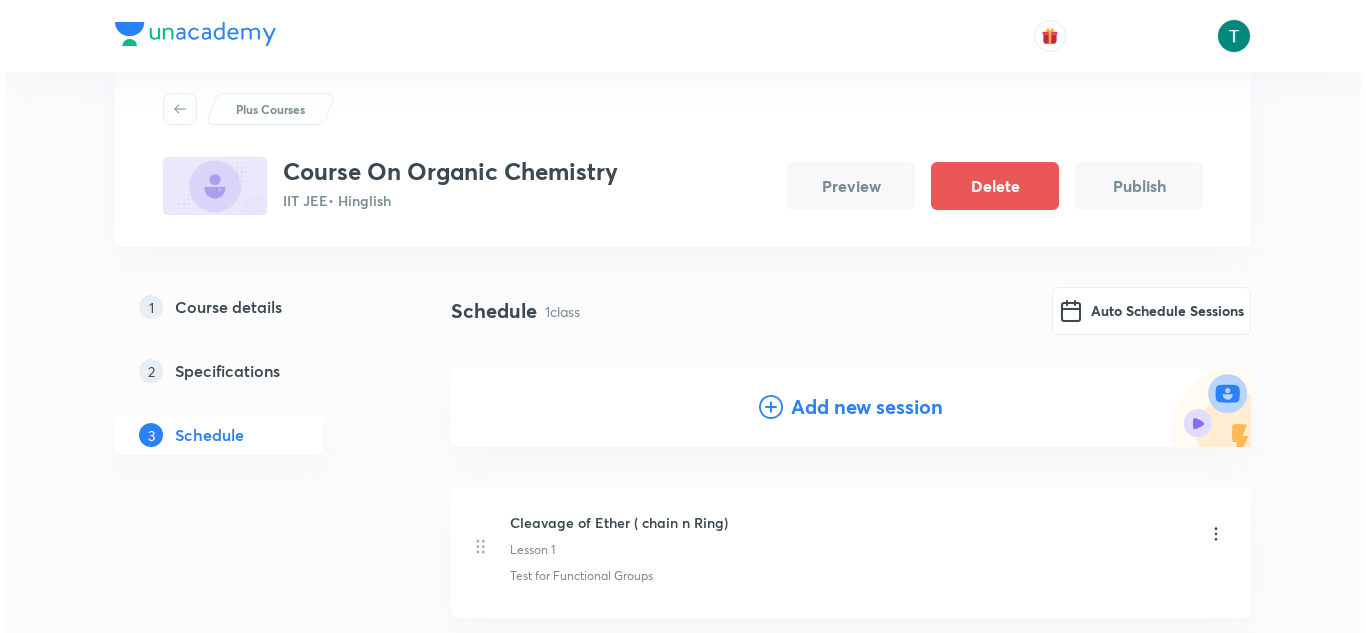 scroll, scrollTop: 50, scrollLeft: 0, axis: vertical 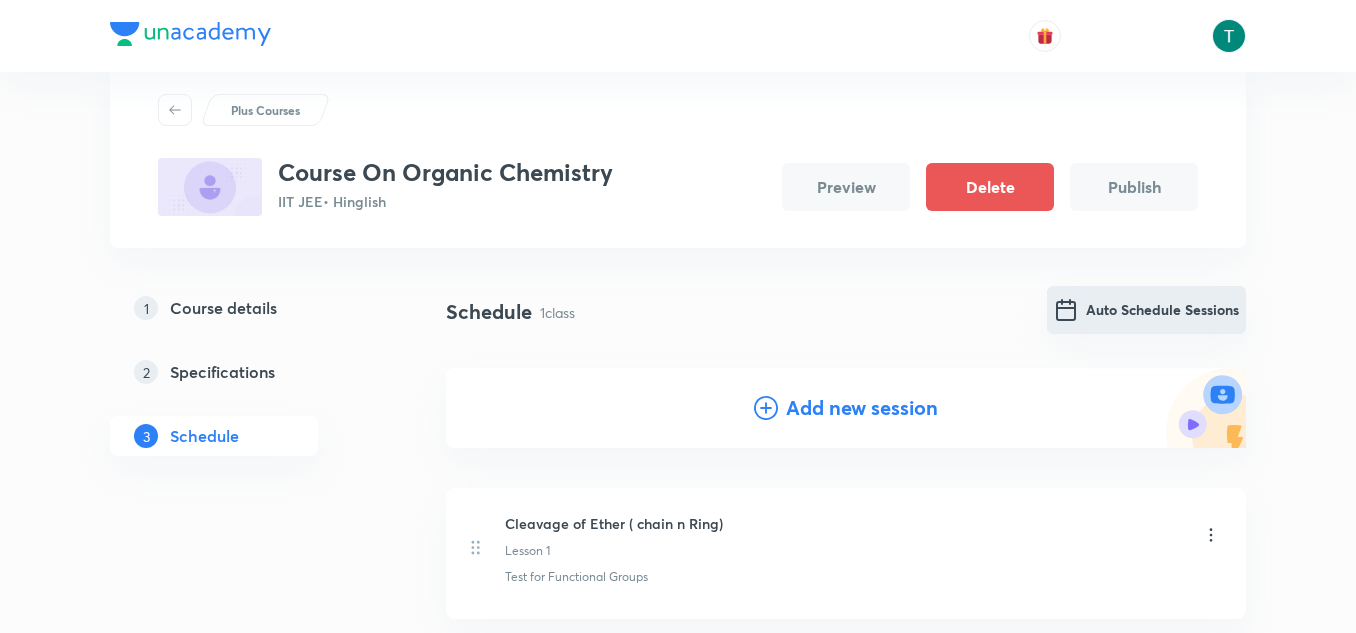 click on "Auto Schedule Sessions" at bounding box center (1146, 310) 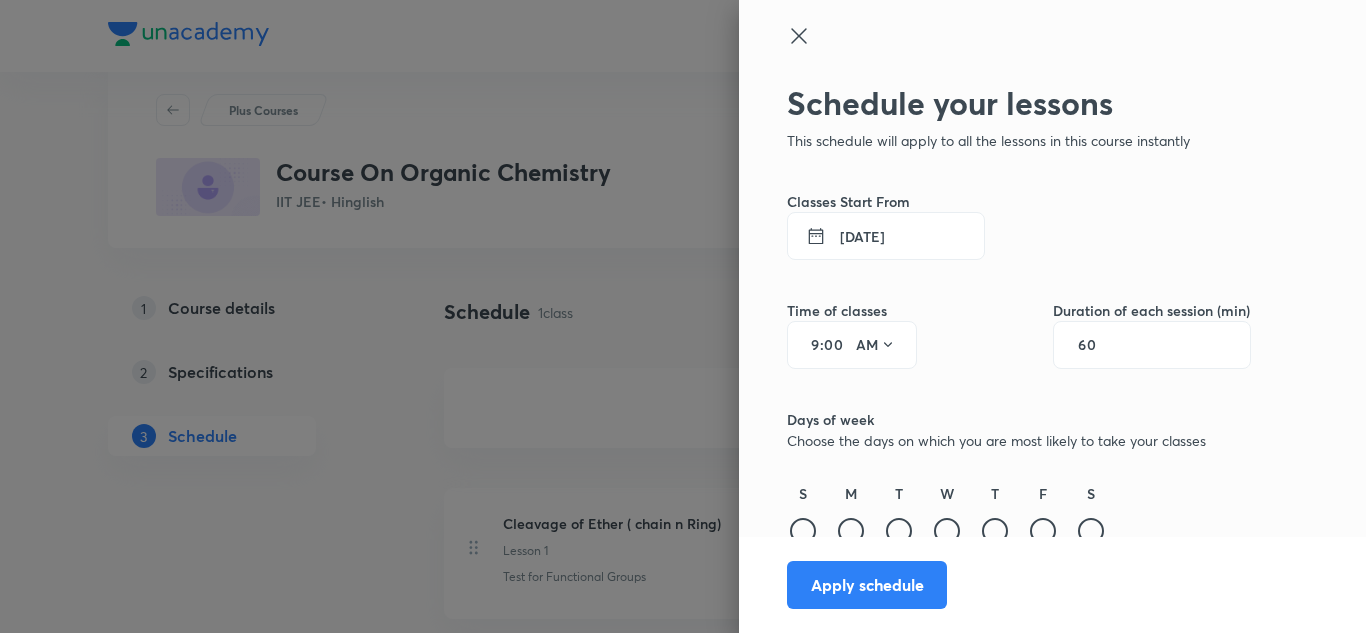 click on "13 Jul 2025" at bounding box center (886, 236) 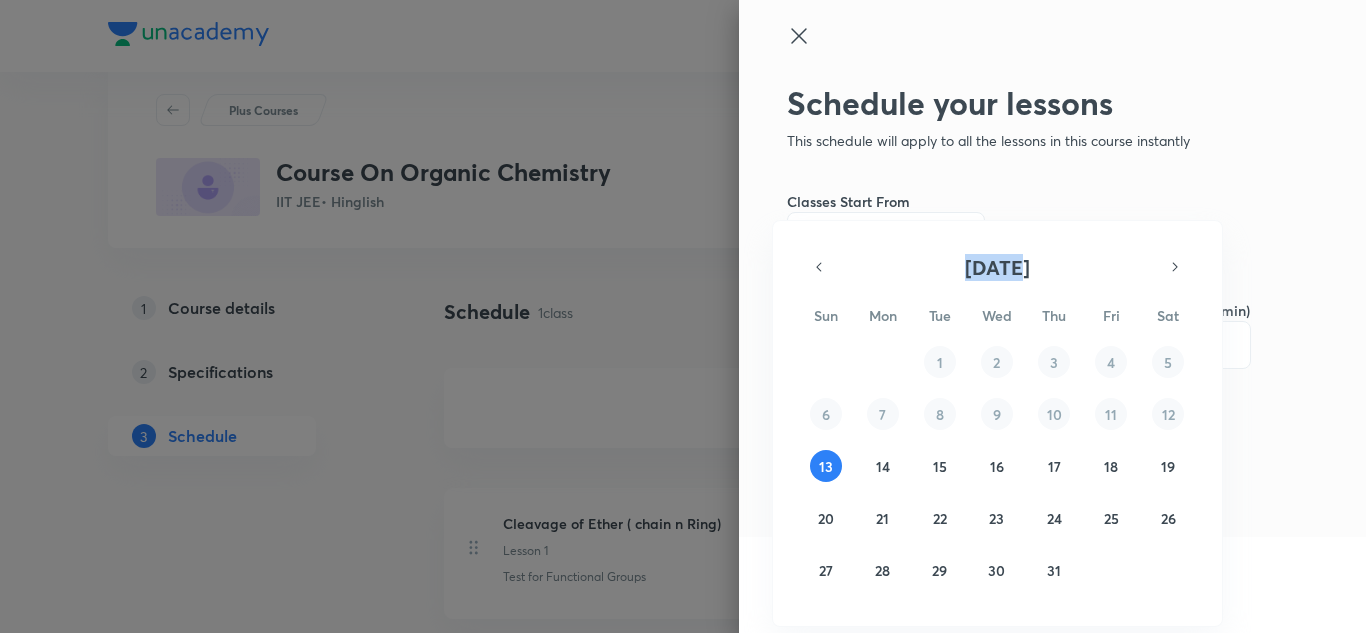 click on "July 2025 Sun Mon Tue Wed Thu Fri Sat 29 30 1 2 3 4 5 6 7 8 9 10 11 12 13 14 15 16 17 18 19 20 21 22 23 24 25 26 27 28 29 30 31 1 2" at bounding box center (997, 419) 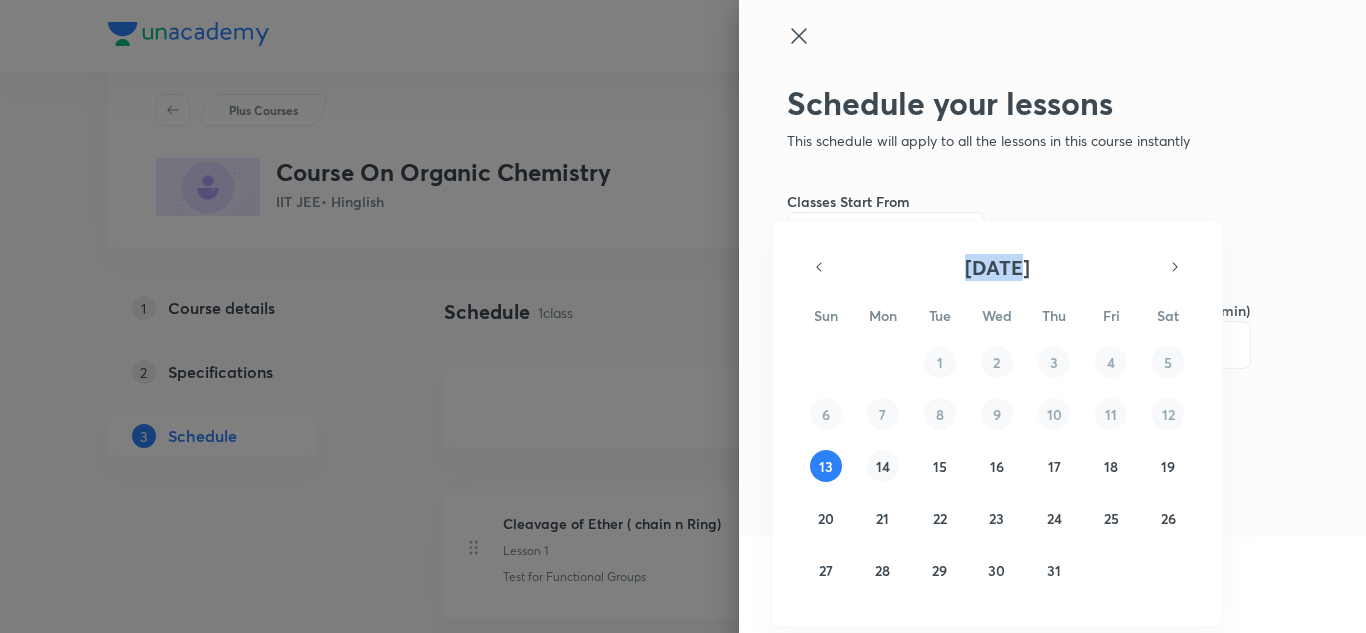 click on "14" at bounding box center [883, 466] 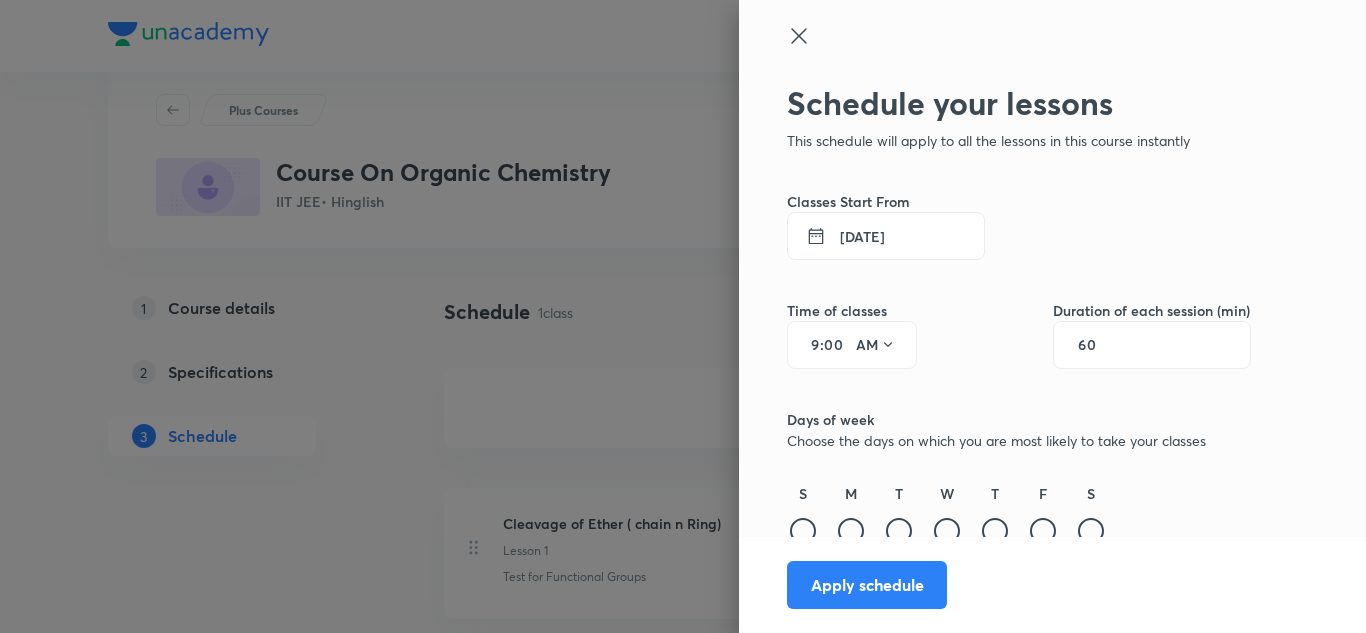 click on "00" at bounding box center [836, 345] 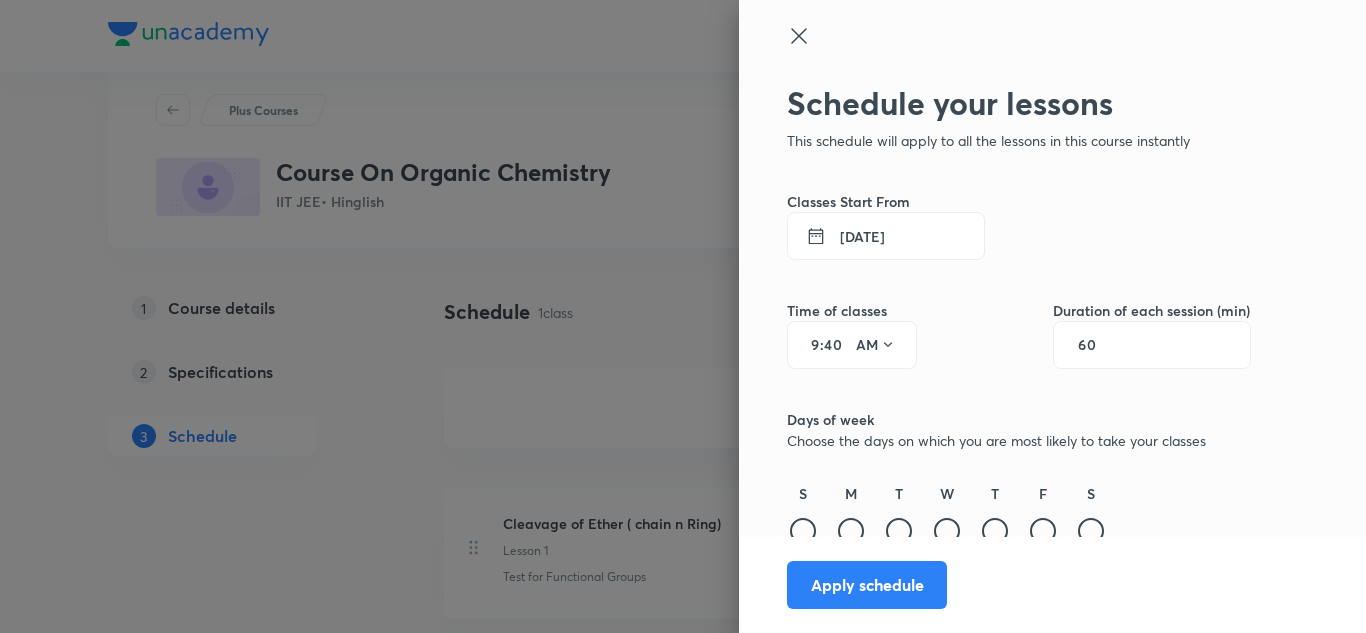type on "40" 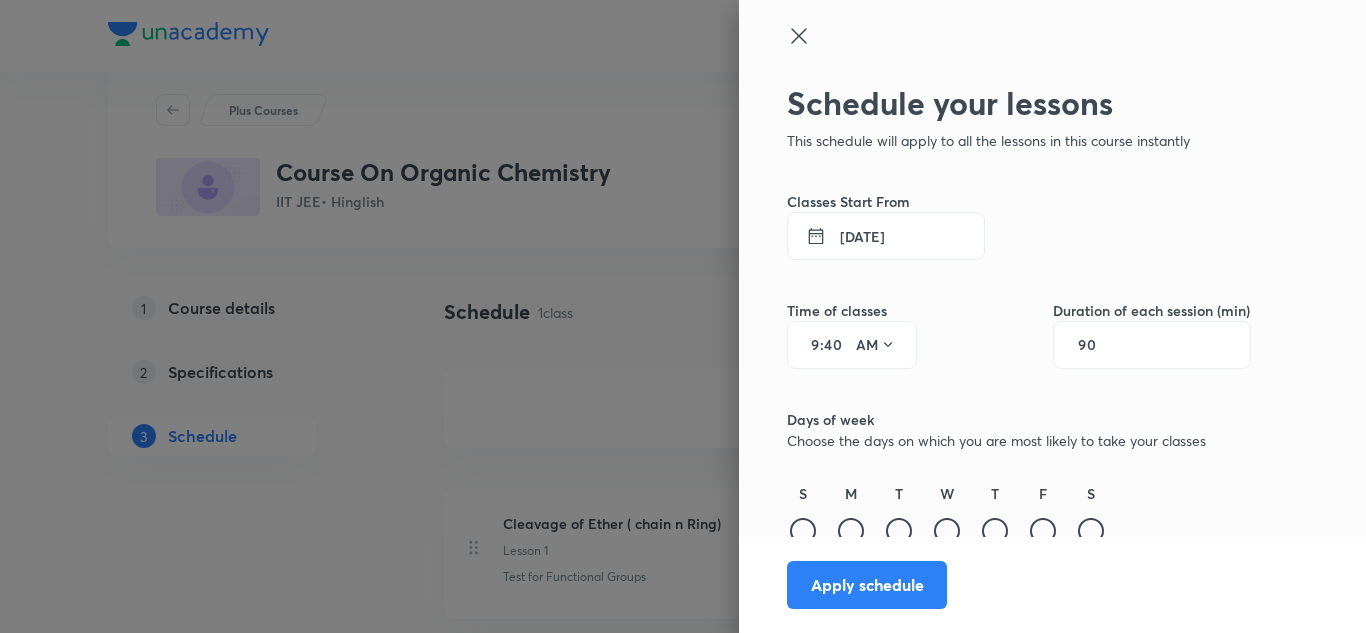 scroll, scrollTop: 107, scrollLeft: 0, axis: vertical 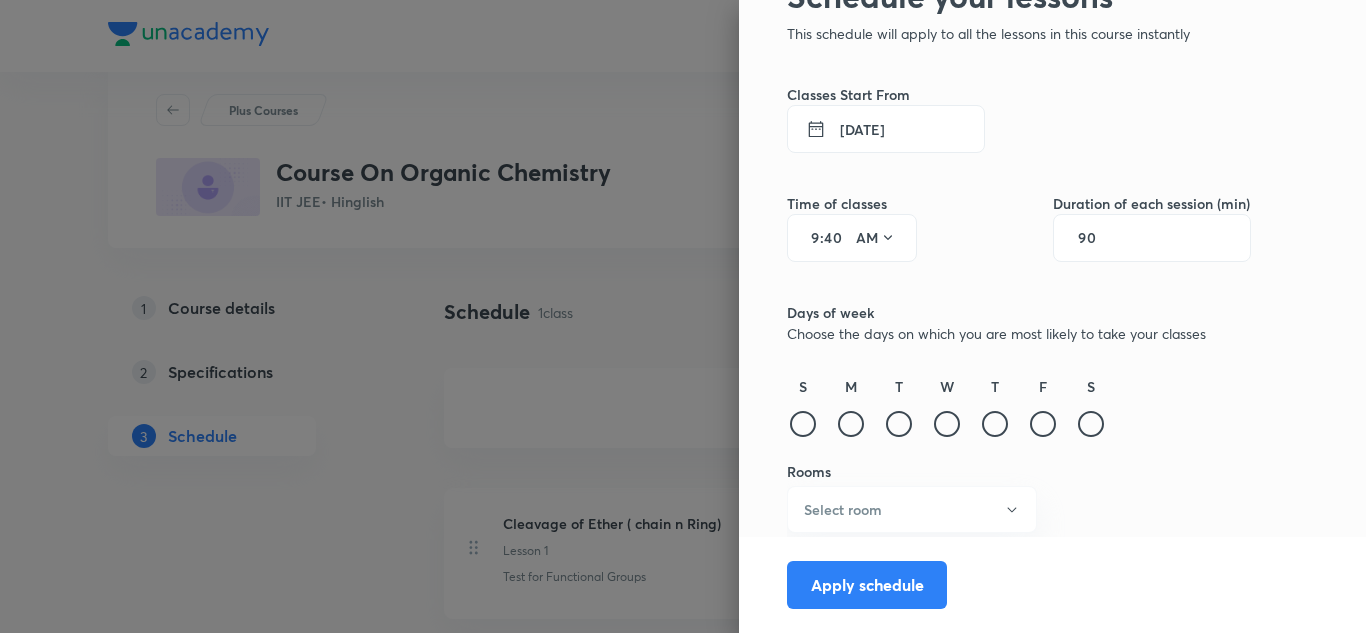 type on "90" 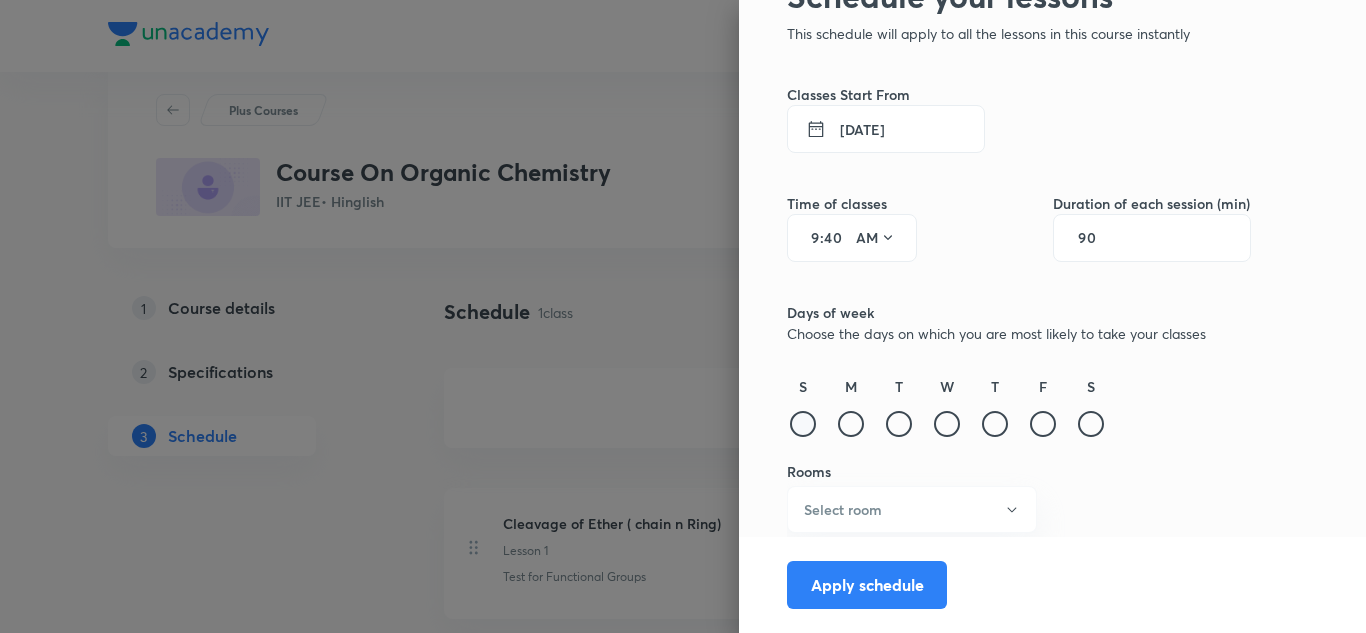 click at bounding box center [803, 424] 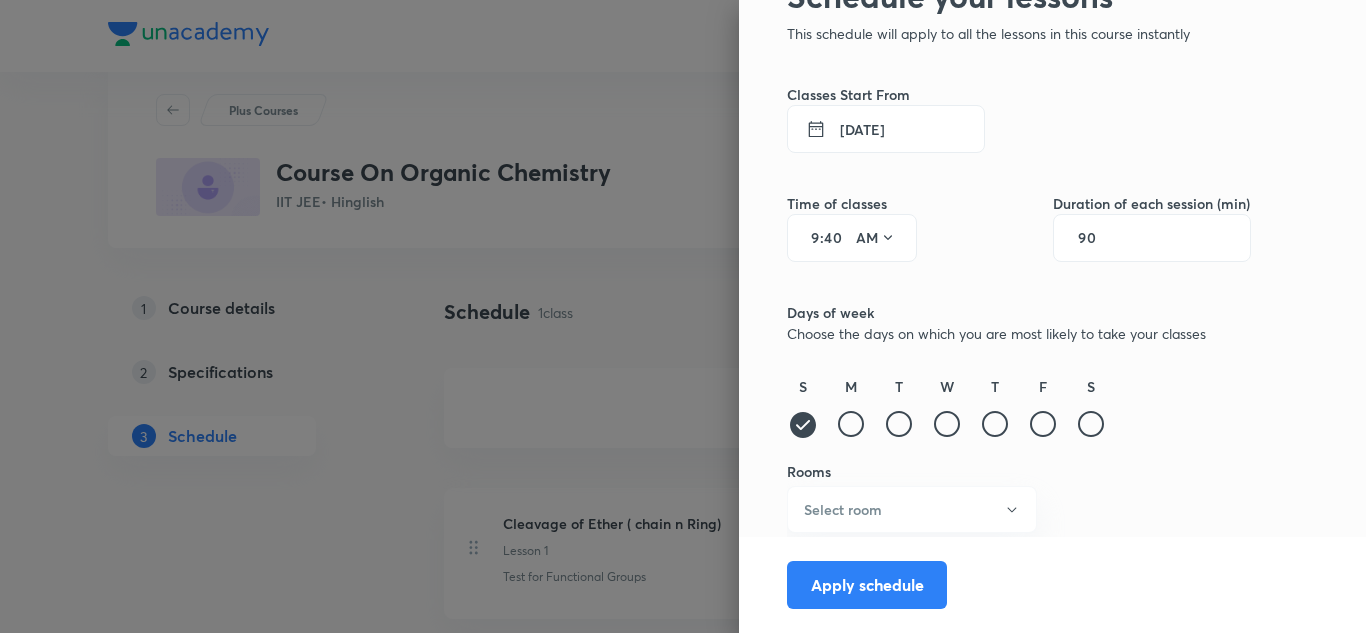click on "Apply schedule" at bounding box center (1422, 585) 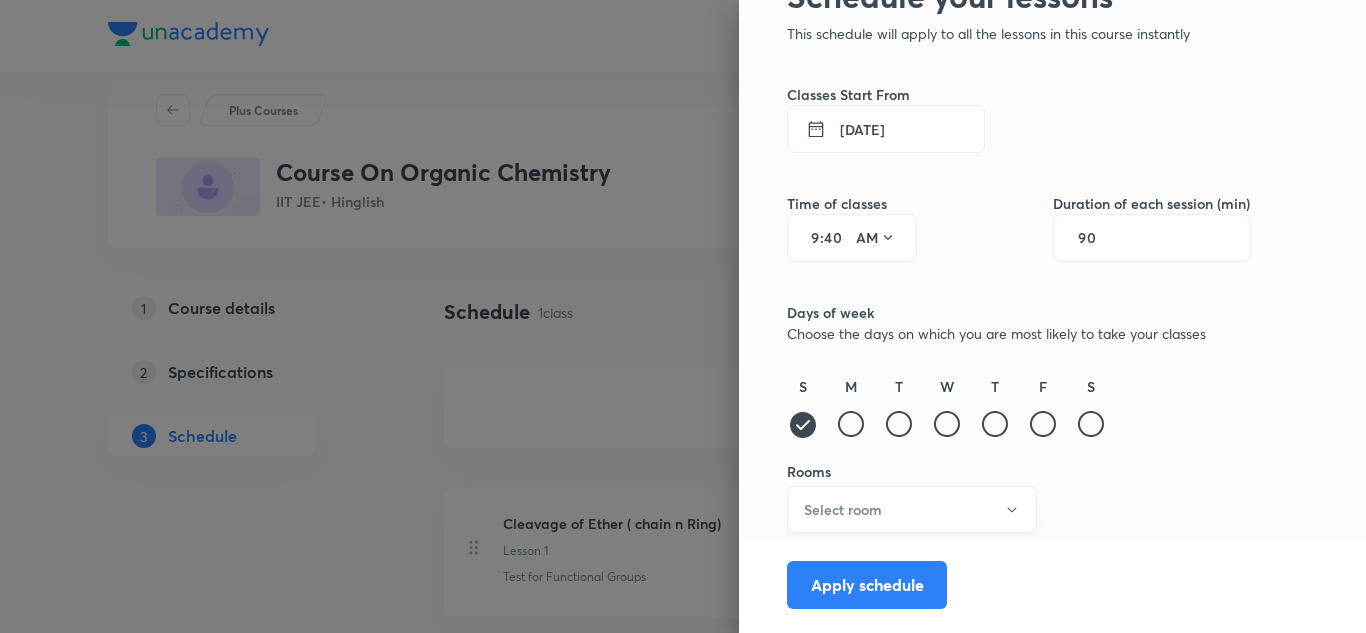 click on "Select room" at bounding box center (912, 509) 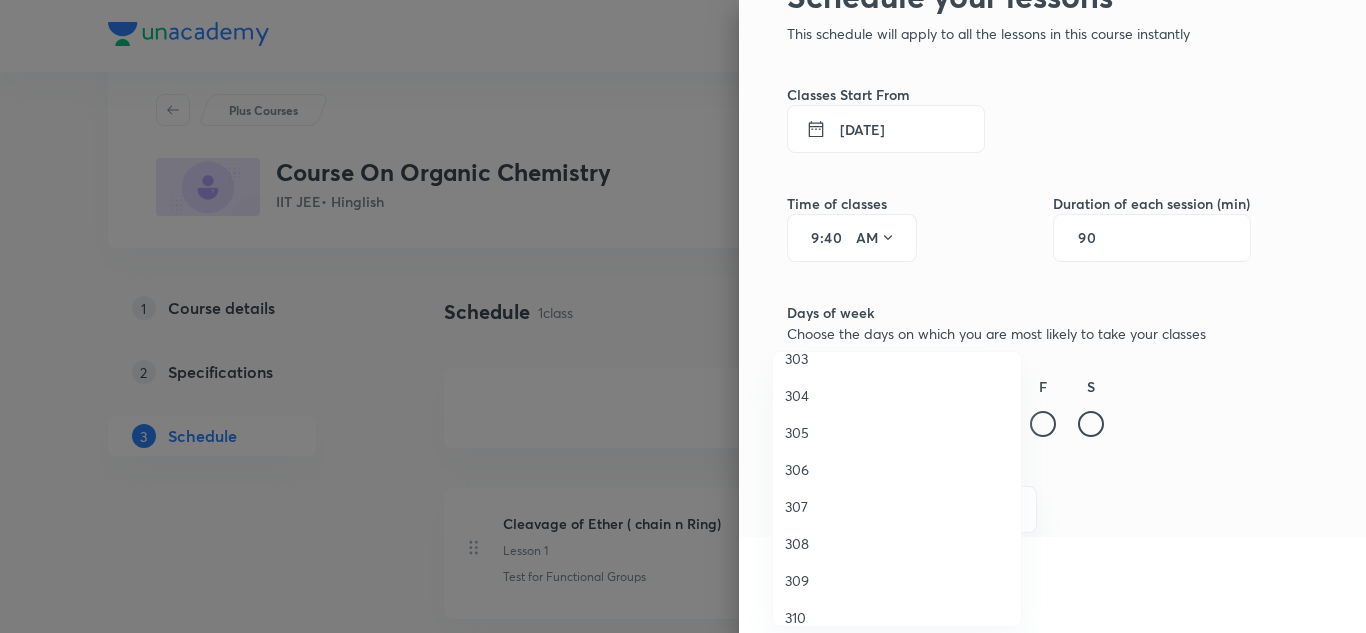 scroll, scrollTop: 96, scrollLeft: 0, axis: vertical 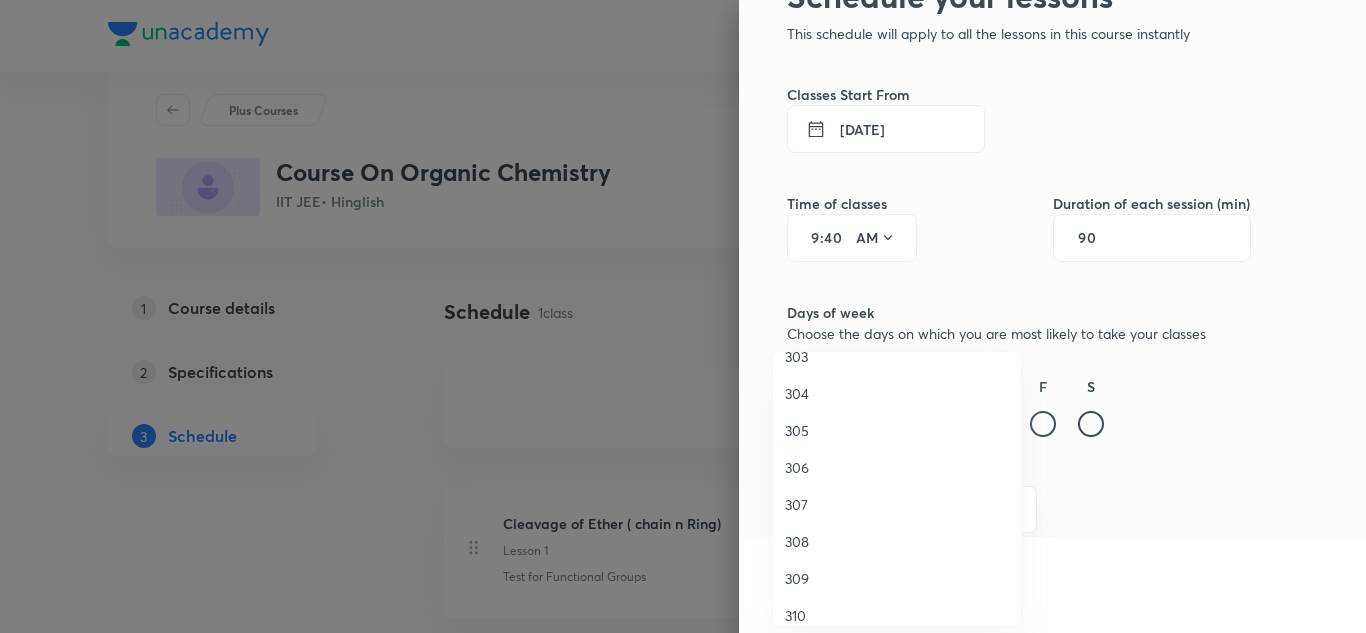 click on "306" at bounding box center [897, 467] 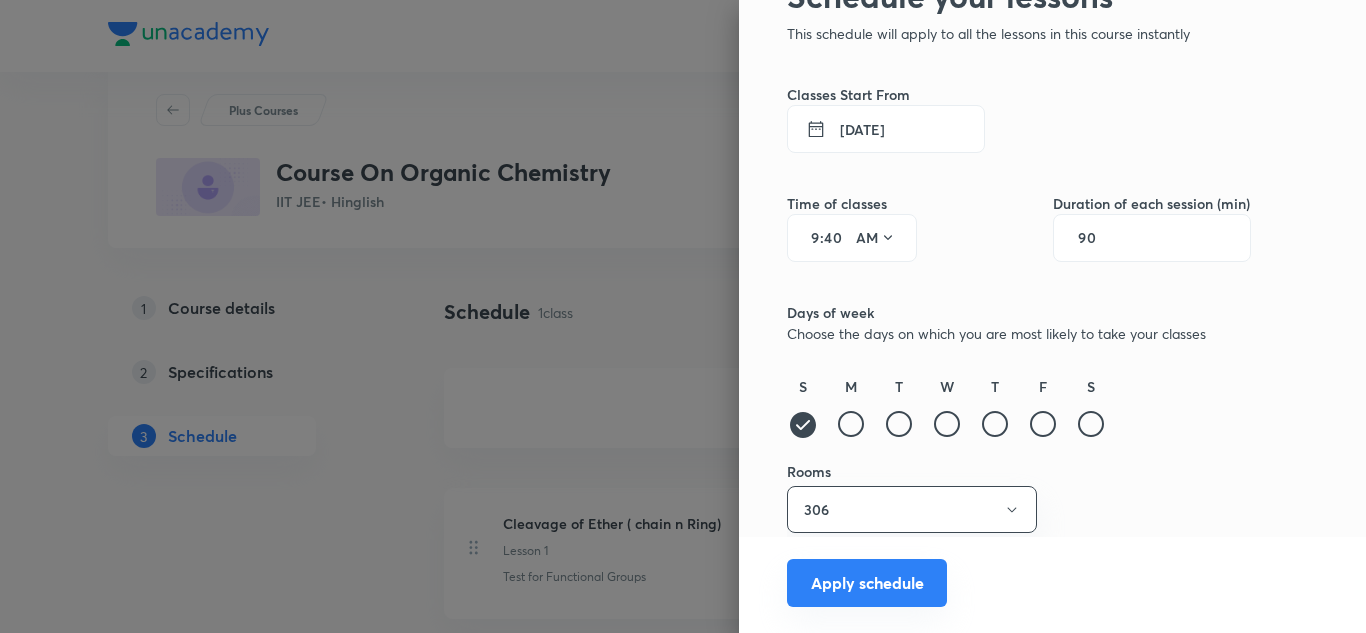 click on "Apply schedule" at bounding box center (867, 583) 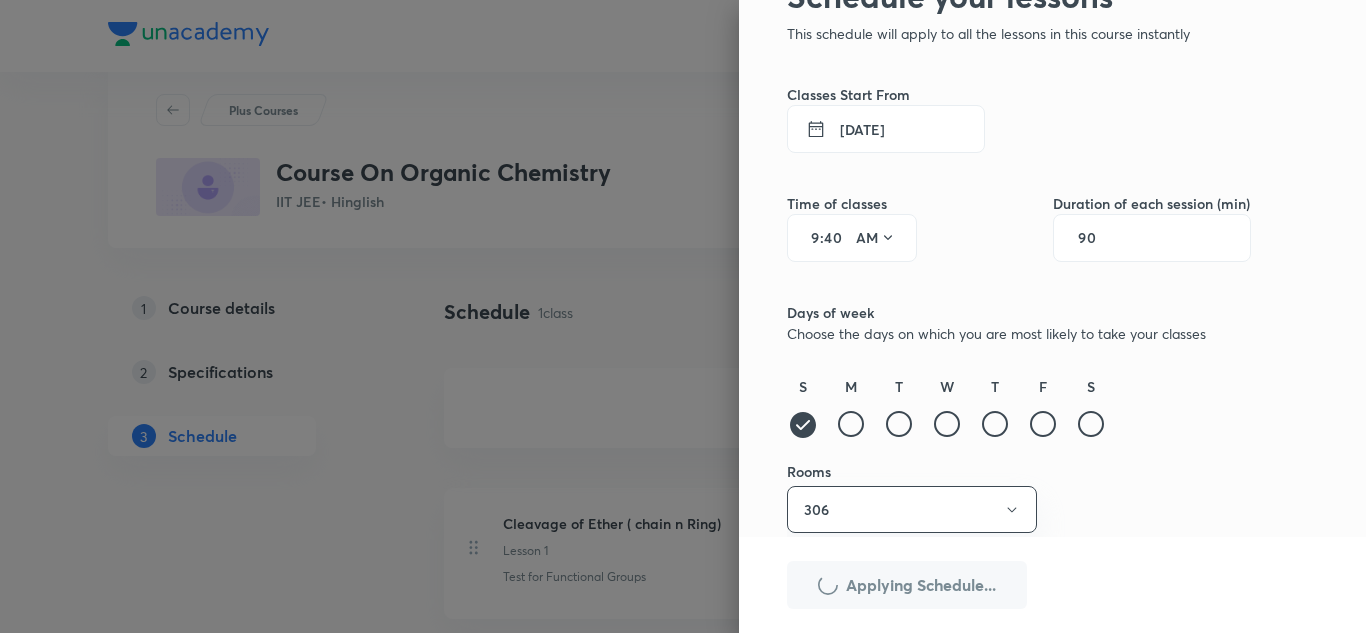 click on "14 Jul 2025" at bounding box center (886, 129) 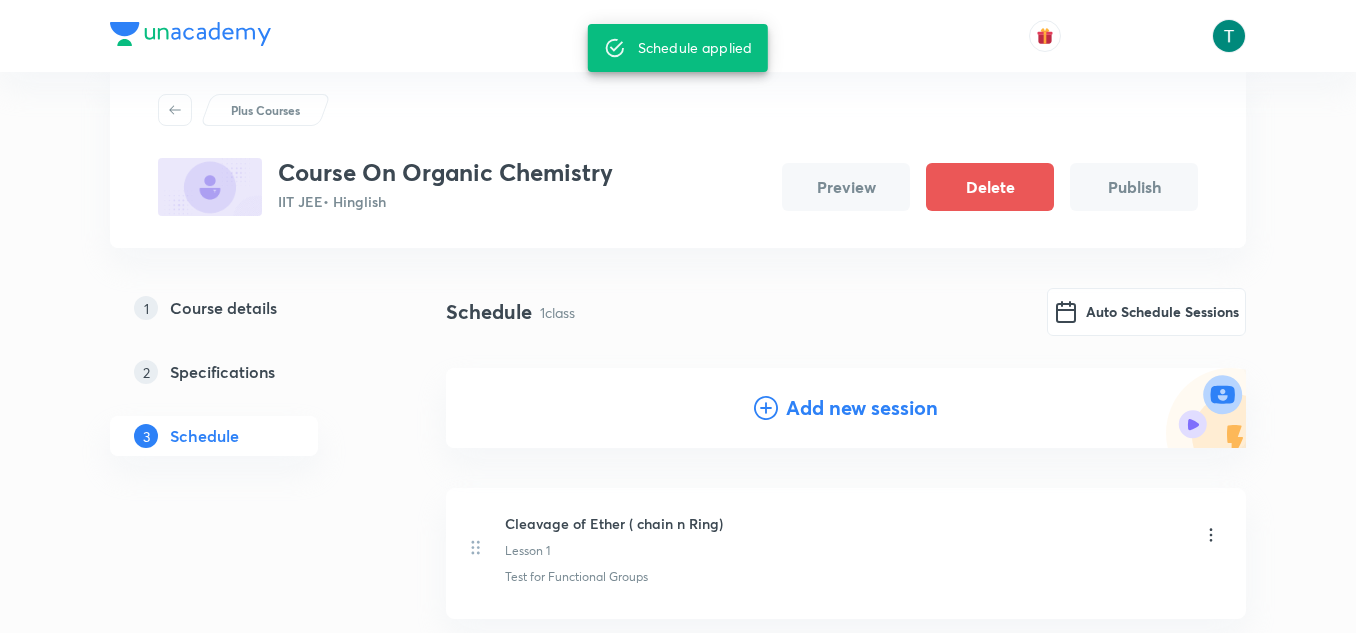 click 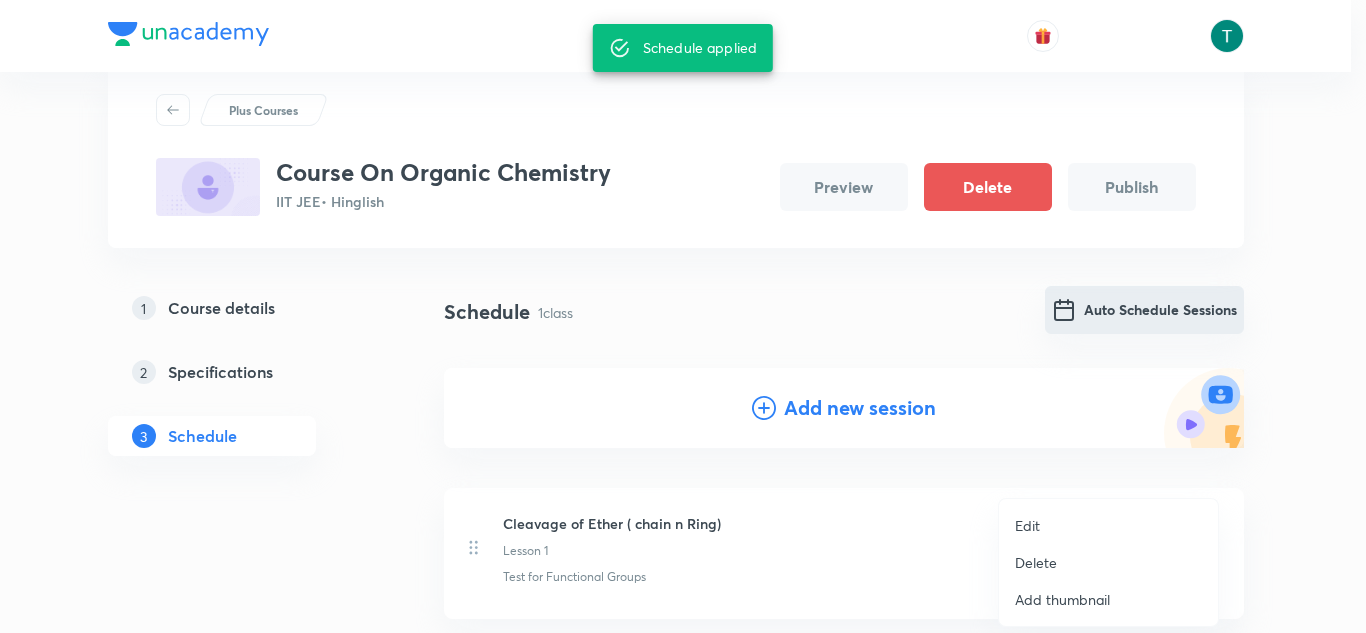 drag, startPoint x: 1149, startPoint y: 289, endPoint x: 1133, endPoint y: 318, distance: 33.12099 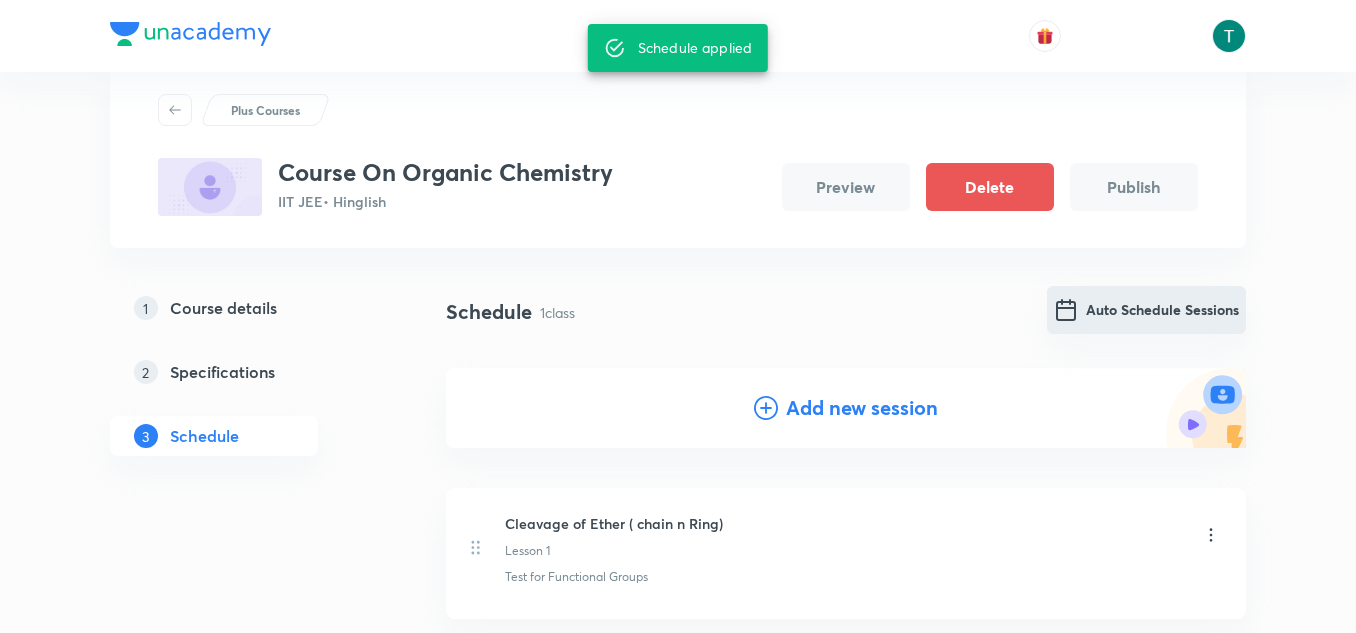 click on "Auto Schedule Sessions" at bounding box center [1146, 310] 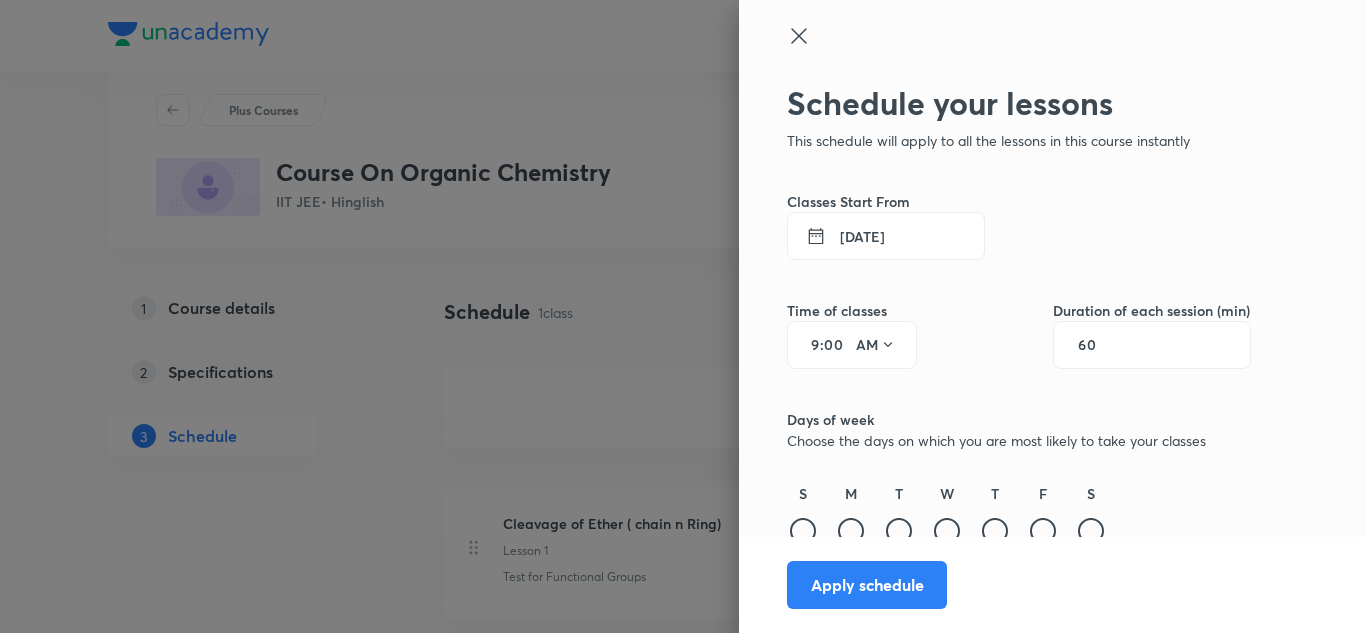 click on "00" at bounding box center [836, 345] 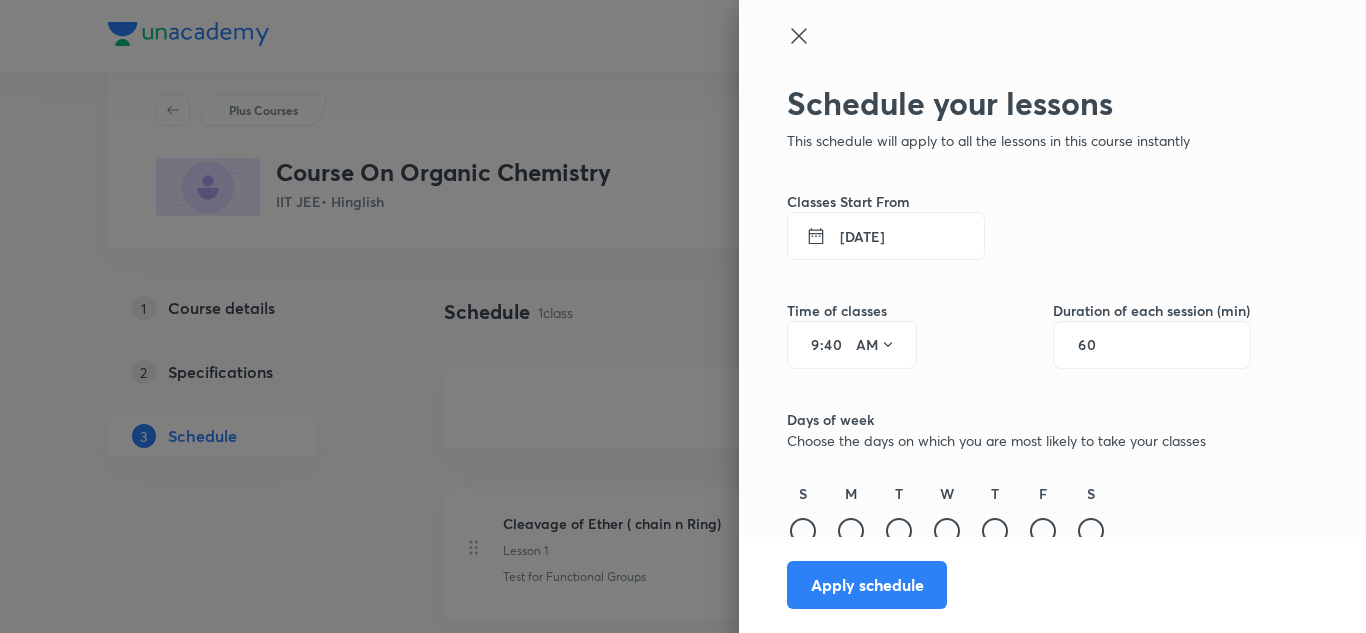 type on "40" 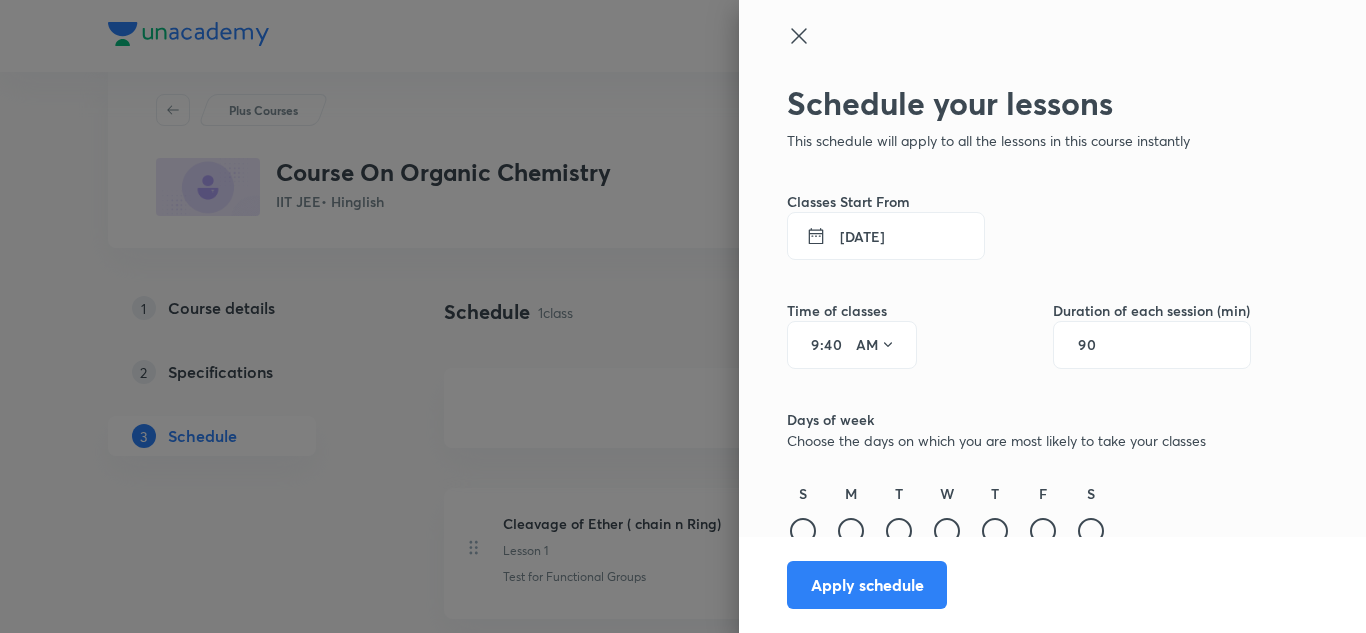 type on "90" 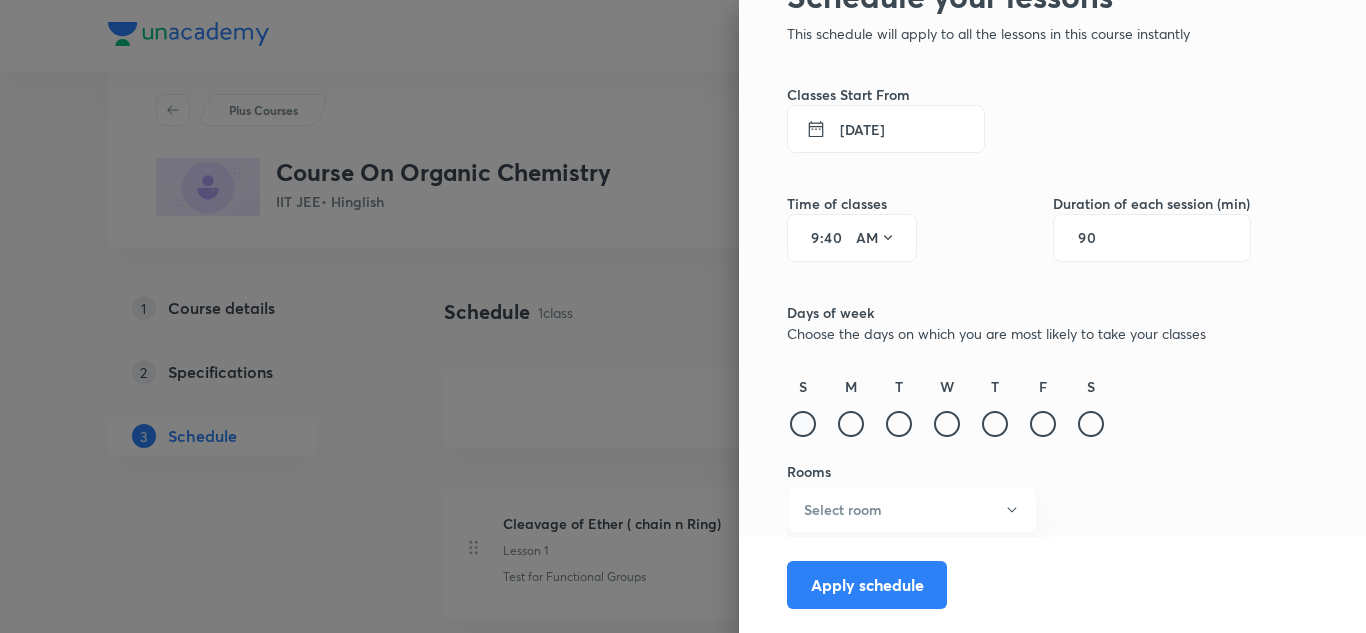 click at bounding box center (803, 424) 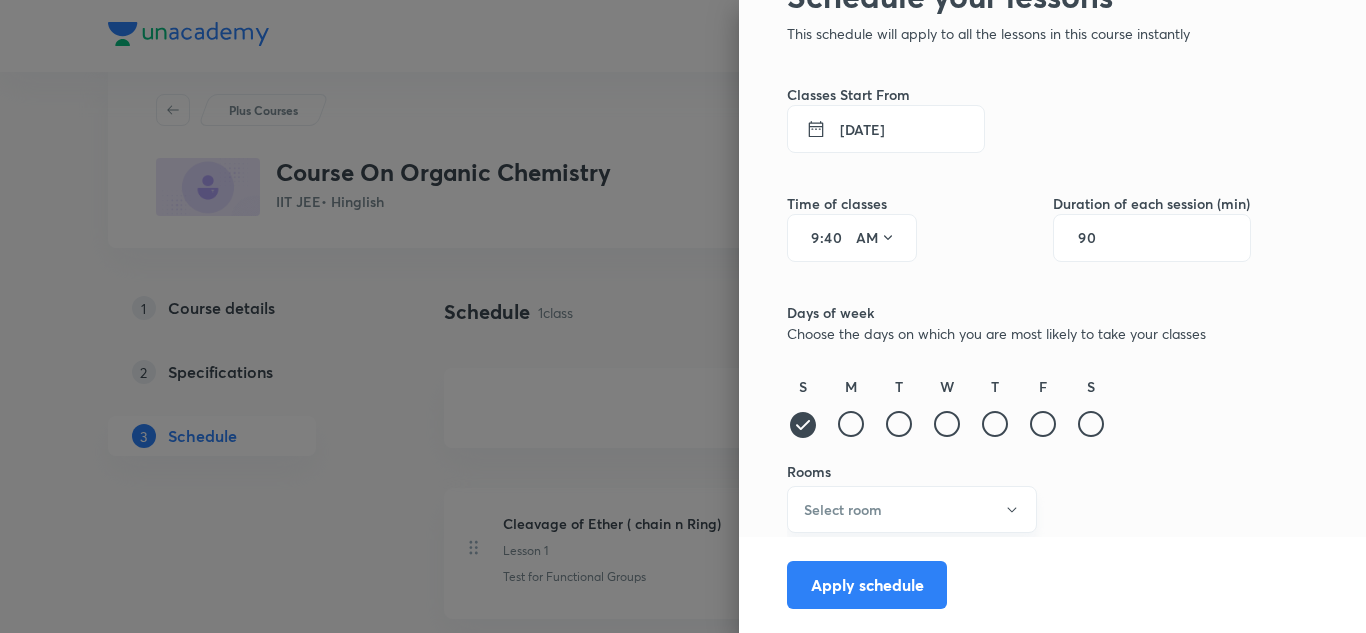 click on "Select room" at bounding box center (912, 509) 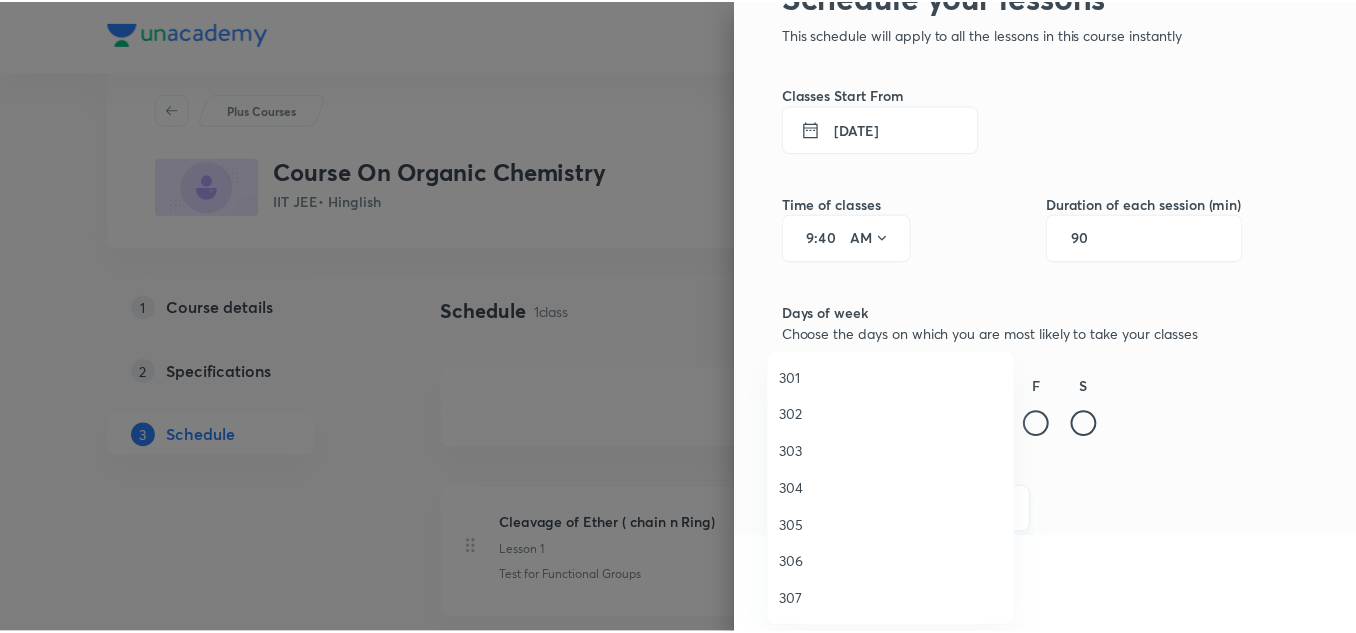 scroll, scrollTop: 50, scrollLeft: 0, axis: vertical 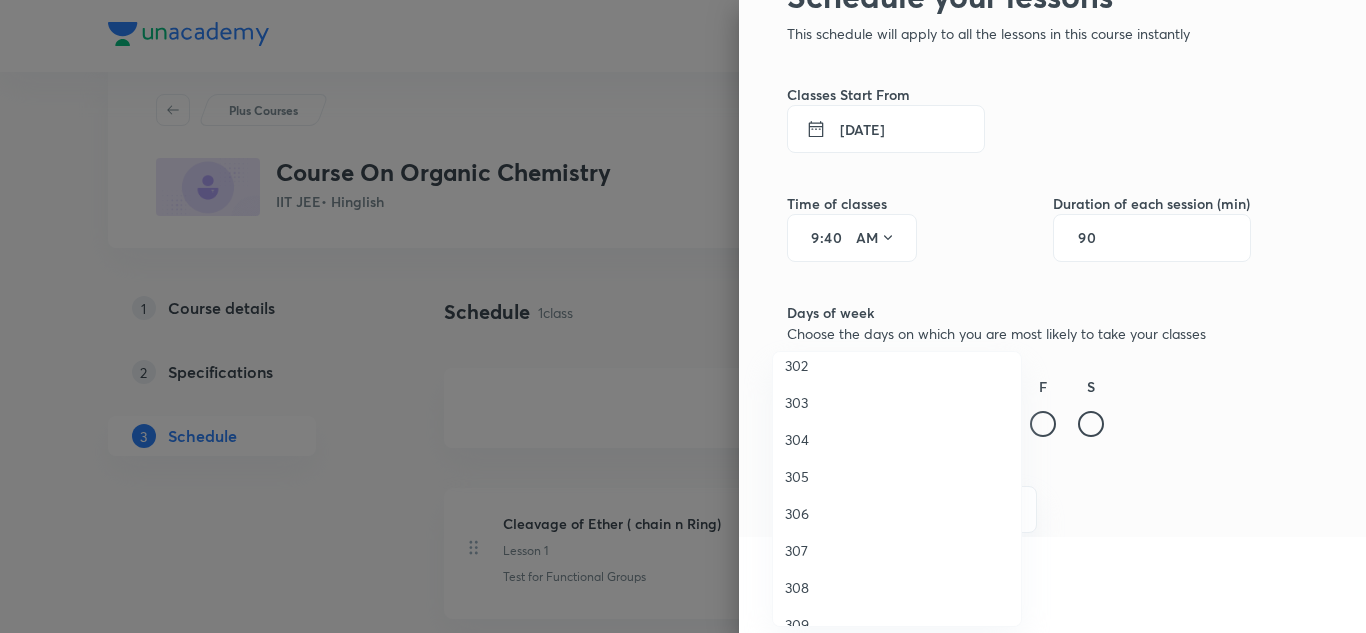 click on "306" at bounding box center [897, 513] 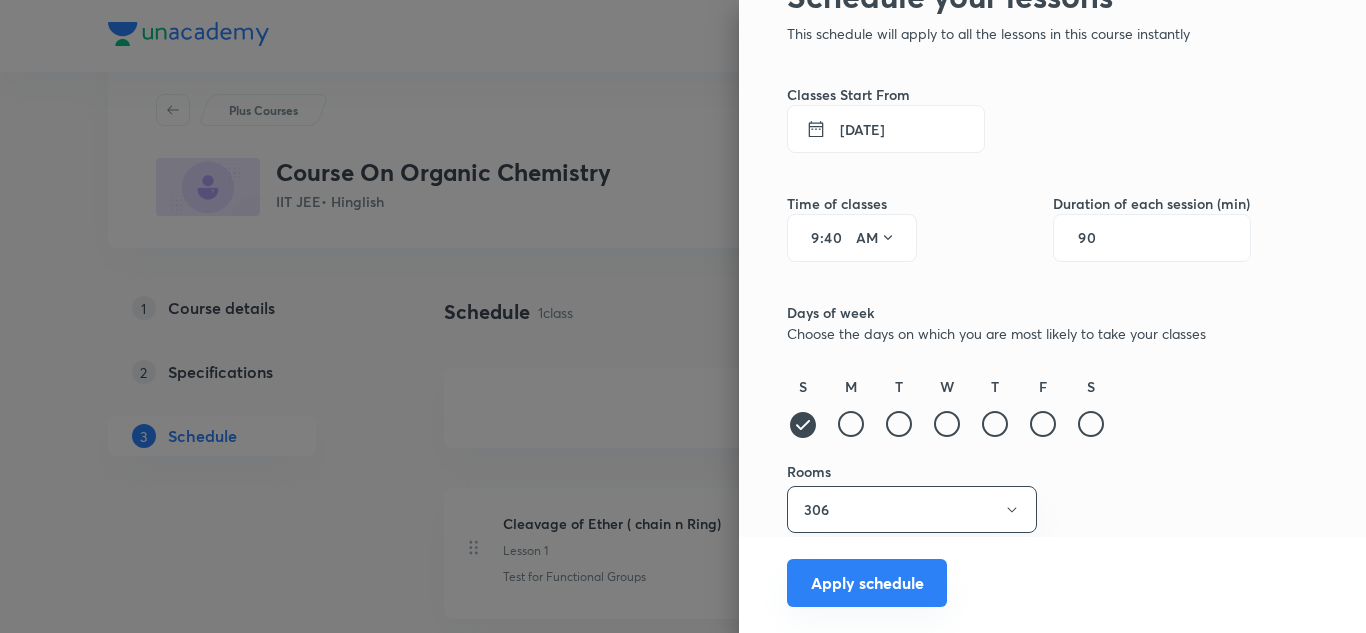 click on "Apply schedule" at bounding box center (867, 583) 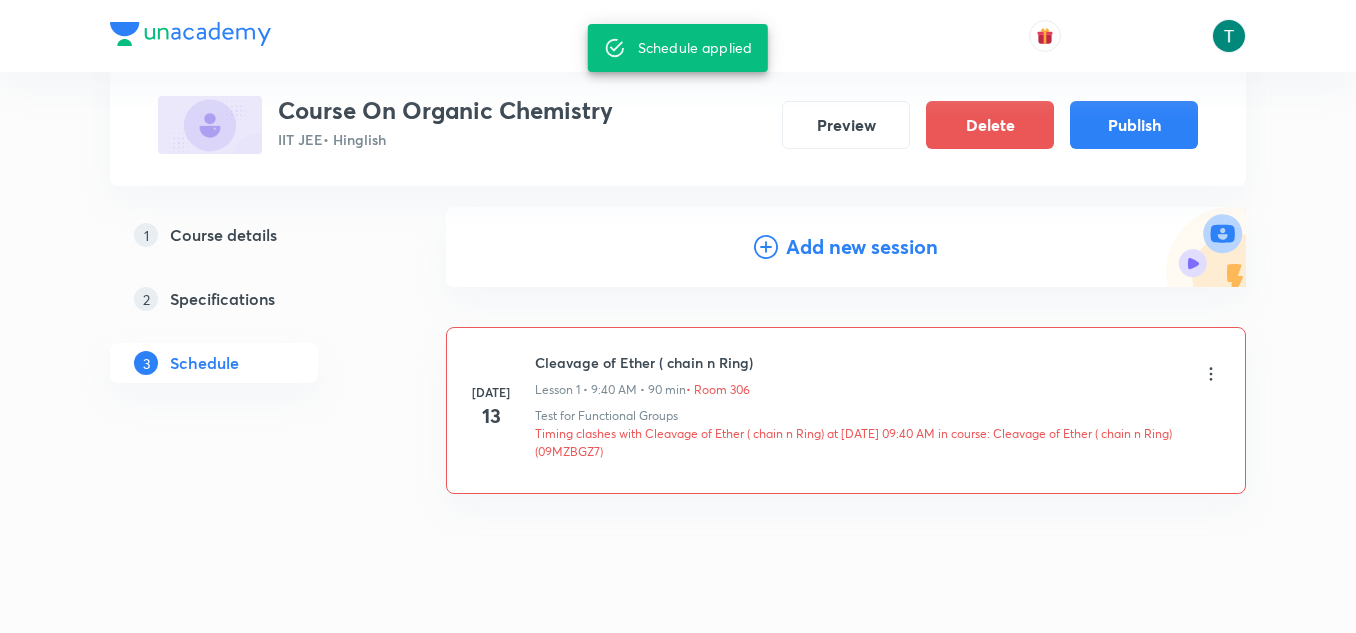scroll, scrollTop: 212, scrollLeft: 0, axis: vertical 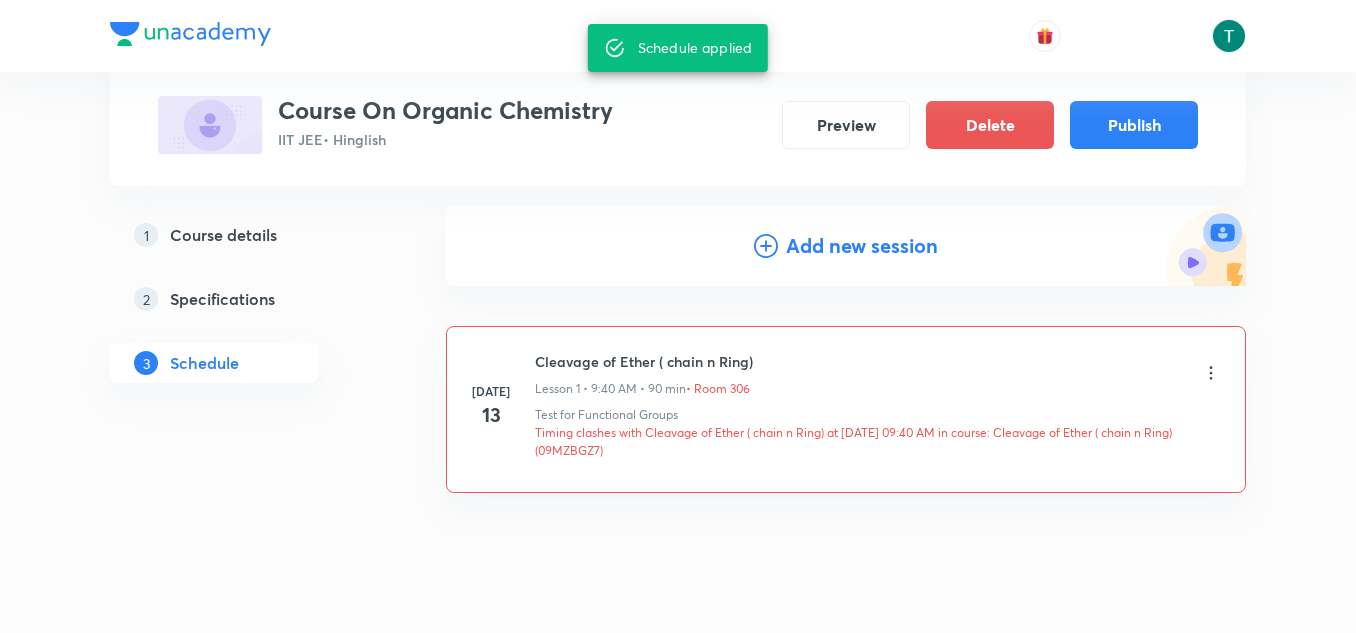 click on "Timing clashes with Cleavage of Ether ( chain n Ring) at 13 Jul 2025 09:40 AM in course: Cleavage of Ether ( chain n Ring)(09MZBGZ7)" at bounding box center (878, 442) 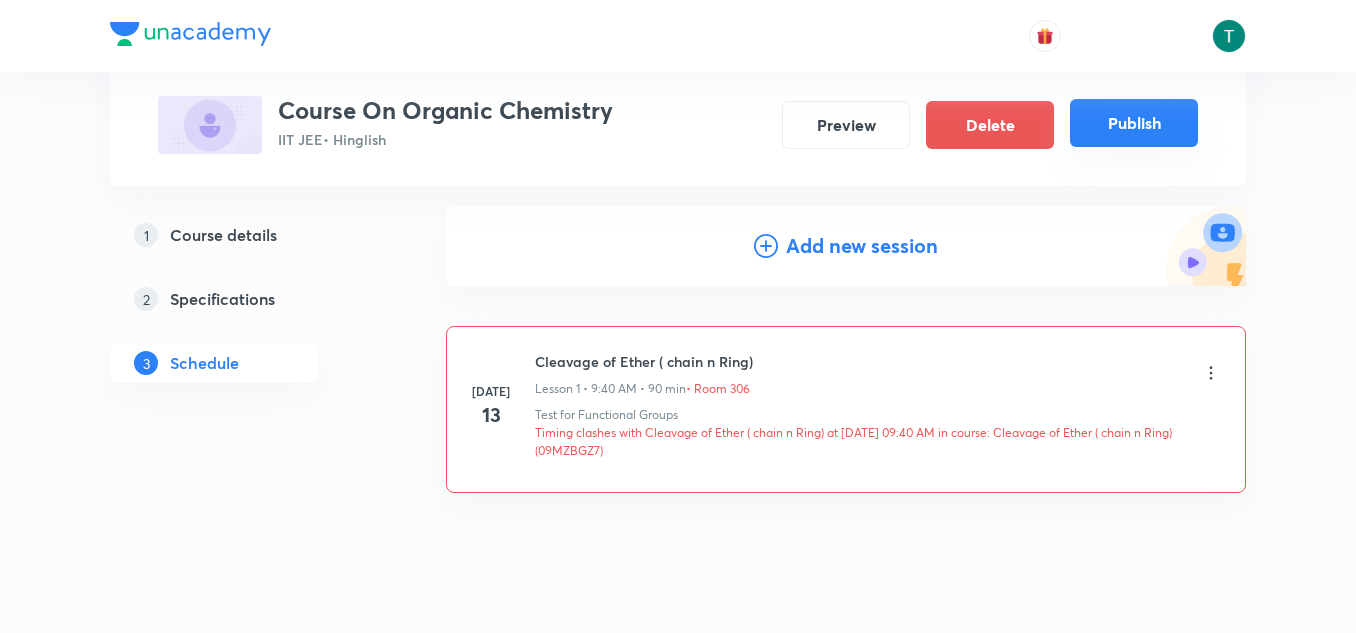 click on "Publish" at bounding box center (1134, 123) 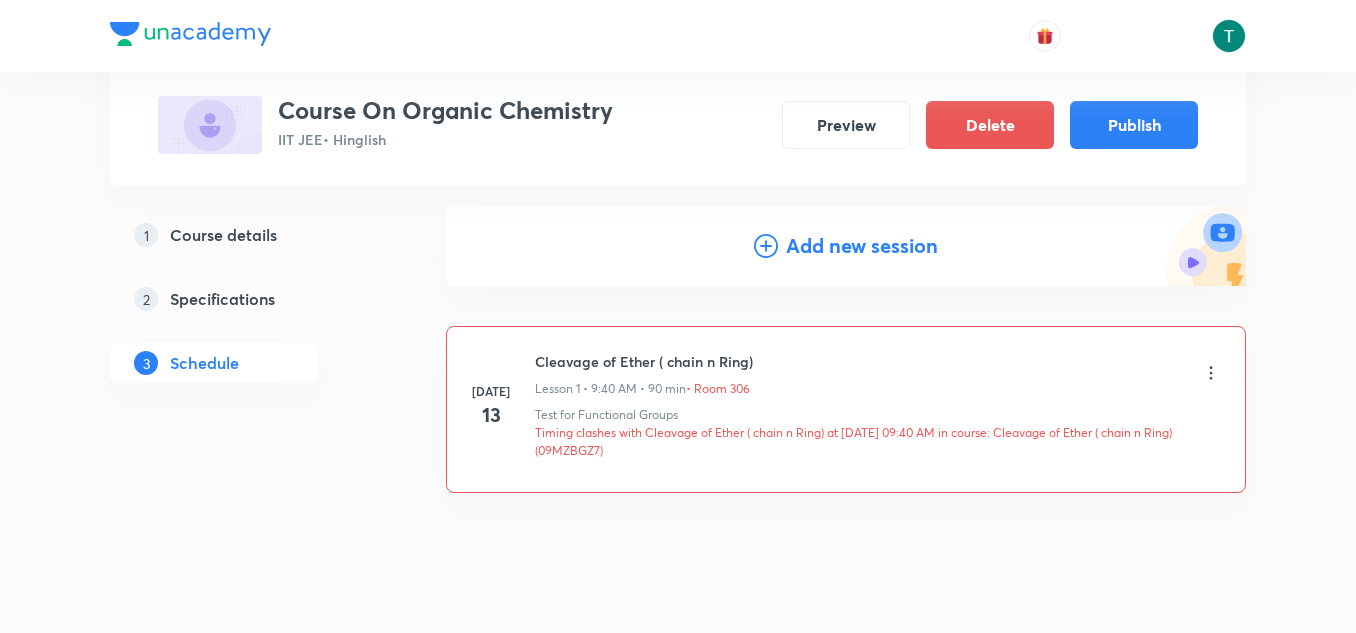 scroll, scrollTop: 206, scrollLeft: 0, axis: vertical 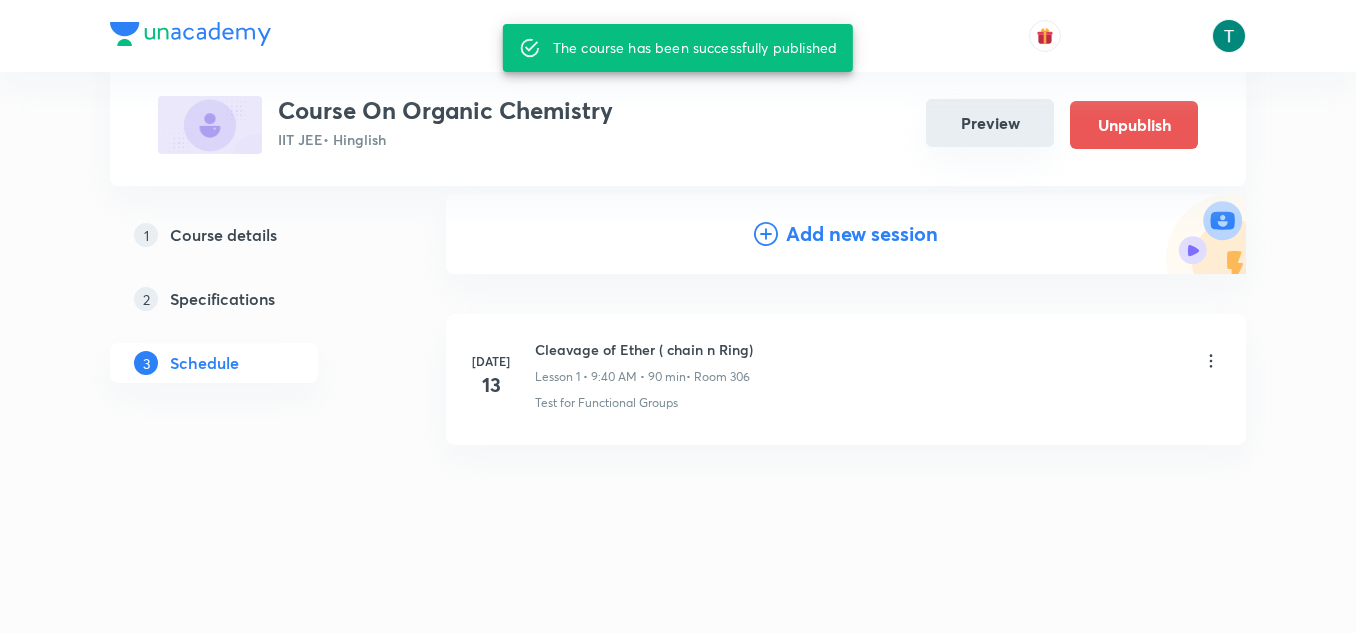click on "Preview" at bounding box center (990, 123) 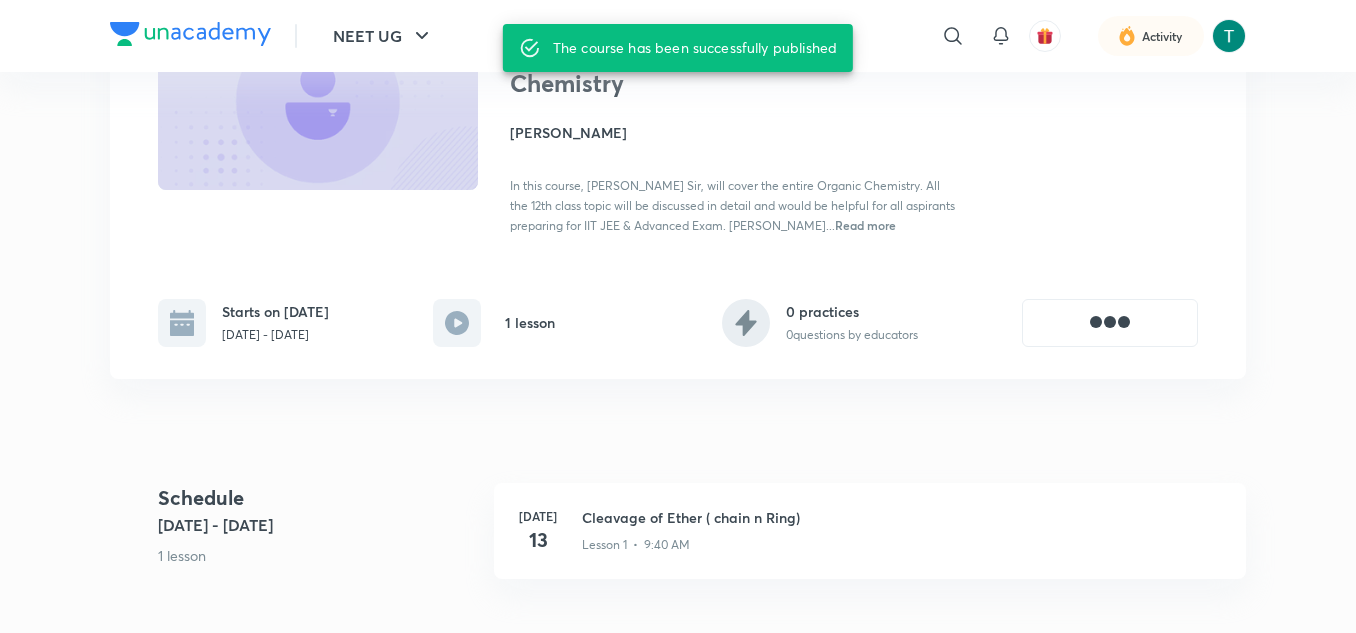 scroll, scrollTop: 0, scrollLeft: 0, axis: both 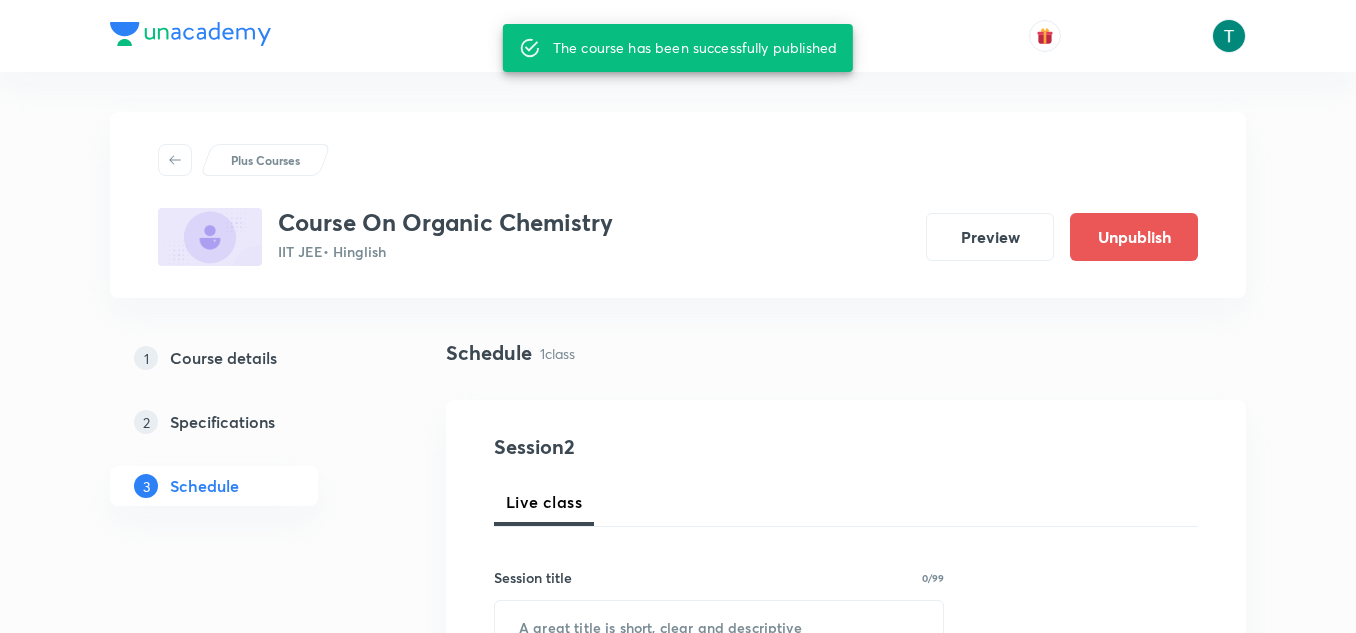 click on "Plus Courses Course On Organic Chemistry IIT JEE  • Hinglish Preview Unpublish 1 Course details 2 Specifications 3 Schedule Schedule 1  class Session  2 Live class Session title 0/99 ​ Schedule for Jul 13, 2025, 9:04 AM ​ Duration (in minutes) ​   Session type Online Offline Room Select centre room Sub-concepts Select concepts that wil be covered in this session Add Cancel Jul 13 Cleavage of Ether ( chain n Ring) Lesson 1 • 9:40 AM • 90 min  • Room 306 Test for Functional Groups The course has been successfully published" at bounding box center (678, 897) 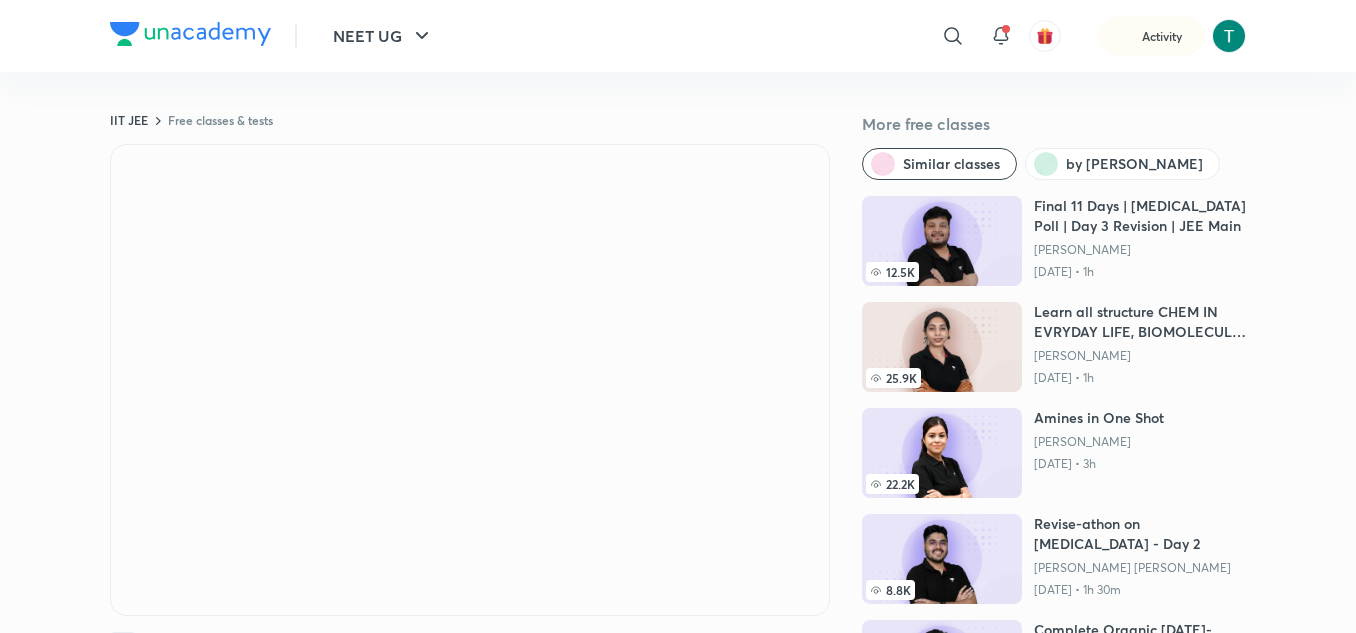 scroll, scrollTop: 0, scrollLeft: 0, axis: both 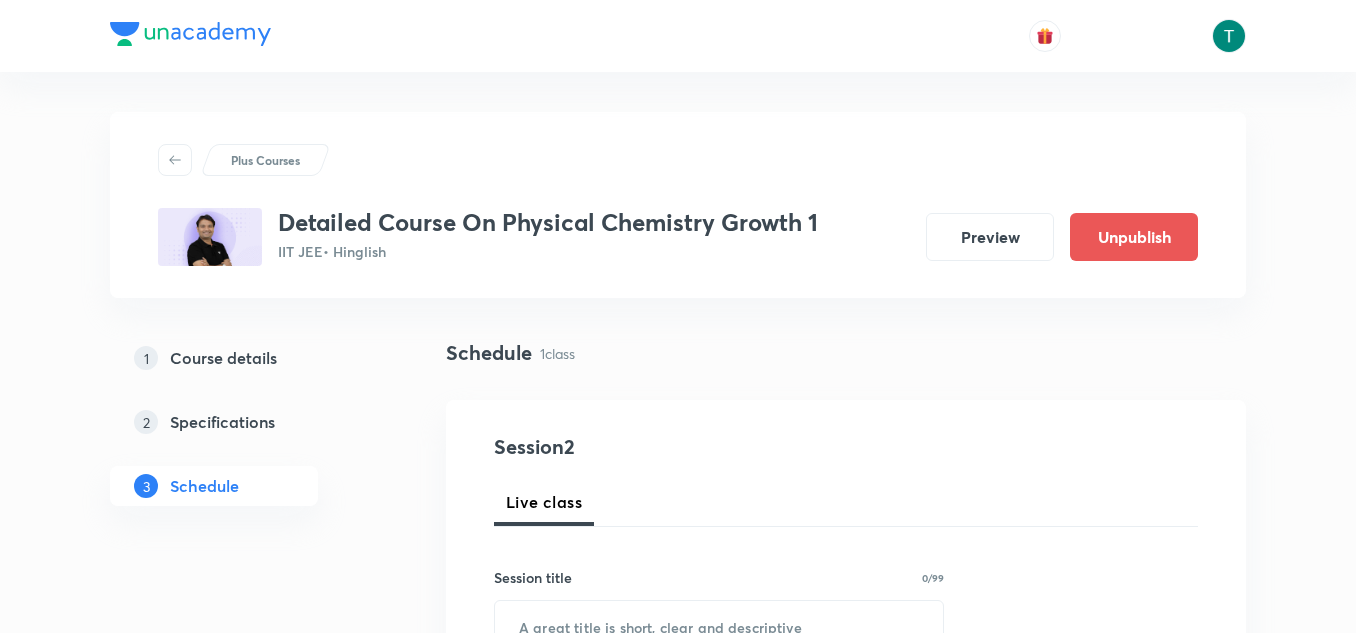 click on "Course details" at bounding box center [223, 358] 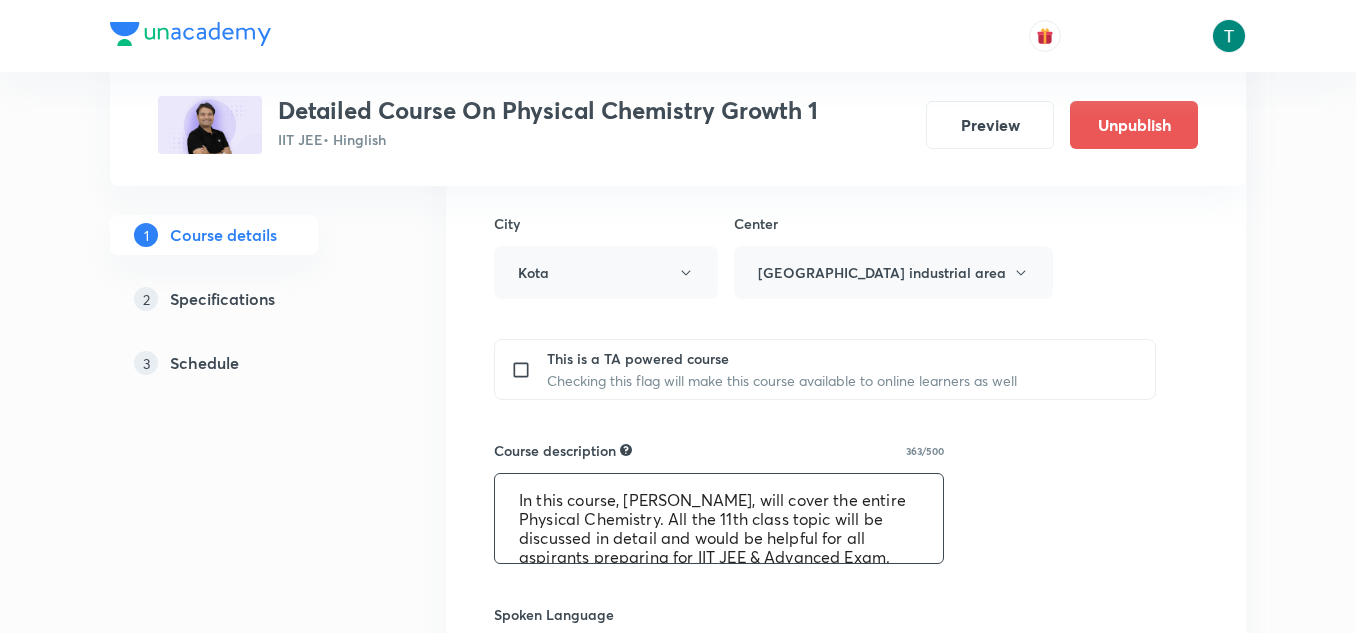 scroll, scrollTop: 782, scrollLeft: 0, axis: vertical 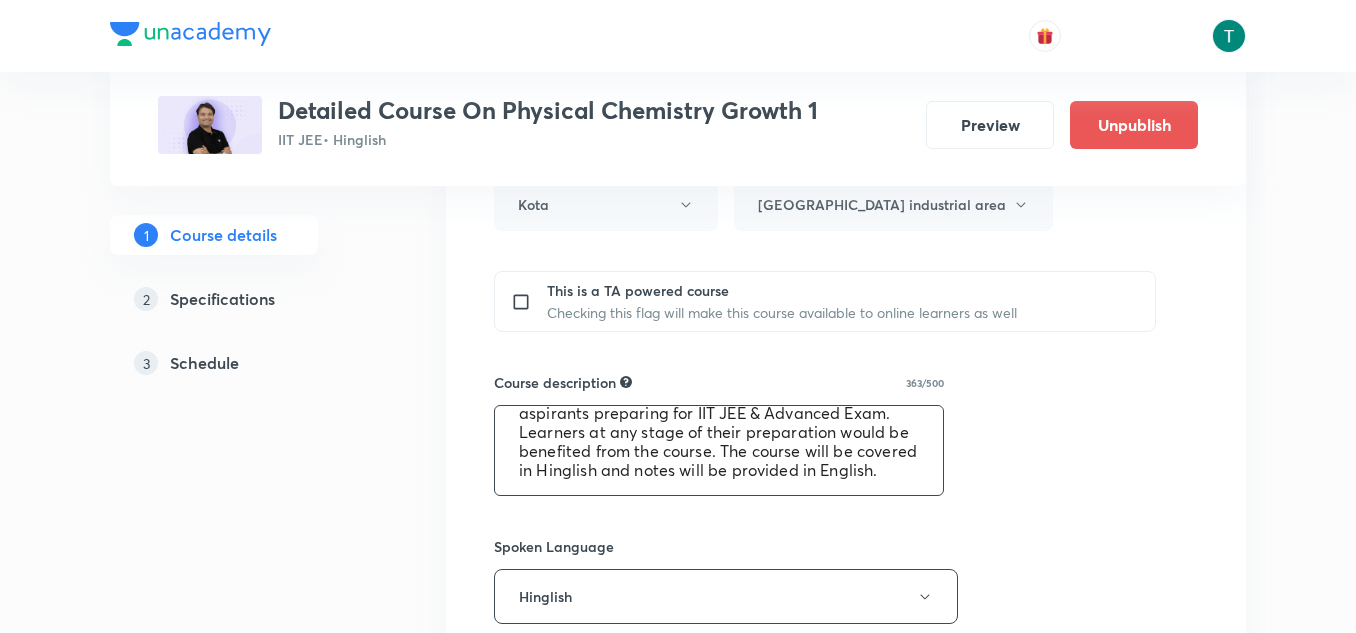 drag, startPoint x: 509, startPoint y: 434, endPoint x: 888, endPoint y: 539, distance: 393.27597 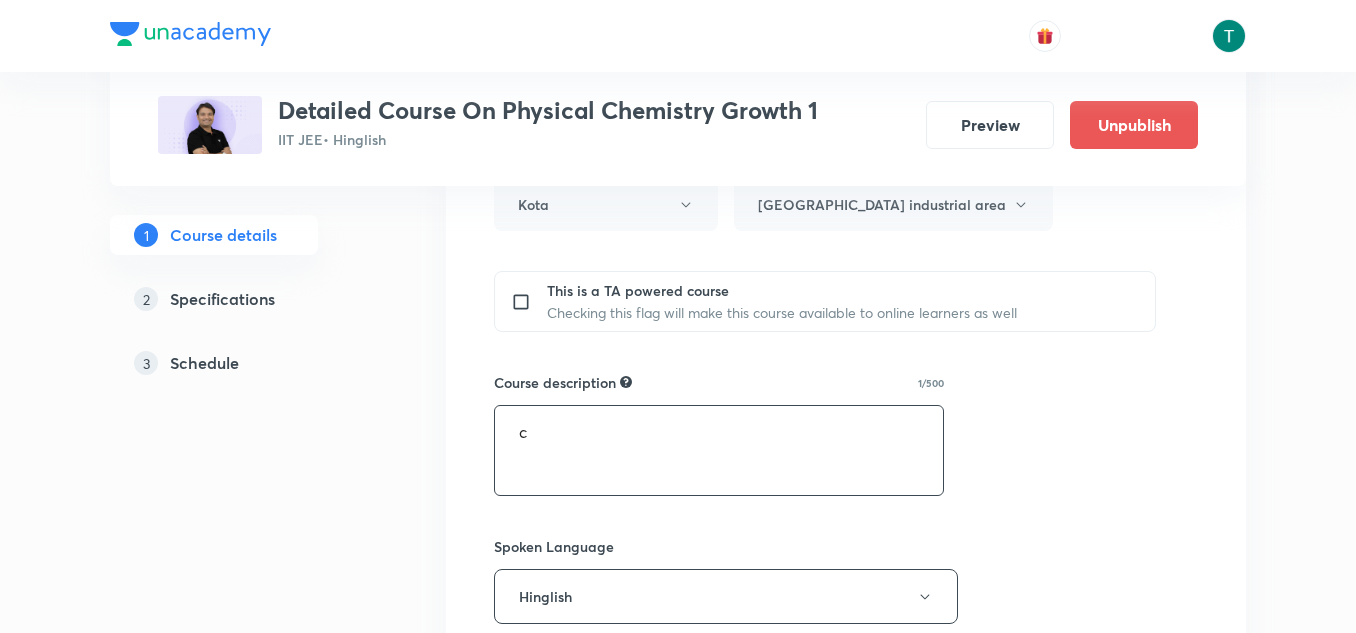 scroll, scrollTop: 0, scrollLeft: 0, axis: both 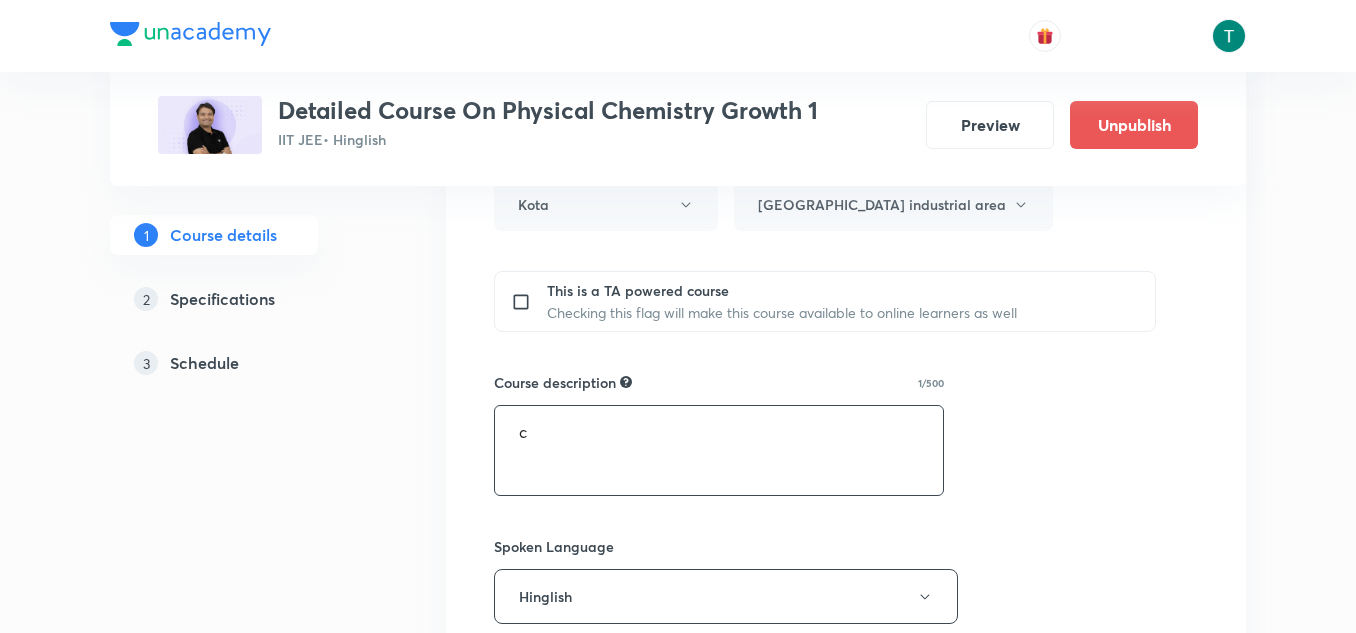 type on "In this course, [PERSON_NAME], will cover the entire Physical Chemistry. All the 11th class topic will be discussed in detail and would be helpful for all aspirants preparing for IIT JEE & Advanced Exam. Learners at any stage of their preparation would be benefited from the course. The course will be covered in Hinglish and notes will be provided in English." 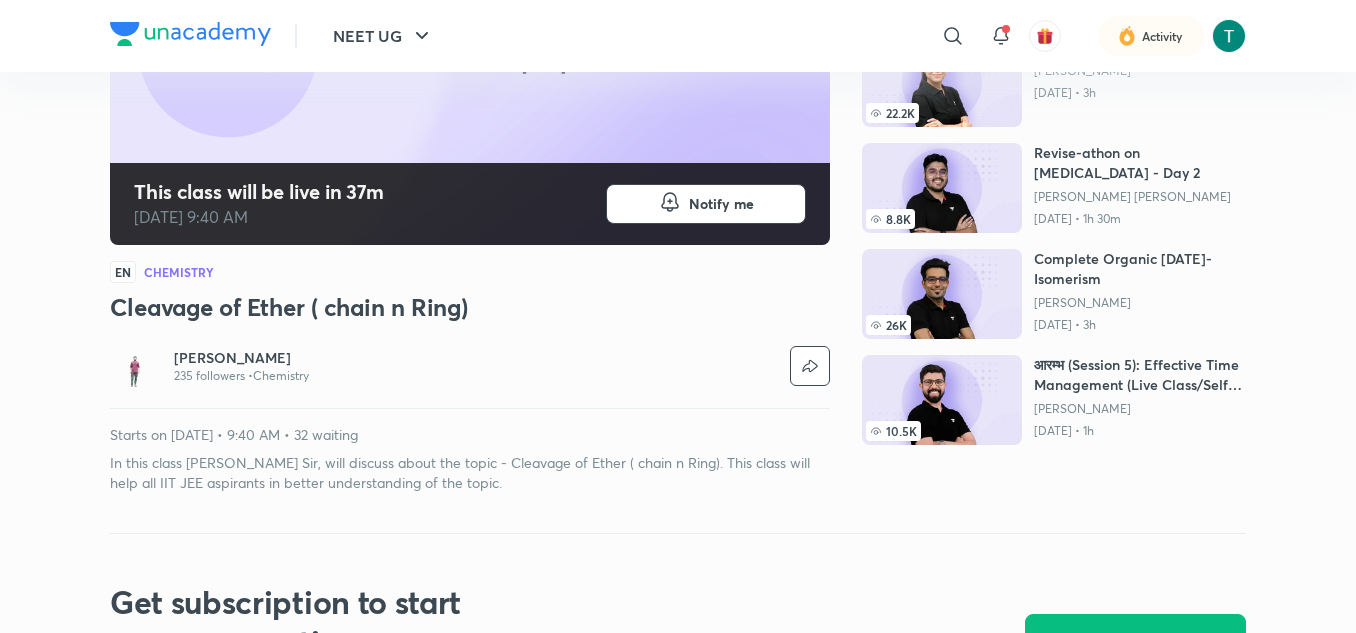 scroll, scrollTop: 371, scrollLeft: 0, axis: vertical 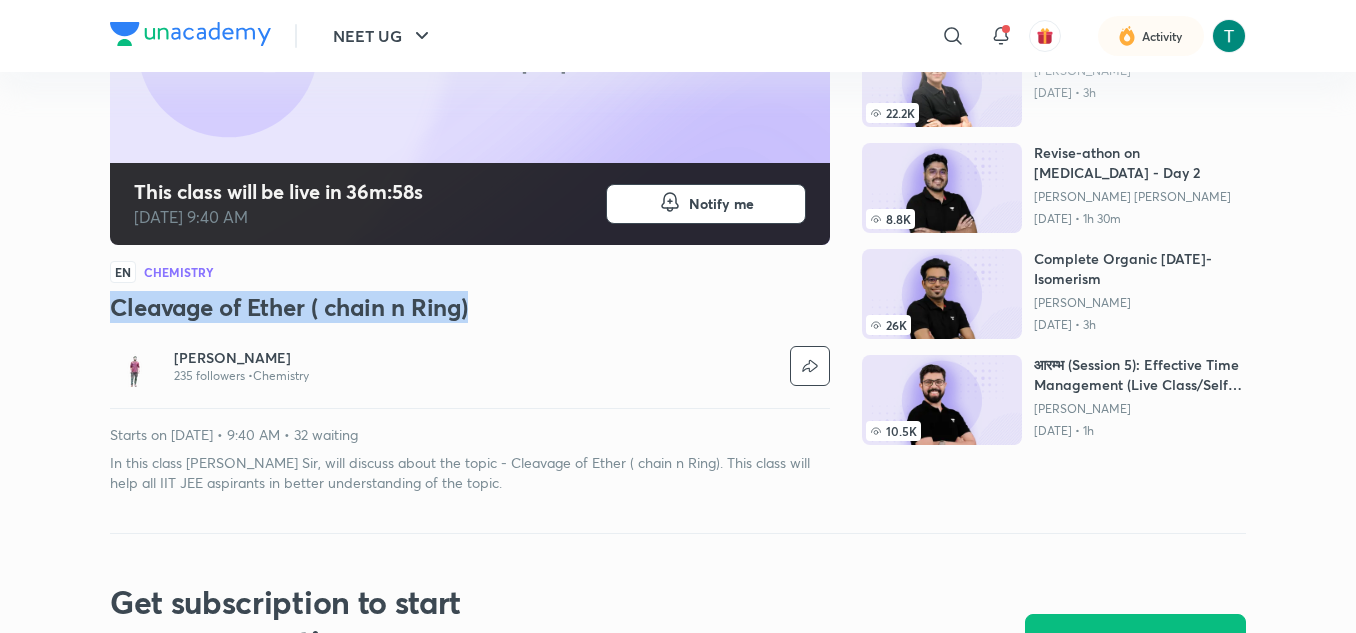 drag, startPoint x: 105, startPoint y: 306, endPoint x: 491, endPoint y: 319, distance: 386.21884 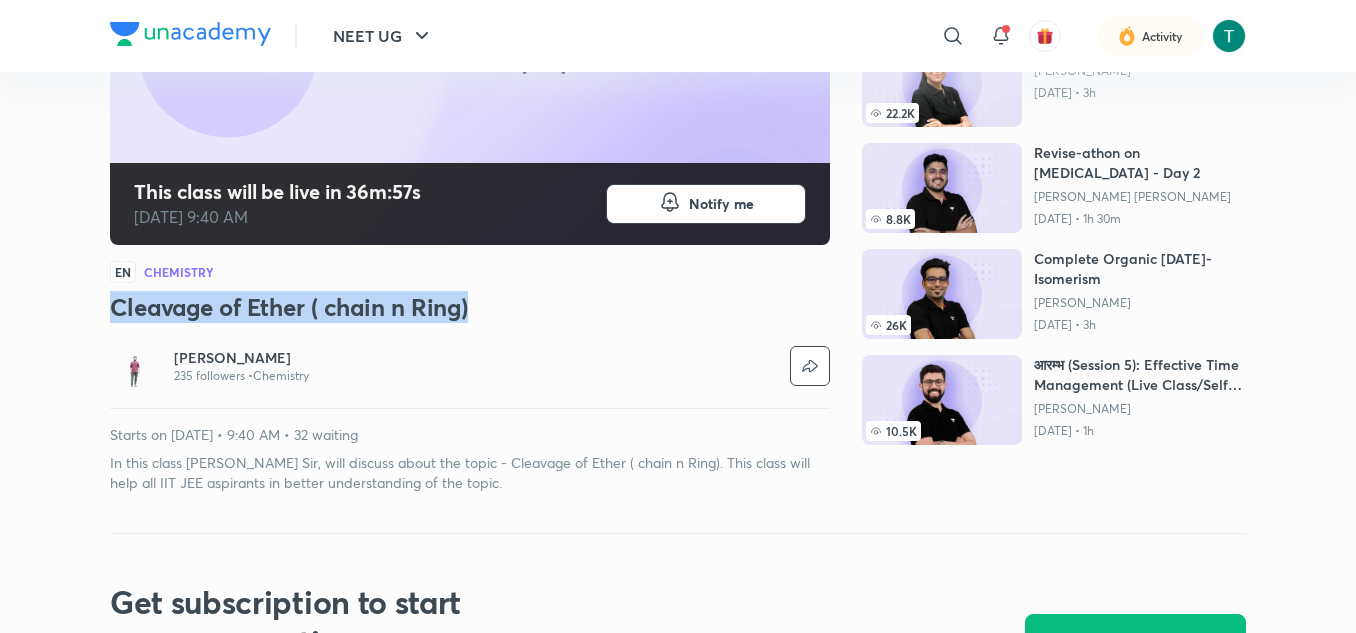 copy on "Cleavage of Ether ( chain n Ring)" 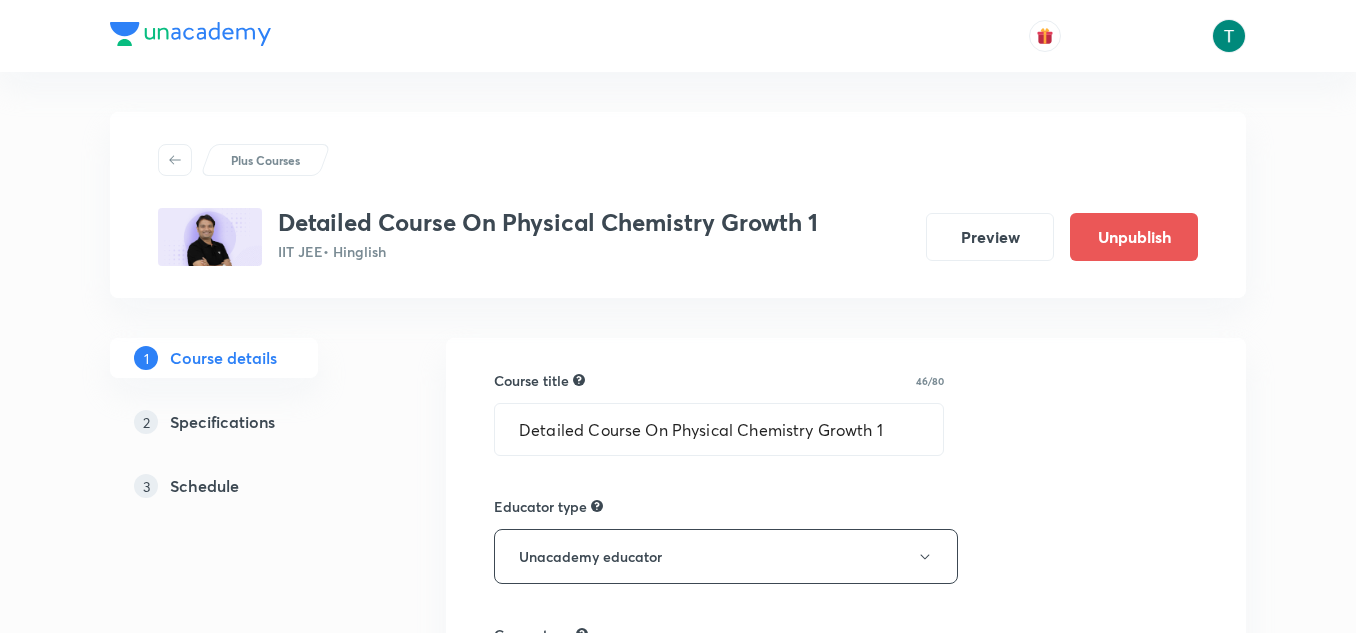 scroll, scrollTop: 782, scrollLeft: 0, axis: vertical 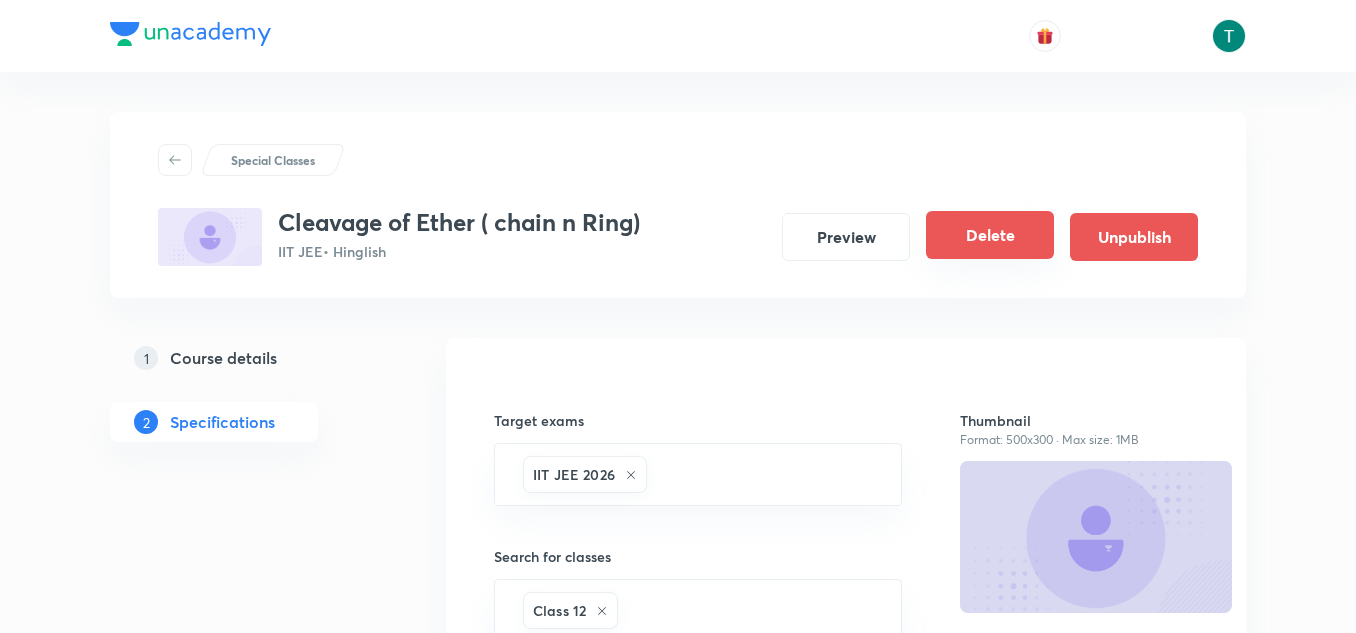 click on "Delete" at bounding box center (990, 235) 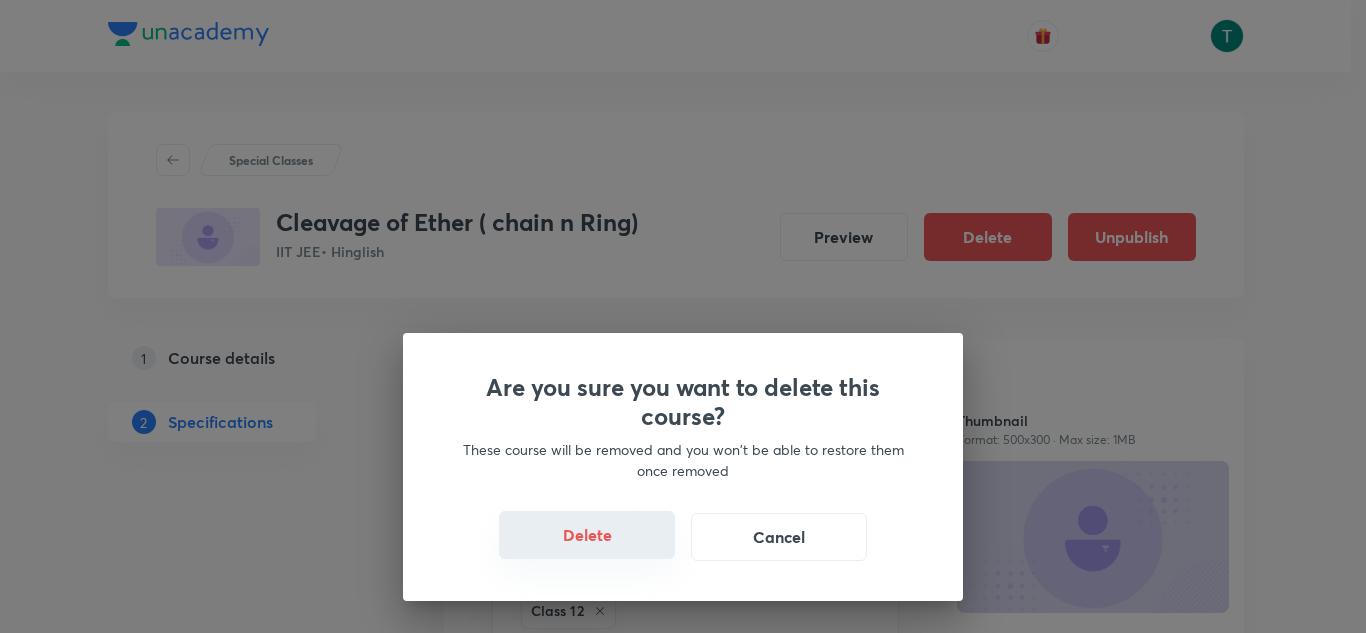 click on "Delete" at bounding box center (587, 535) 